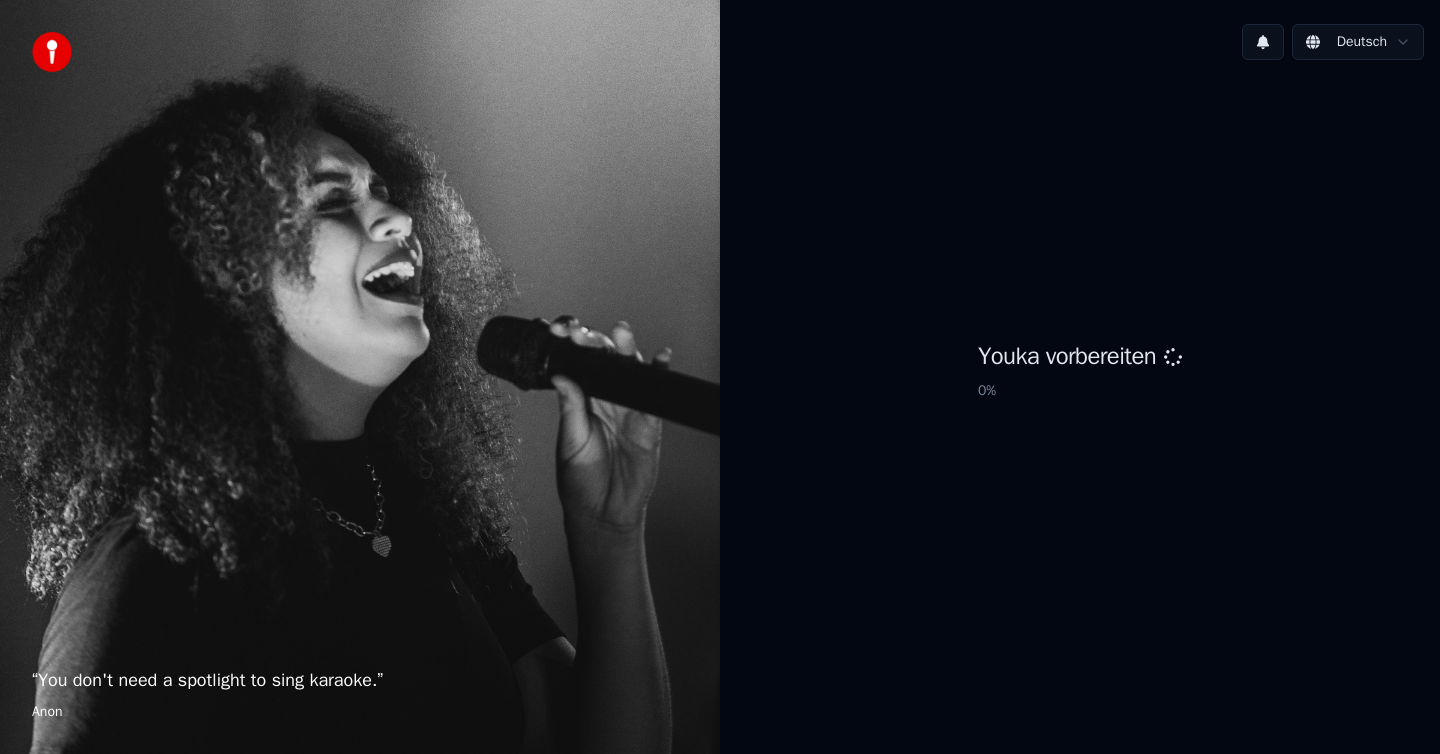 scroll, scrollTop: 0, scrollLeft: 0, axis: both 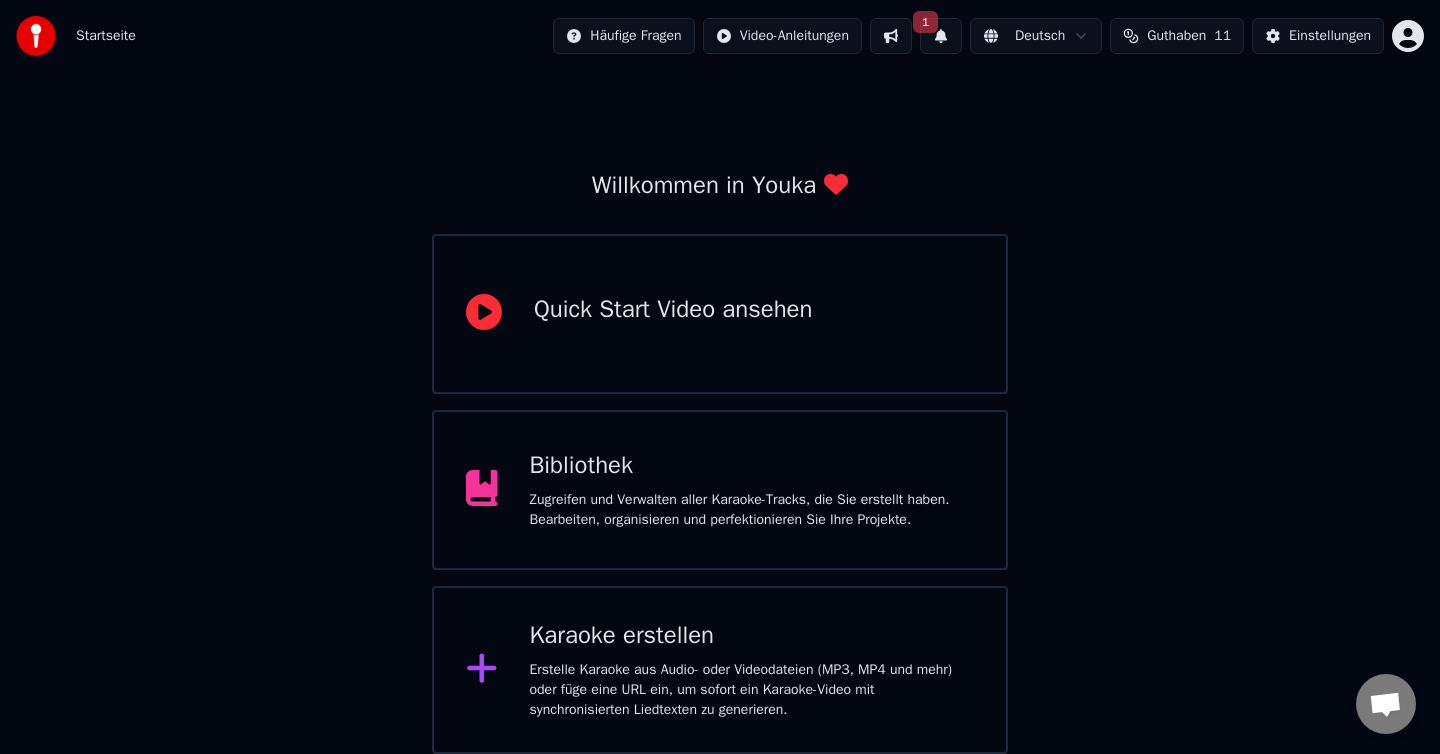 click on "Karaoke erstellen Erstelle Karaoke aus Audio- oder Videodateien (MP3, MP4 und mehr) oder füge eine URL ein, um sofort ein Karaoke-Video mit synchronisierten Liedtexten zu generieren." at bounding box center [752, 670] 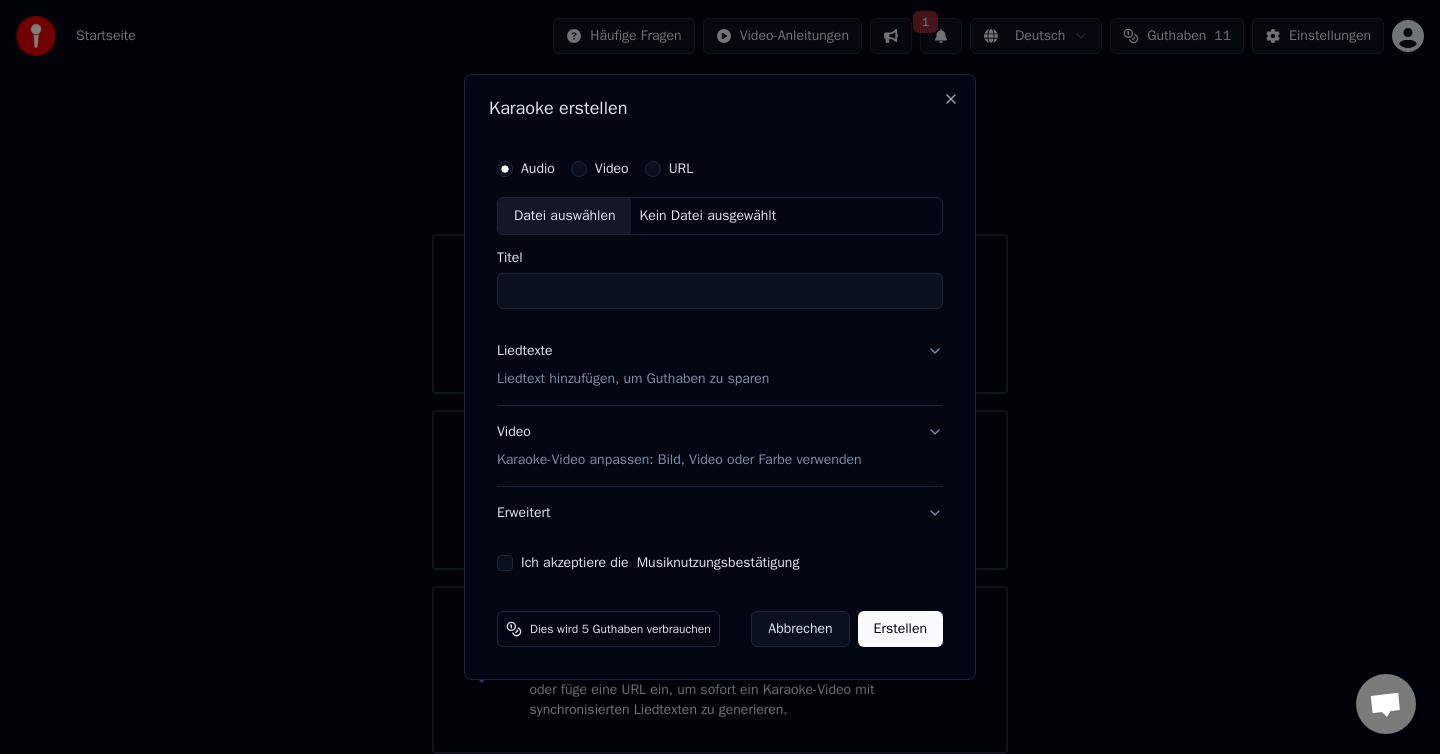 click on "Karaoke-Video anpassen: Bild, Video oder Farbe verwenden" at bounding box center (679, 460) 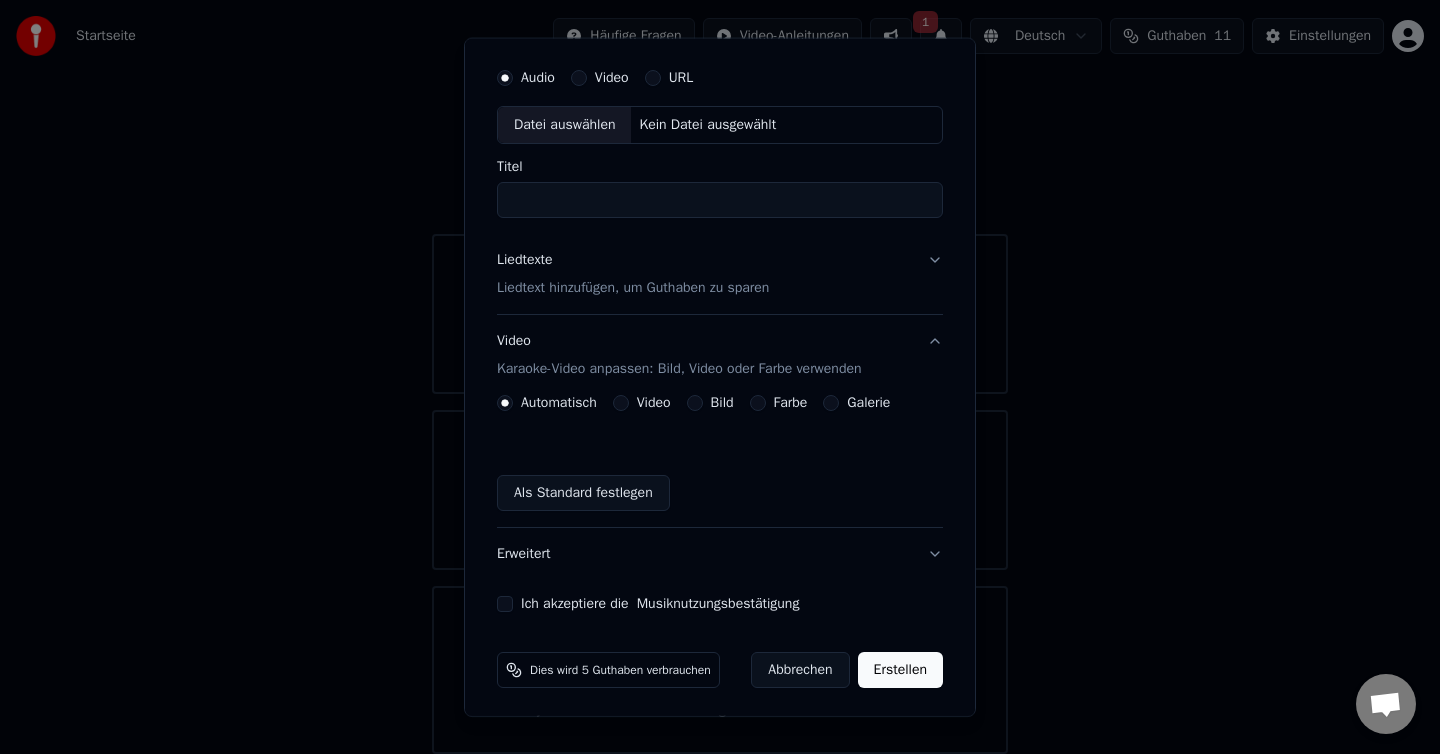 scroll, scrollTop: 59, scrollLeft: 0, axis: vertical 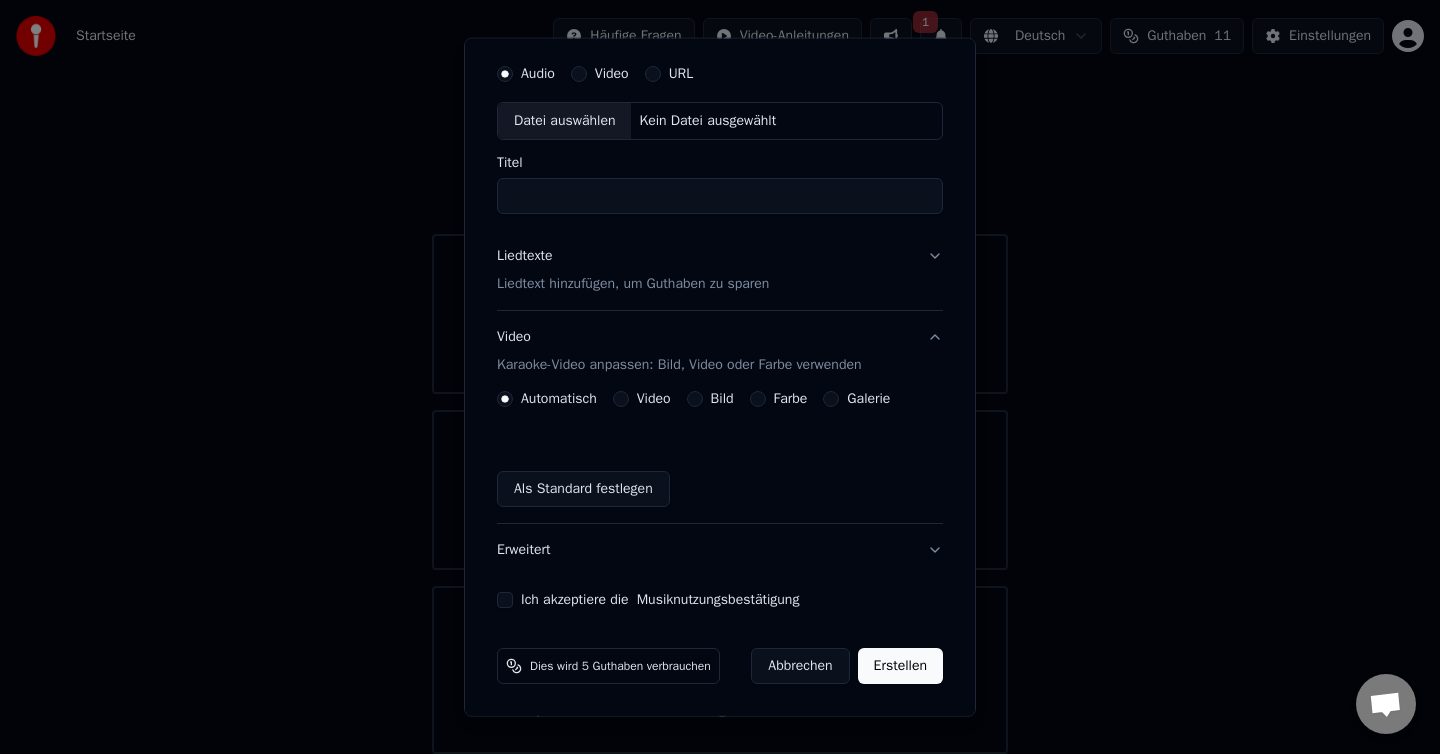 click on "Liedtexte Liedtext hinzufügen, um Guthaben zu sparen" at bounding box center [720, 270] 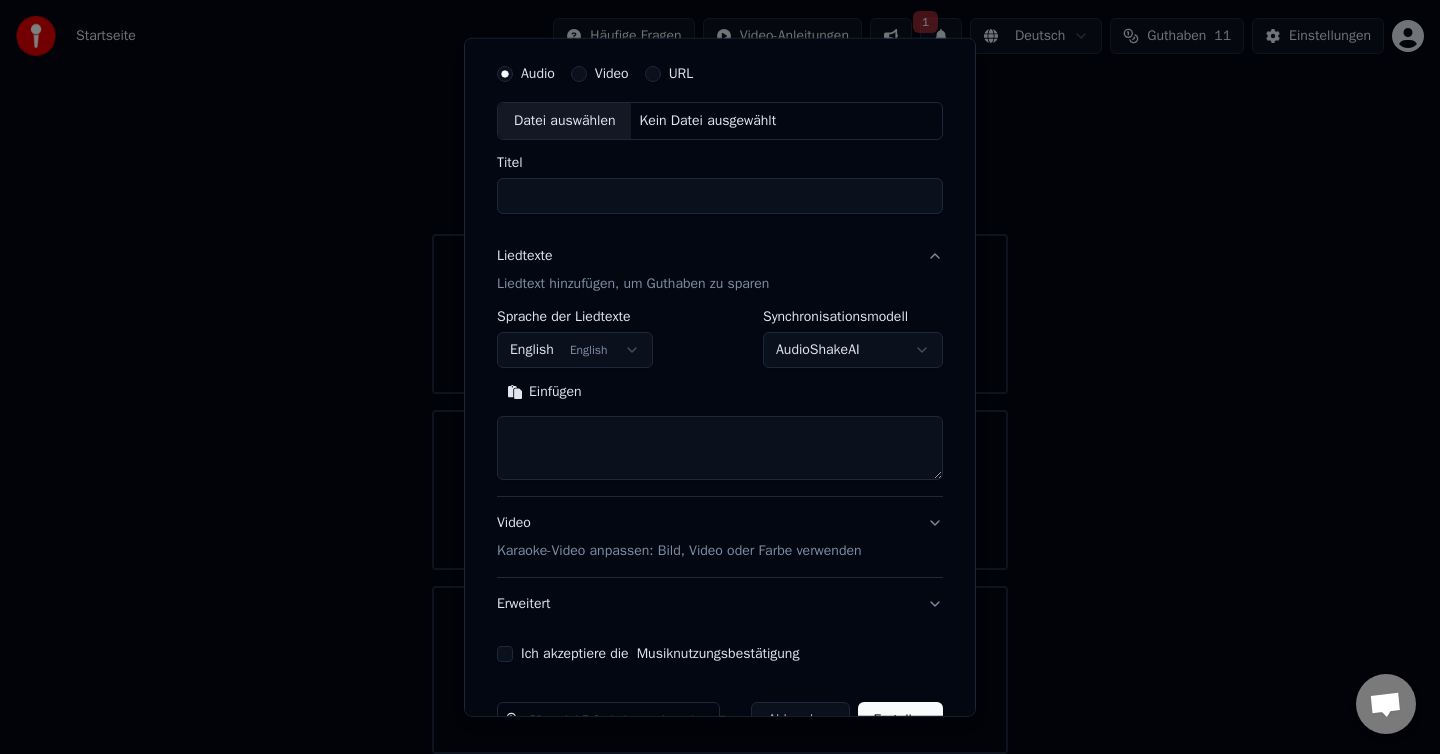 click on "**********" at bounding box center [720, 366] 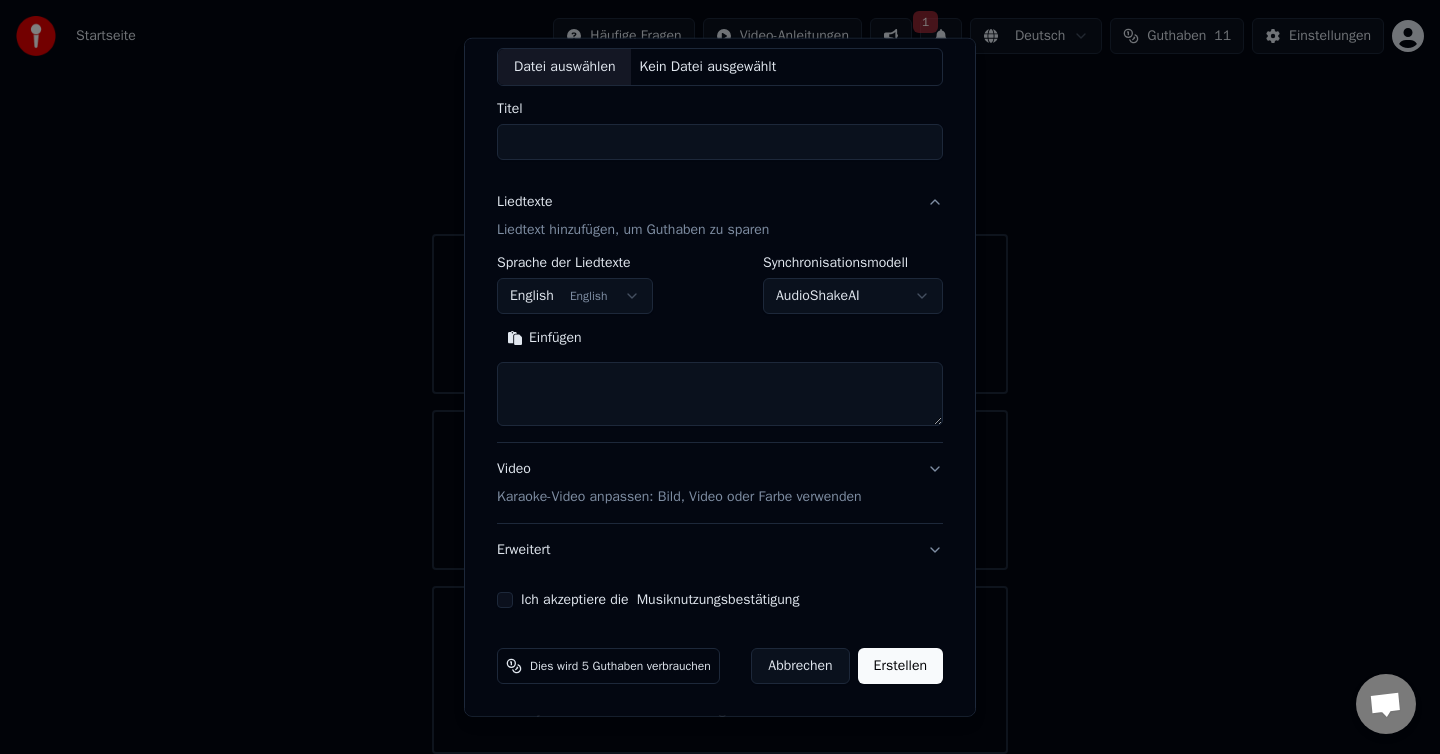 scroll, scrollTop: 0, scrollLeft: 0, axis: both 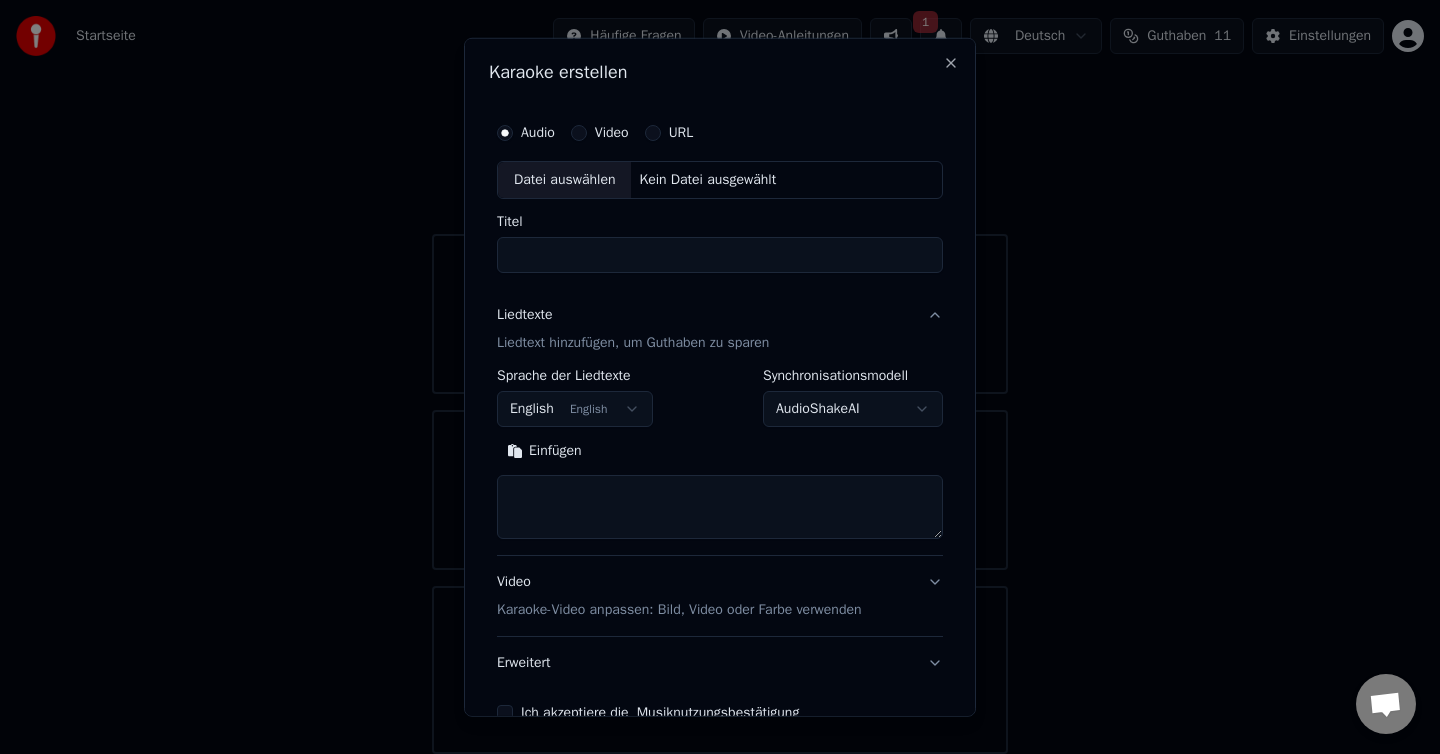 select 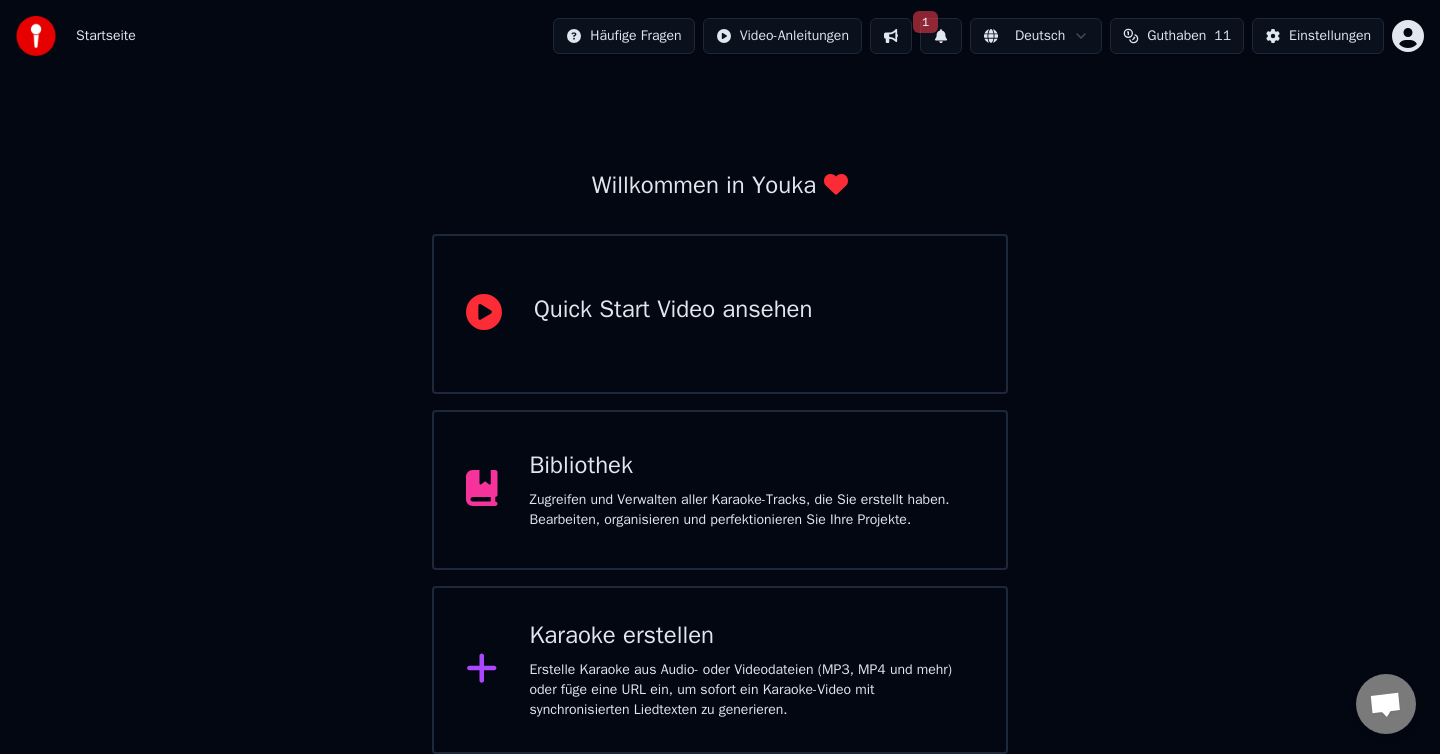 click on "1" at bounding box center (941, 36) 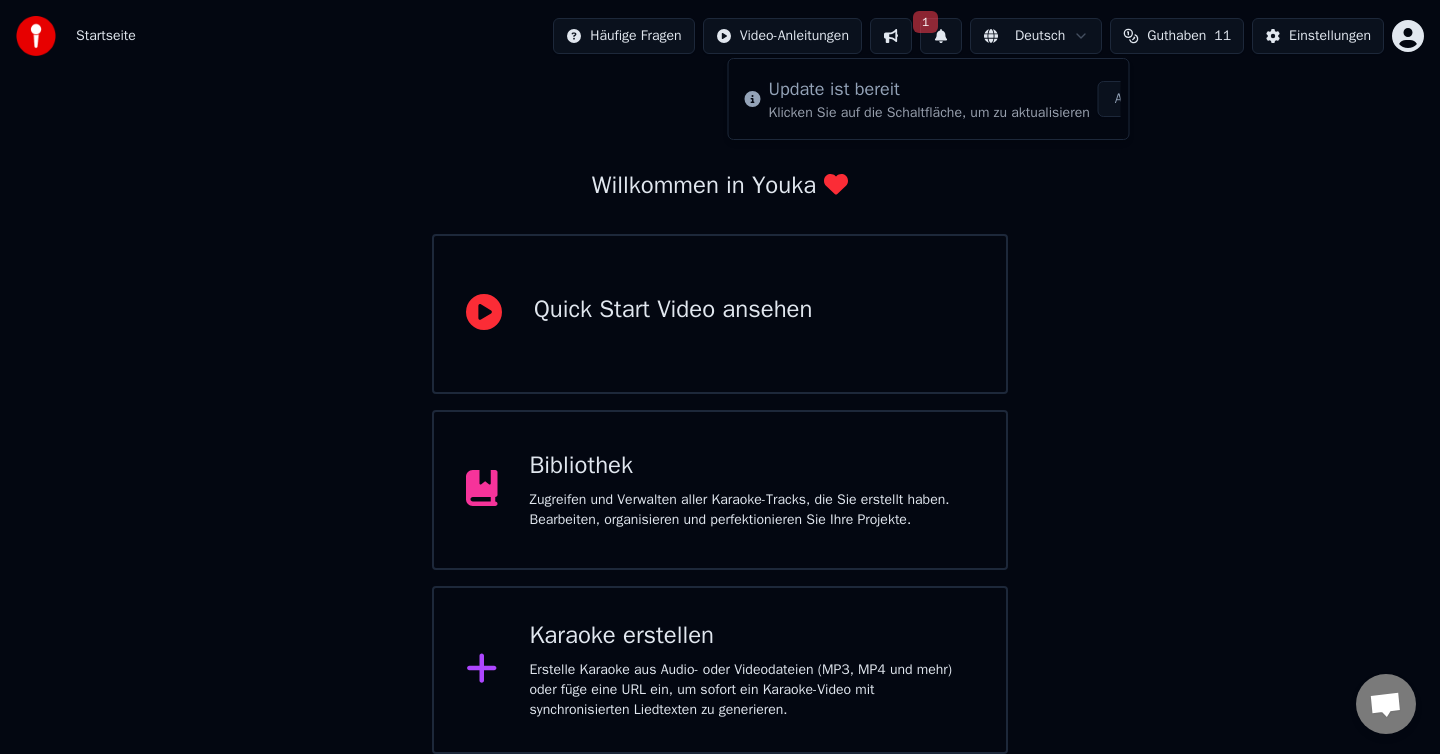 click on "Klicken Sie auf die Schaltfläche, um zu aktualisieren" at bounding box center [929, 113] 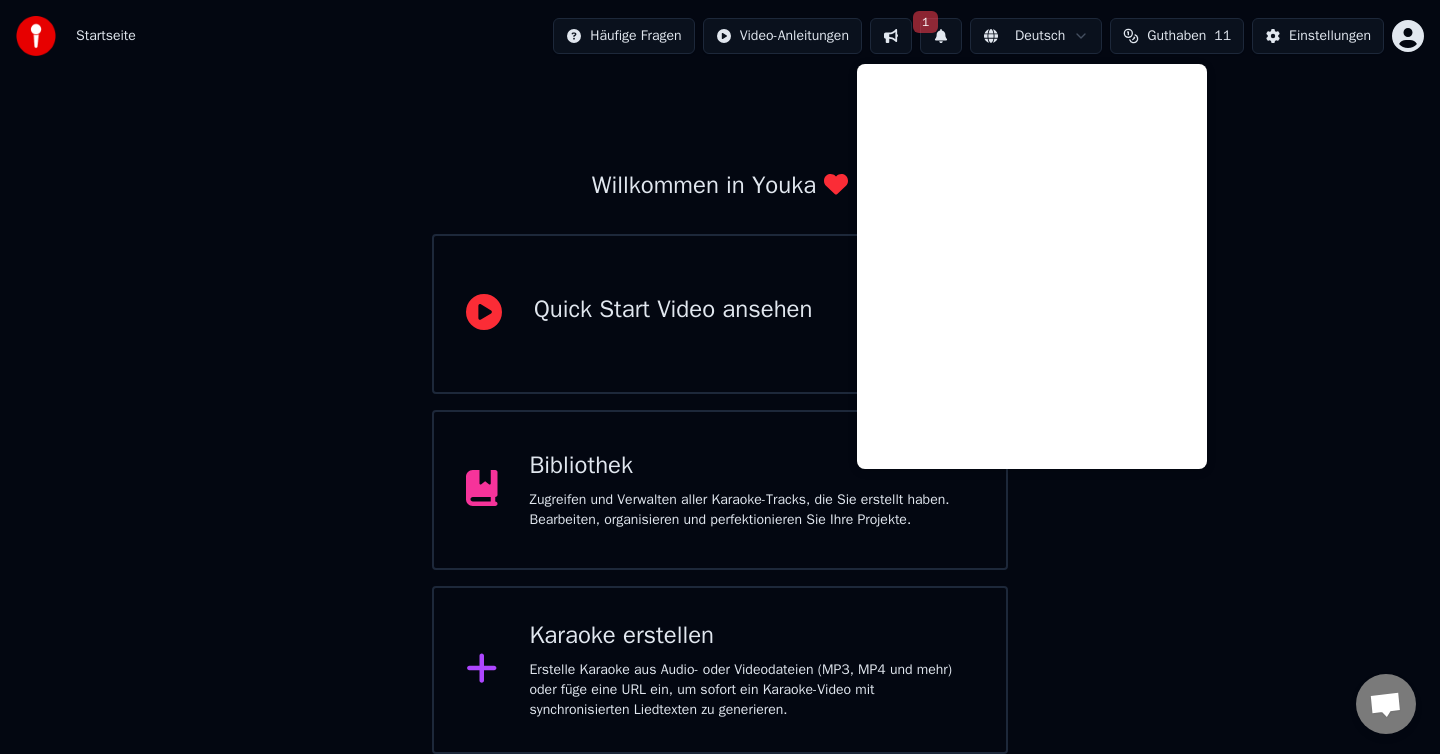 click on "1" at bounding box center [941, 36] 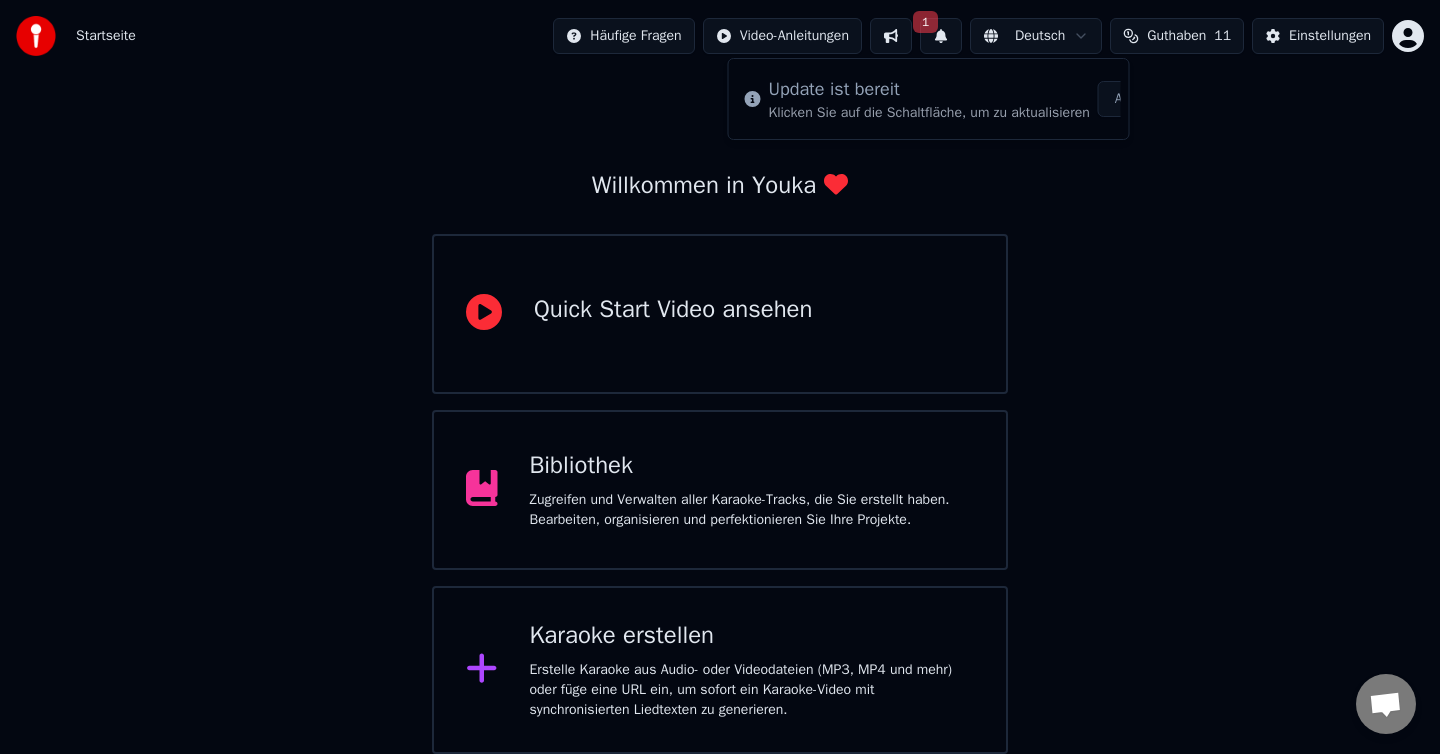 click on "Update ist bereit" at bounding box center (929, 89) 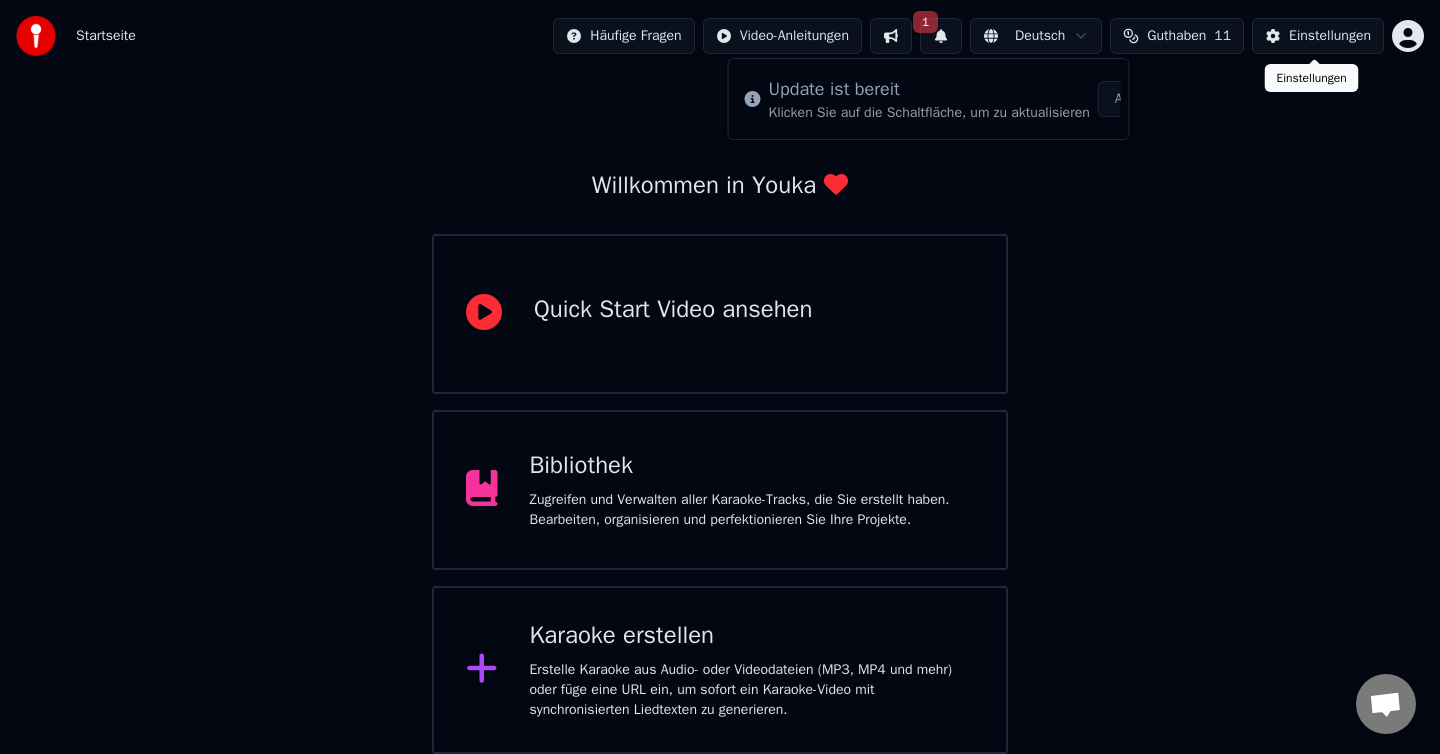 click on "Einstellungen" at bounding box center [1330, 36] 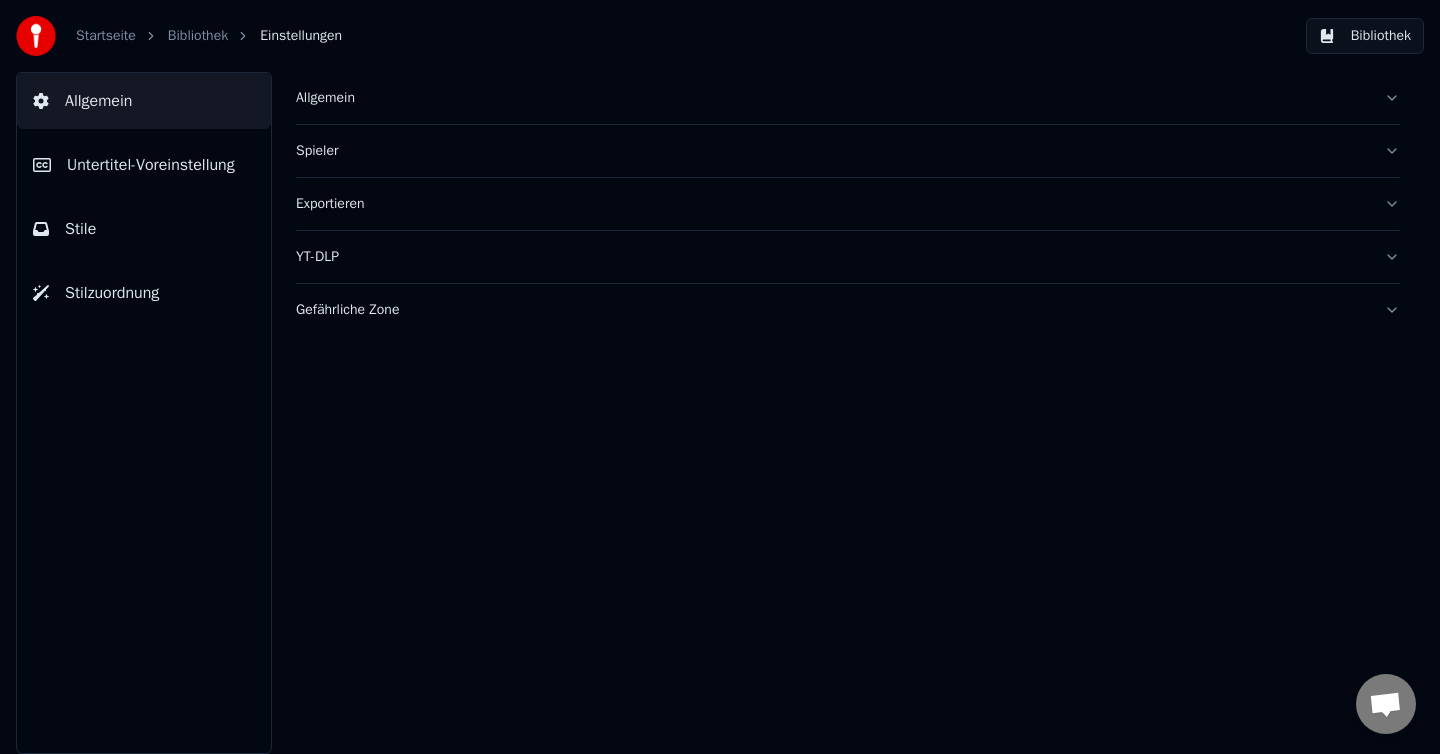 scroll, scrollTop: 0, scrollLeft: 0, axis: both 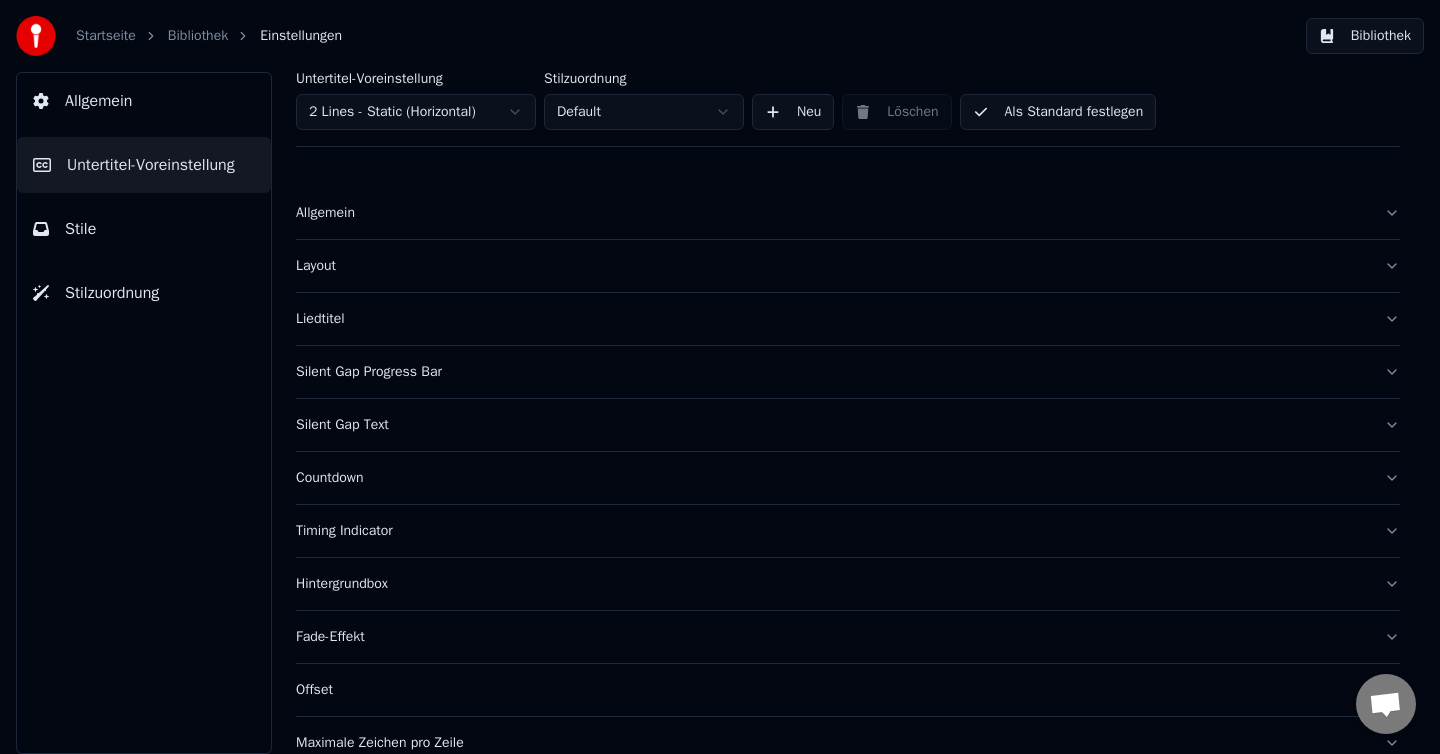 click on "Stile" at bounding box center [80, 229] 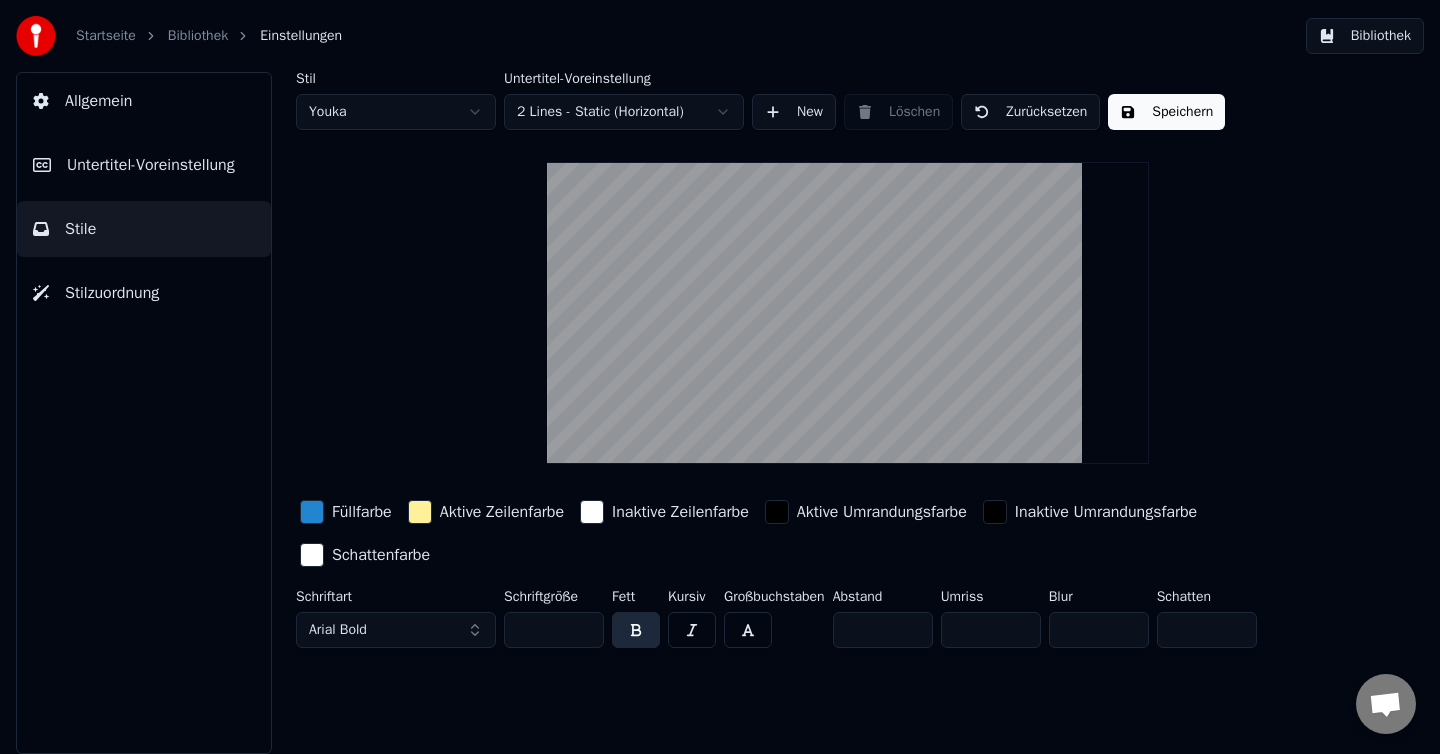 click on "Startseite Bibliothek Einstellungen Bibliothek Allgemein Untertitel-Voreinstellung Stile Stilzuordnung Stil Youka Untertitel-Voreinstellung 2 Lines - Static (Horizontal) New Löschen Zurücksetzen Speichern Füllfarbe Aktive Zeilenfarbe Inaktive Zeilenfarbe Aktive Umrandungsfarbe Inaktive Umrandungsfarbe Schattenfarbe Schriftart Arial Bold Schriftgröße ** Fett Kursiv Großbuchstaben Abstand * Umriss * Blur * Schatten *" at bounding box center [720, 377] 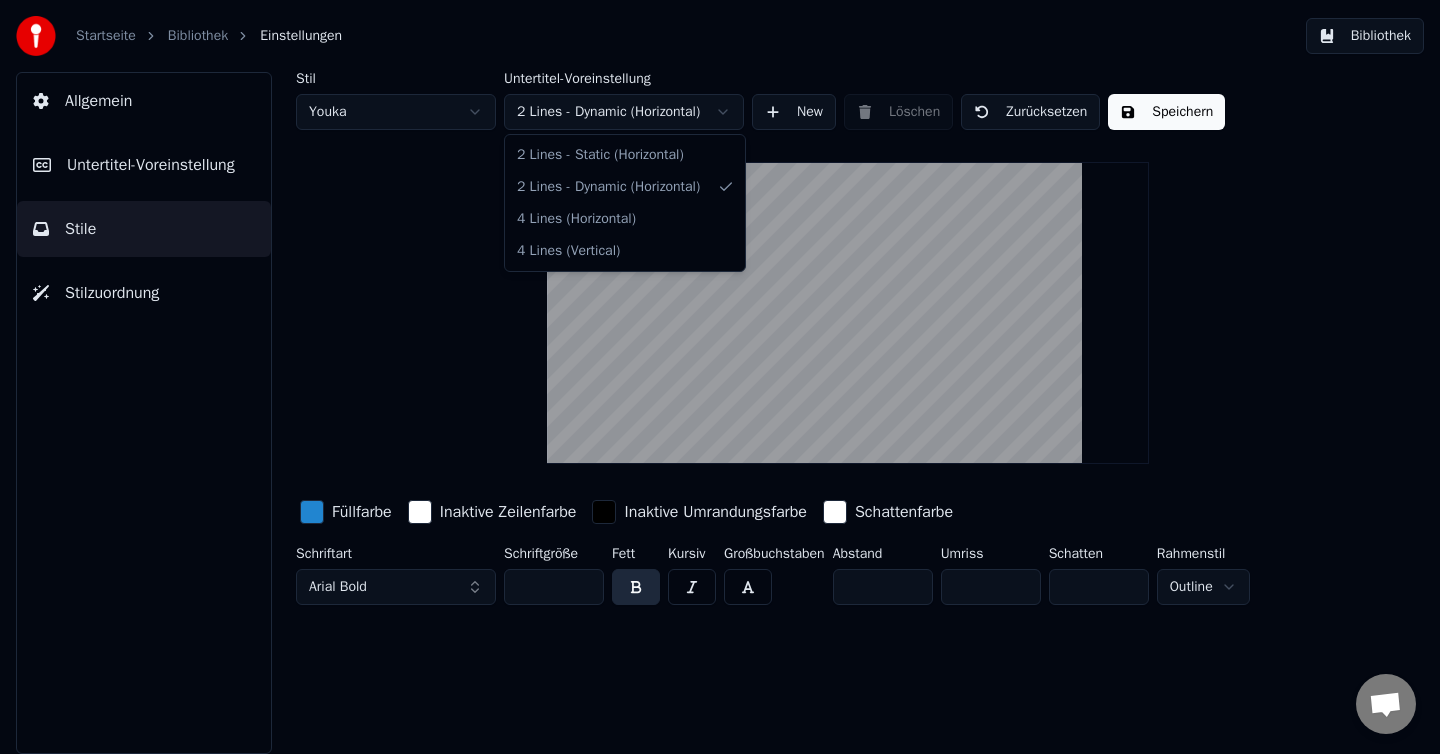 click on "Startseite Bibliothek Einstellungen Bibliothek Allgemein Untertitel-Voreinstellung Stile Stilzuordnung Stil Youka Untertitel-Voreinstellung 2 Lines - Dynamic (Horizontal) New Löschen Zurücksetzen Speichern Füllfarbe Inaktive Zeilenfarbe Inaktive Umrandungsfarbe Schattenfarbe Schriftart Arial Bold Schriftgröße ** Fett Kursiv Großbuchstaben Abstand * Umriss * Schatten * Rahmenstil Outline 2 Lines - Static (Horizontal) 2 Lines - Dynamic (Horizontal) 4 Lines (Horizontal) 4 Lines (Vertical)" at bounding box center (720, 377) 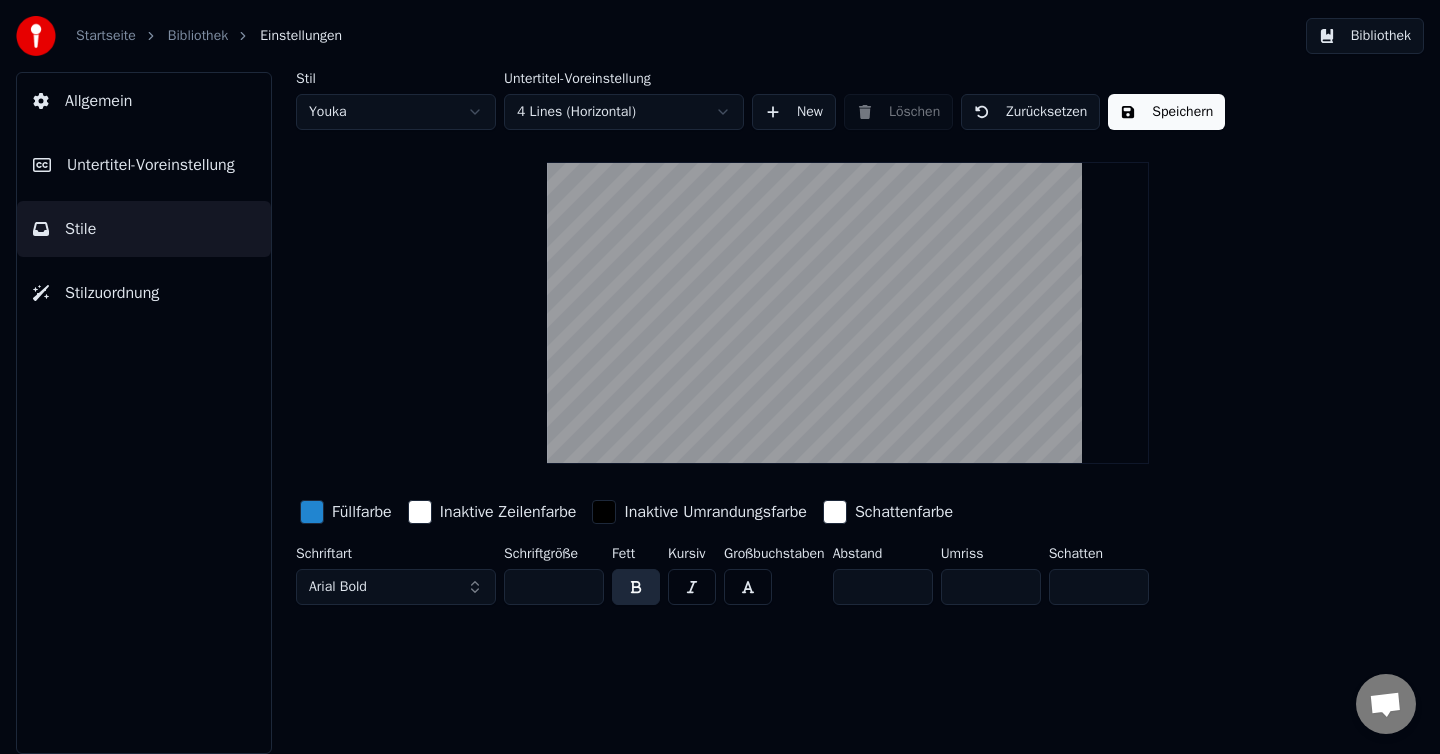 click on "Startseite Bibliothek Einstellungen Bibliothek Allgemein Untertitel-Voreinstellung Stile Stilzuordnung Stil Youka Untertitel-Voreinstellung 4 Lines (Horizontal) New Löschen Zurücksetzen Speichern Füllfarbe Inaktive Zeilenfarbe Inaktive Umrandungsfarbe Schattenfarbe Schriftart Arial Bold Schriftgröße ** Fett Kursiv Großbuchstaben Abstand * Umriss * Schatten *" at bounding box center (720, 377) 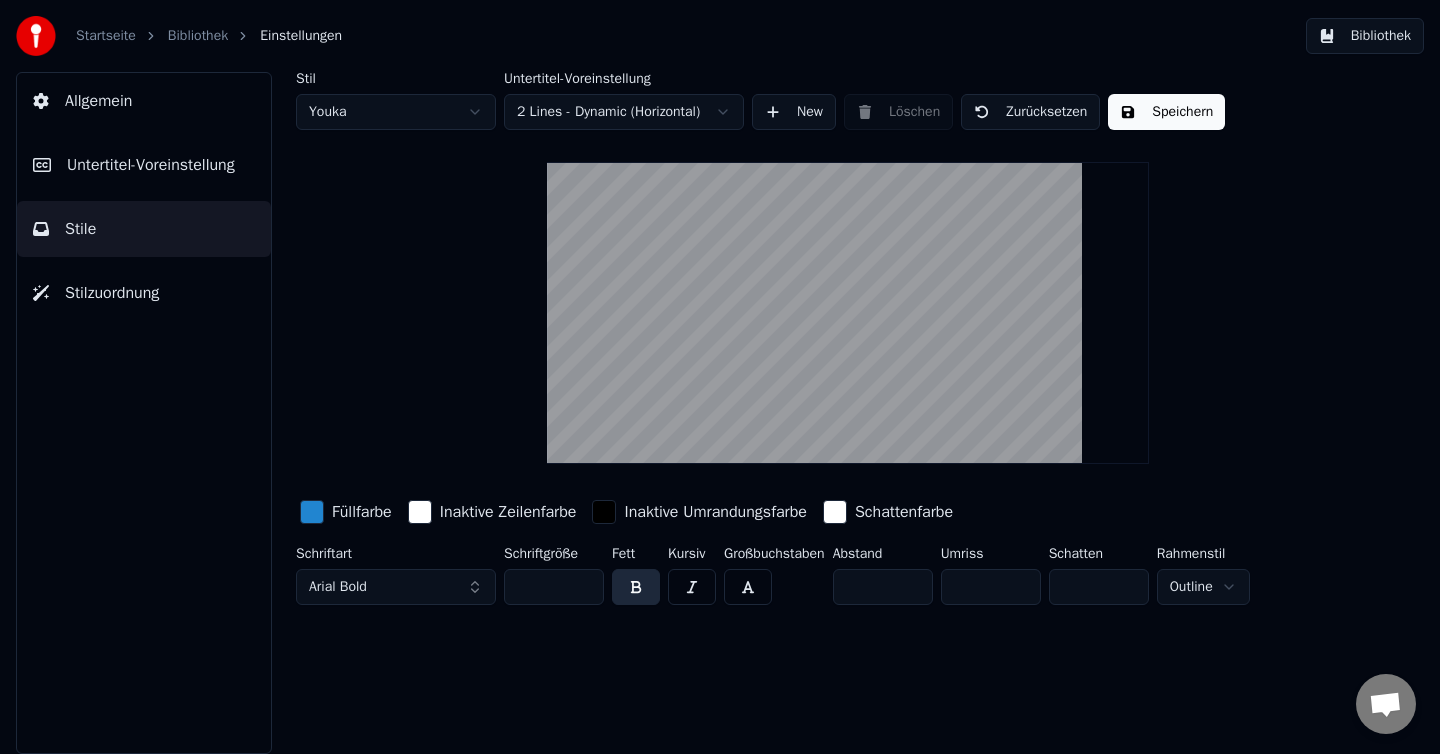 click on "Startseite Bibliothek Einstellungen Bibliothek Allgemein Untertitel-Voreinstellung Stile Stilzuordnung Stil Youka 2 Untertitel-Voreinstellung 2 Lines - Dynamic (Horizontal) New Löschen Zurücksetzen Speichern Füllfarbe Inaktive Zeilenfarbe Inaktive Umrandungsfarbe Schattenfarbe Schriftart Arial Bold Schriftgröße ** Fett Kursiv Großbuchstaben Abstand * Umriss * Schatten * Rahmenstil Outline" at bounding box center [720, 377] 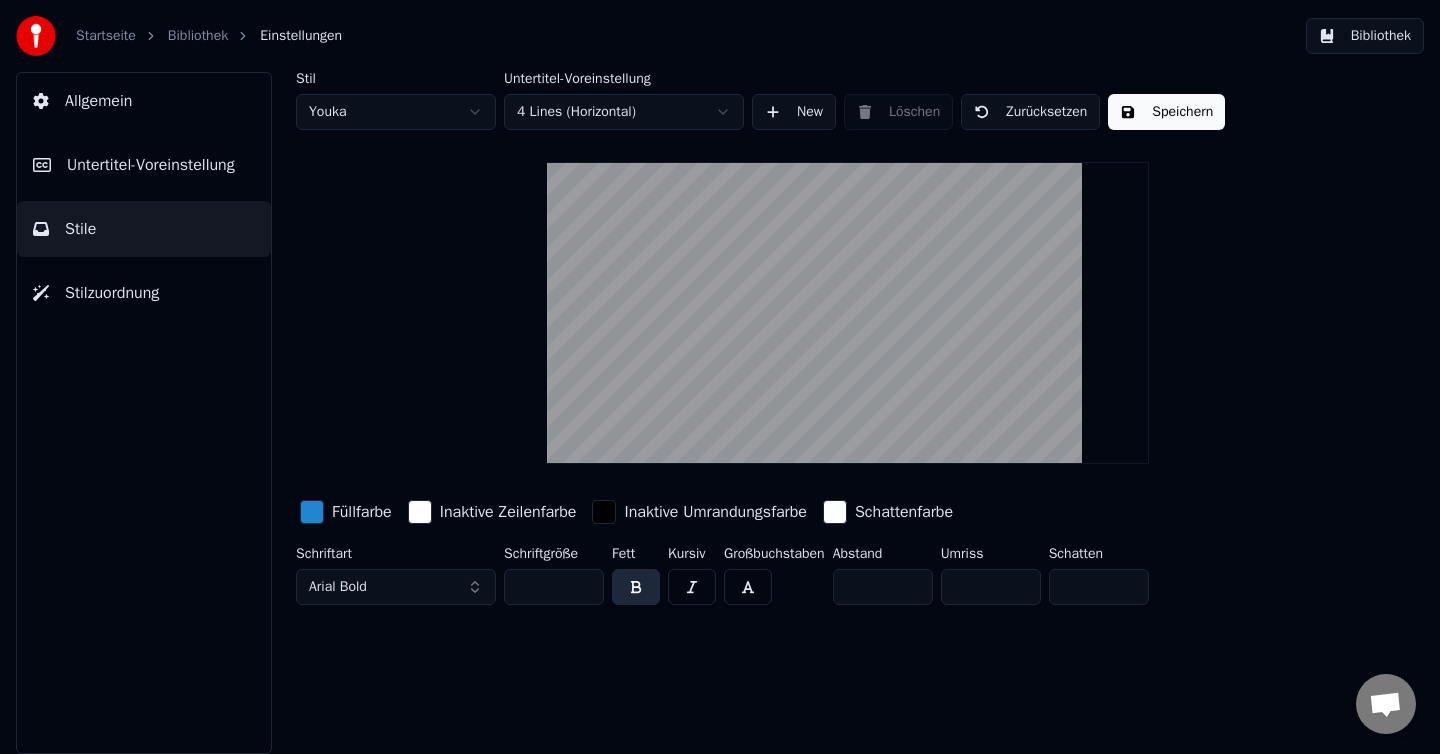 click on "Startseite Bibliothek Einstellungen Bibliothek Allgemein Untertitel-Voreinstellung Stile Stilzuordnung Stil Youka Untertitel-Voreinstellung 4 Lines (Horizontal) New Löschen Zurücksetzen Speichern Füllfarbe Inaktive Zeilenfarbe Inaktive Umrandungsfarbe Schattenfarbe Schriftart Arial Bold Schriftgröße ** Fett Kursiv Großbuchstaben Abstand * Umriss * Schatten *" at bounding box center [720, 377] 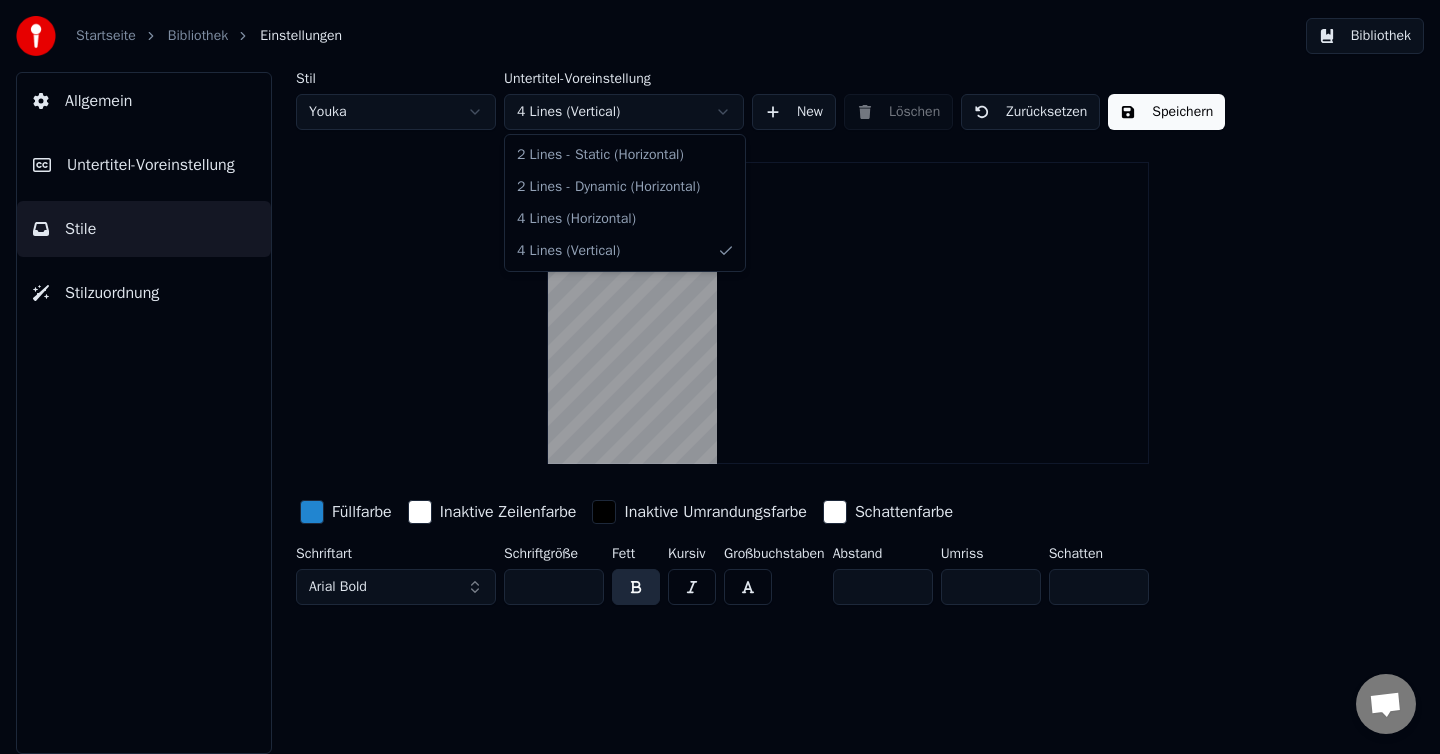 click on "Startseite Bibliothek Einstellungen Bibliothek Allgemein Untertitel-Voreinstellung Stile Stilzuordnung Stil Youka Untertitel-Voreinstellung 4 Lines (Vertical) New Löschen Zurücksetzen Speichern Füllfarbe Inaktive Zeilenfarbe Inaktive Umrandungsfarbe Schattenfarbe Schriftart Arial Bold Schriftgröße ** Fett Kursiv Großbuchstaben Abstand * Umriss * Schatten * 2 Lines - Static (Horizontal) 2 Lines - Dynamic (Horizontal) 4 Lines (Horizontal) 4 Lines (Vertical)" at bounding box center (720, 377) 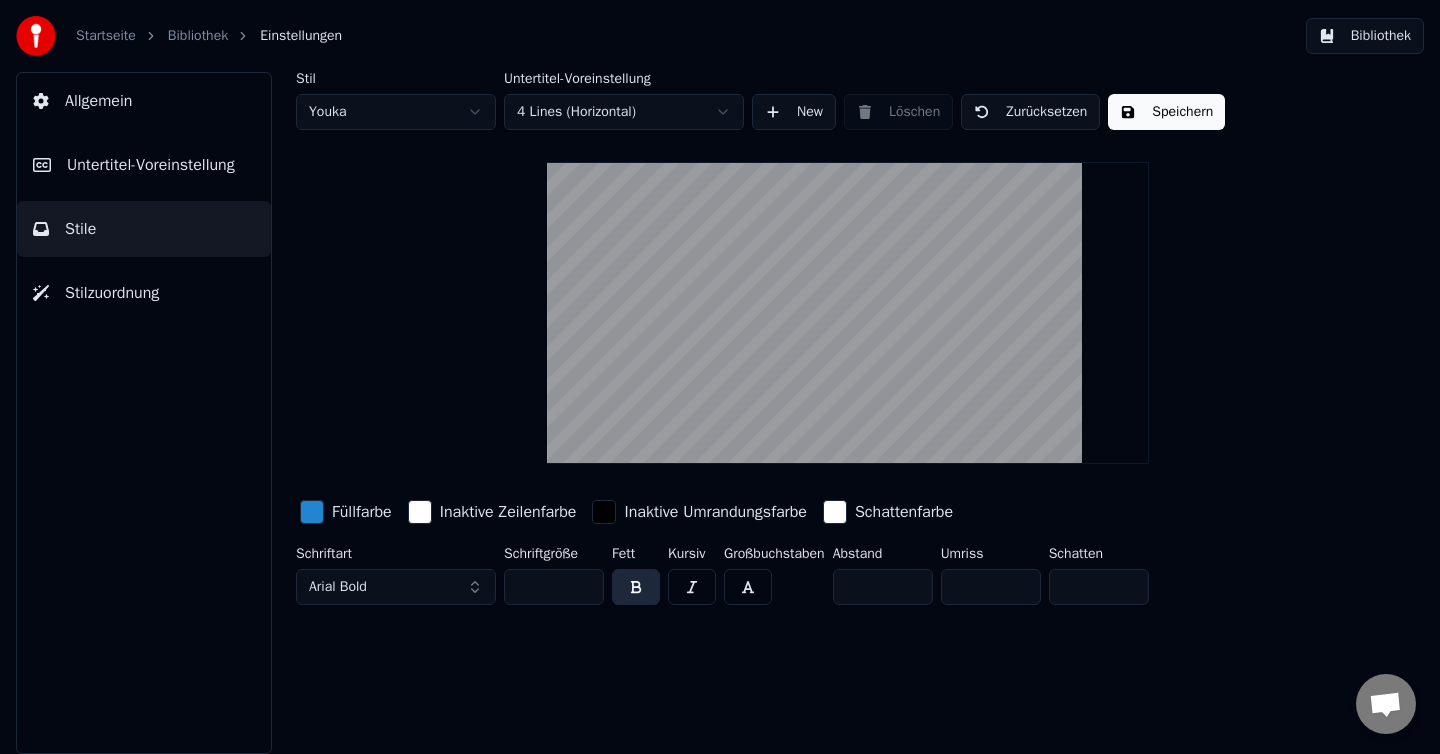 click on "Startseite Bibliothek Einstellungen Bibliothek Allgemein Untertitel-Voreinstellung Stile Stilzuordnung Stil Youka Untertitel-Voreinstellung 4 Lines (Horizontal) New Löschen Zurücksetzen Speichern Füllfarbe Inaktive Zeilenfarbe Inaktive Umrandungsfarbe Schattenfarbe Schriftart Arial Bold Schriftgröße ** Fett Kursiv Großbuchstaben Abstand * Umriss * Schatten *" at bounding box center [720, 377] 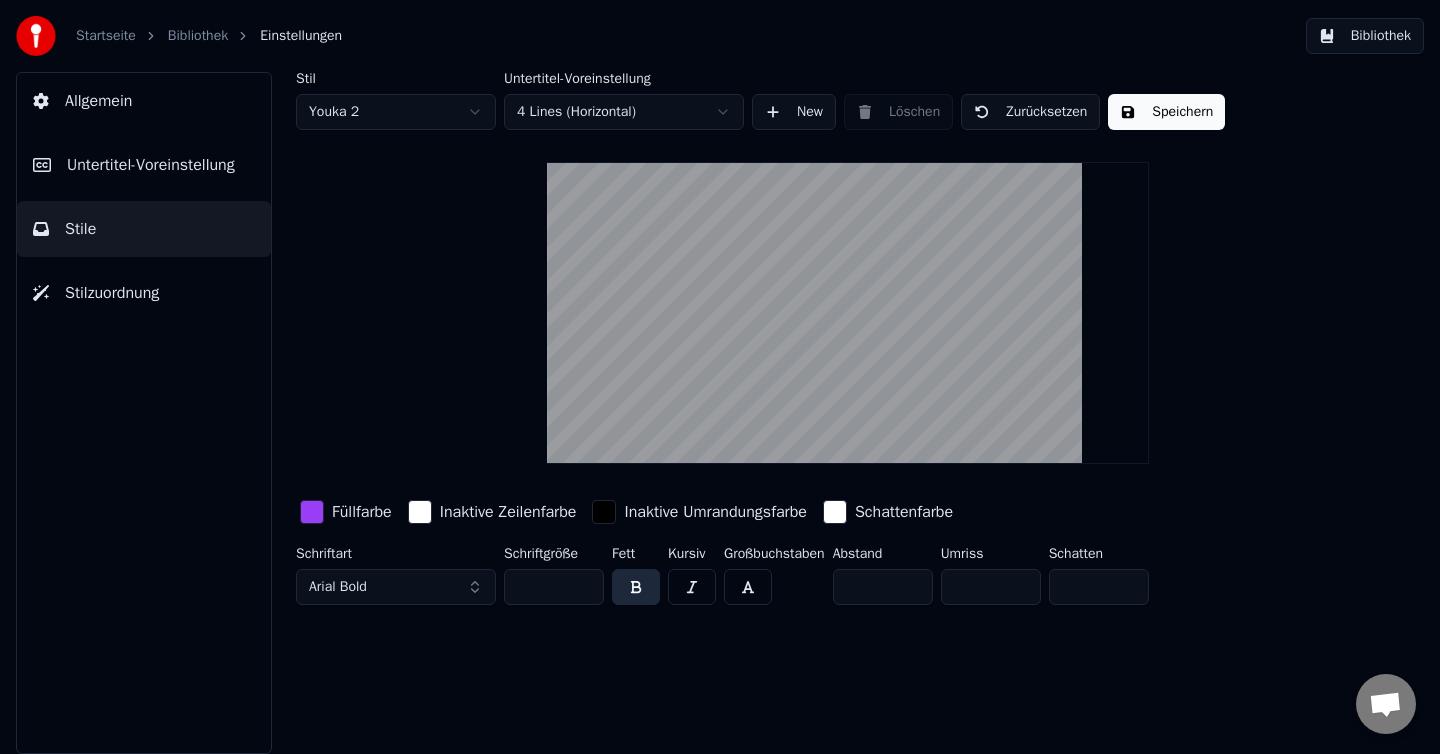 click on "Startseite Bibliothek Einstellungen Bibliothek Allgemein Untertitel-Voreinstellung Stile Stilzuordnung Stil Youka 2 Untertitel-Voreinstellung 4 Lines (Horizontal) New Löschen Zurücksetzen Speichern Füllfarbe Inaktive Zeilenfarbe Inaktive Umrandungsfarbe Schattenfarbe Schriftart Arial Bold Schriftgröße ** Fett Kursiv Großbuchstaben Abstand * Umriss * Schatten *" at bounding box center [720, 377] 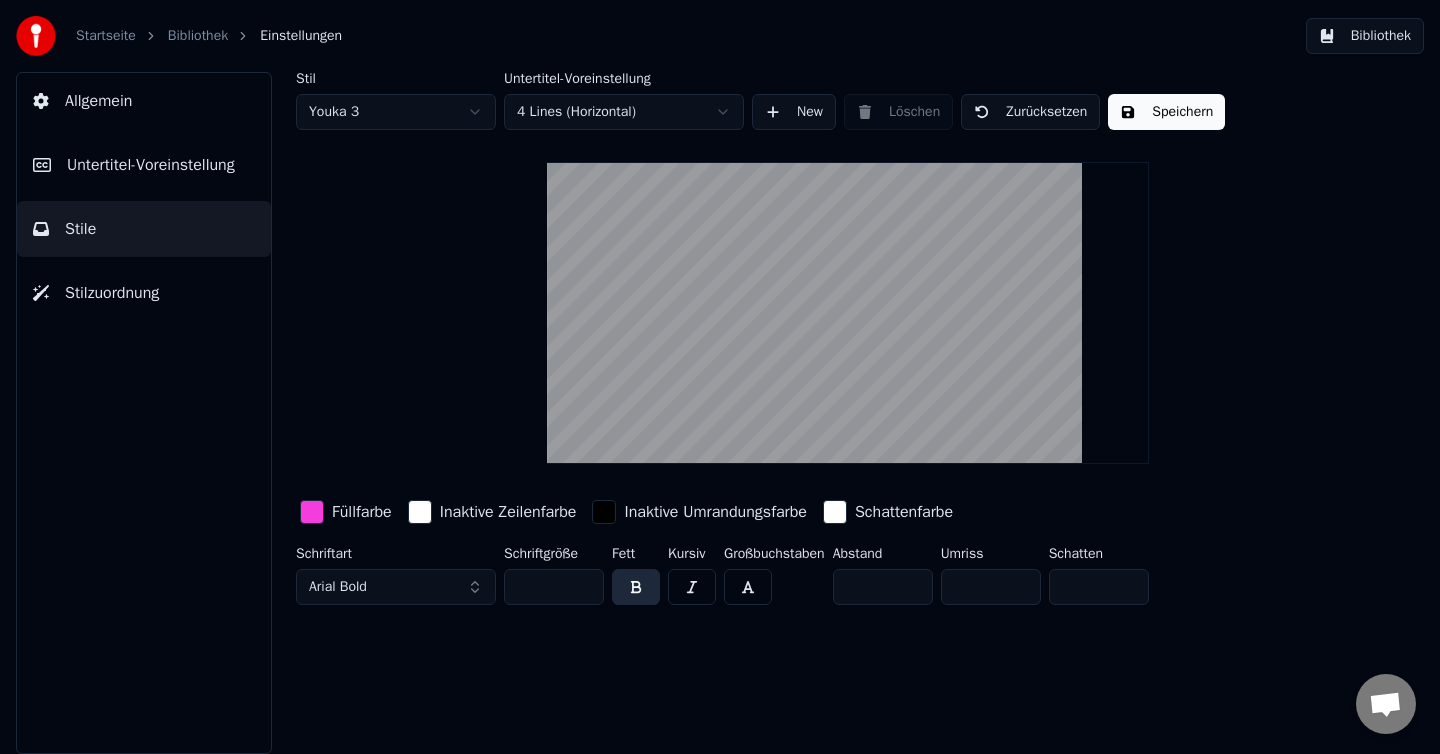 click at bounding box center (312, 512) 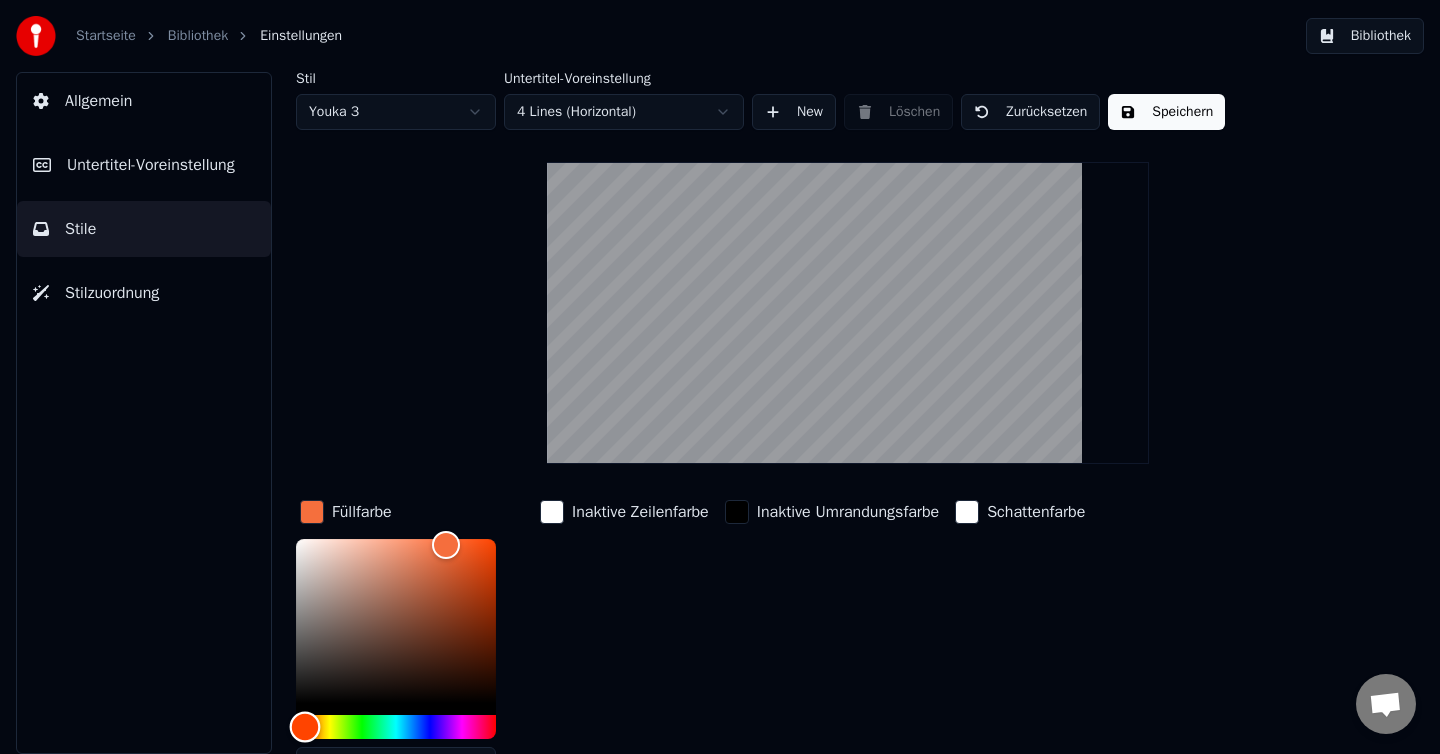 click at bounding box center [396, 727] 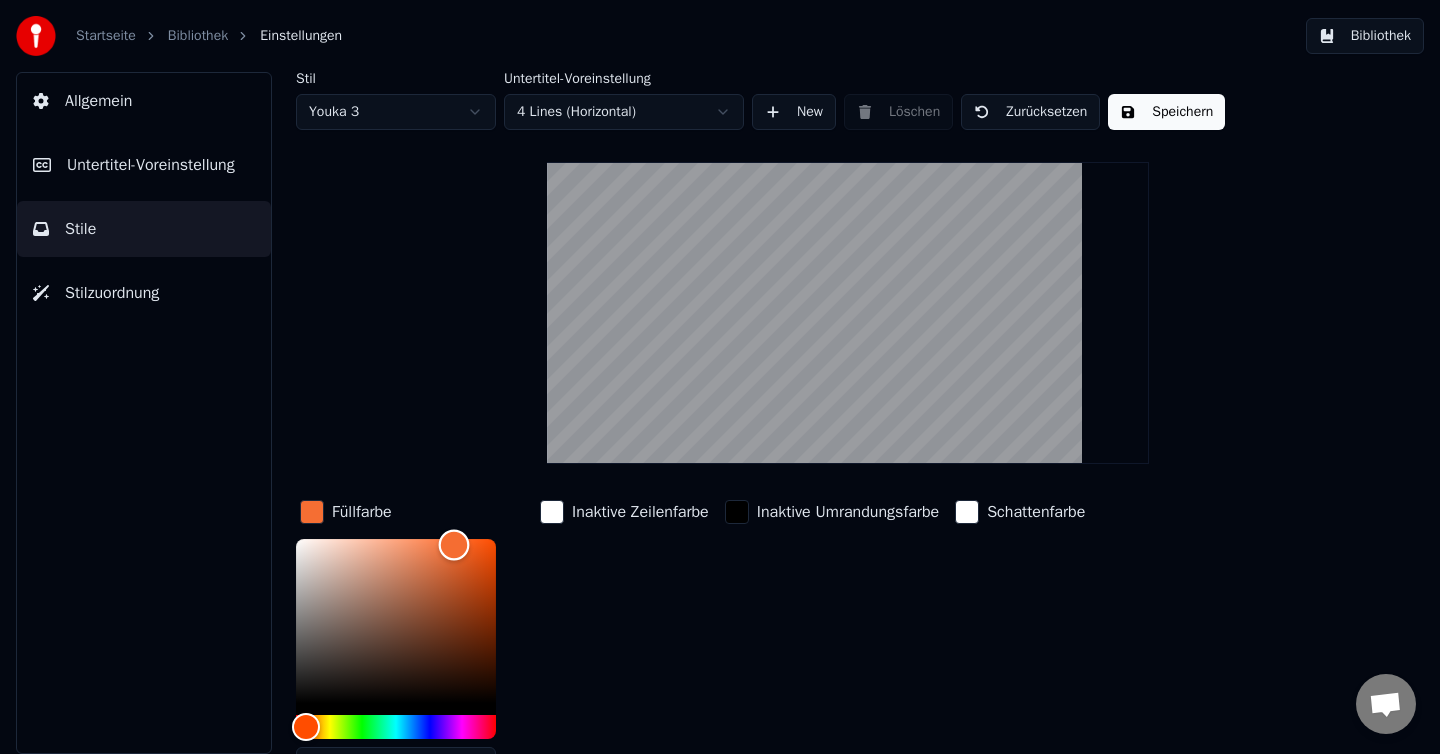 type on "*******" 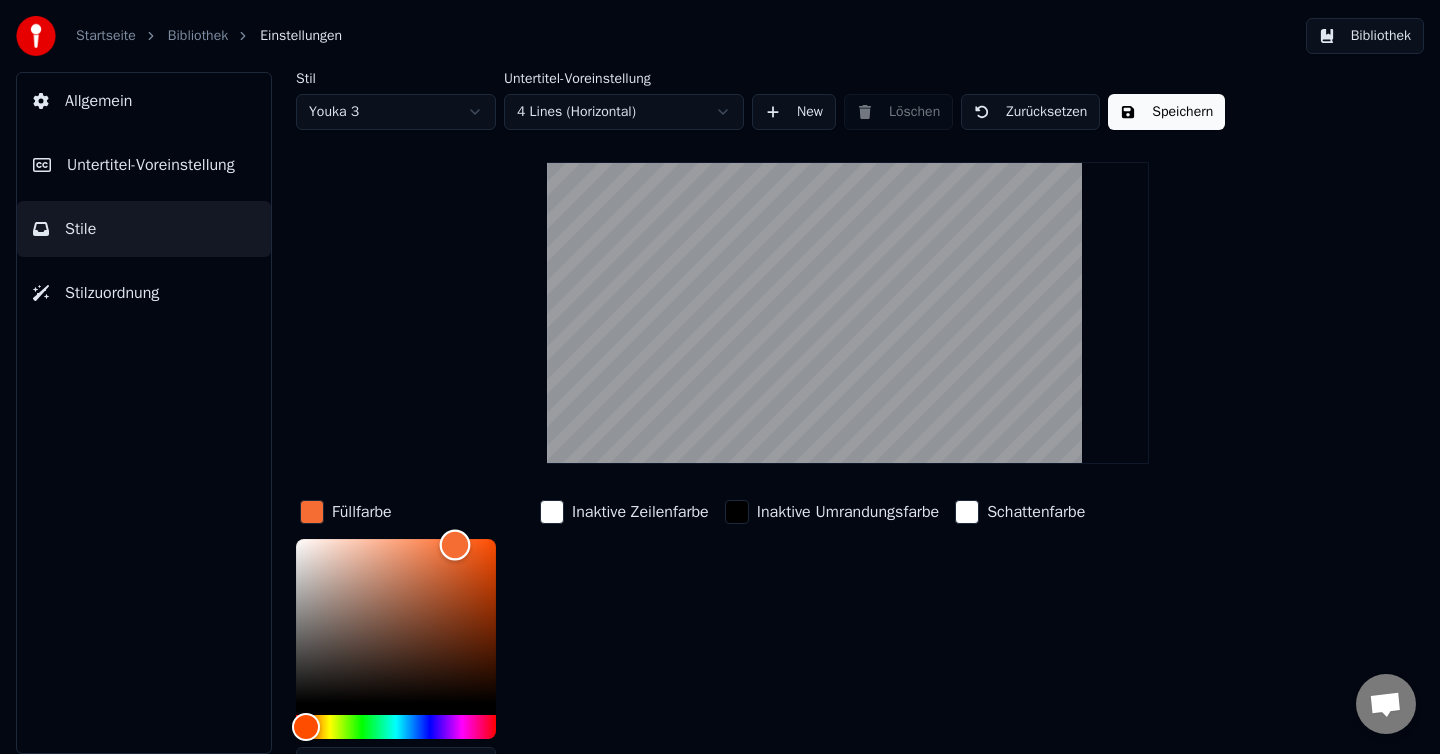 click at bounding box center (455, 545) 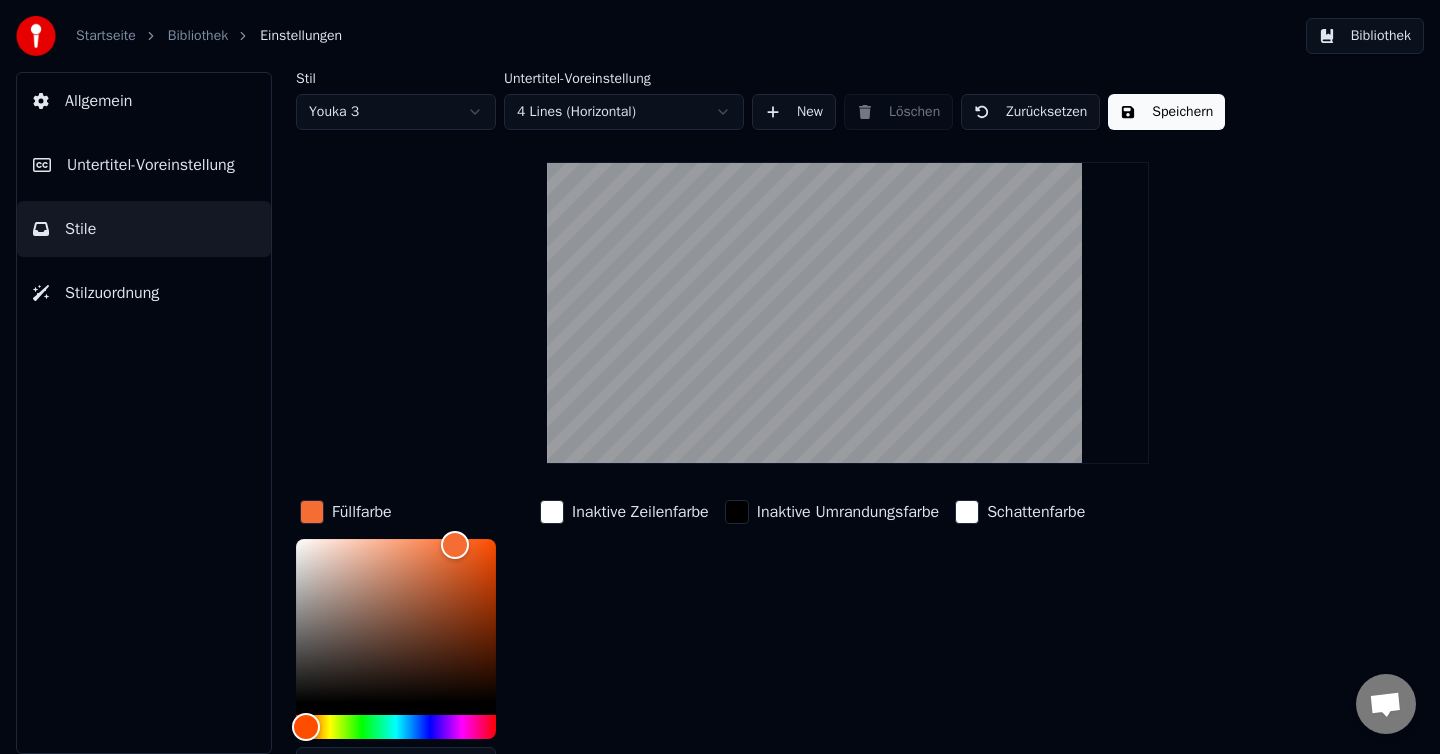 click on "Speichern" at bounding box center (1166, 112) 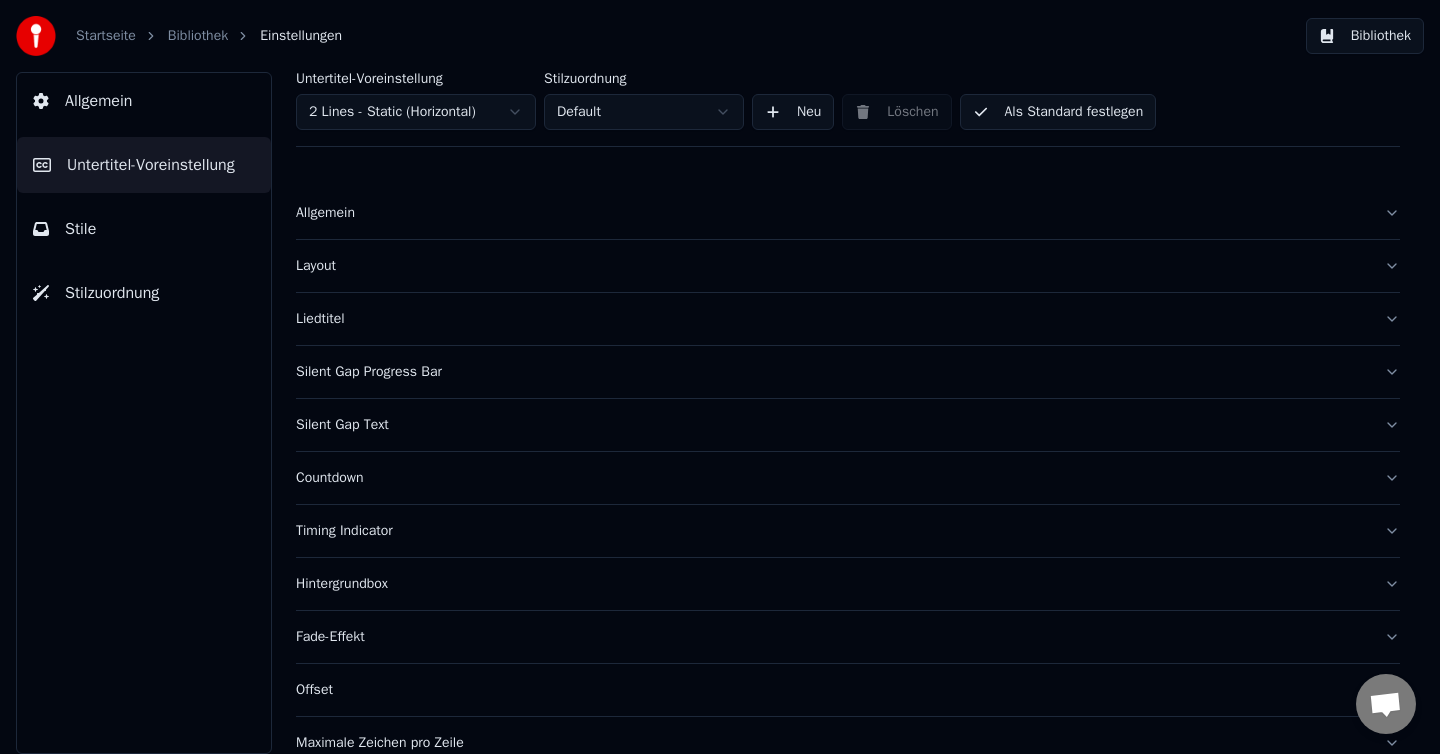click on "Allgemein" at bounding box center (98, 101) 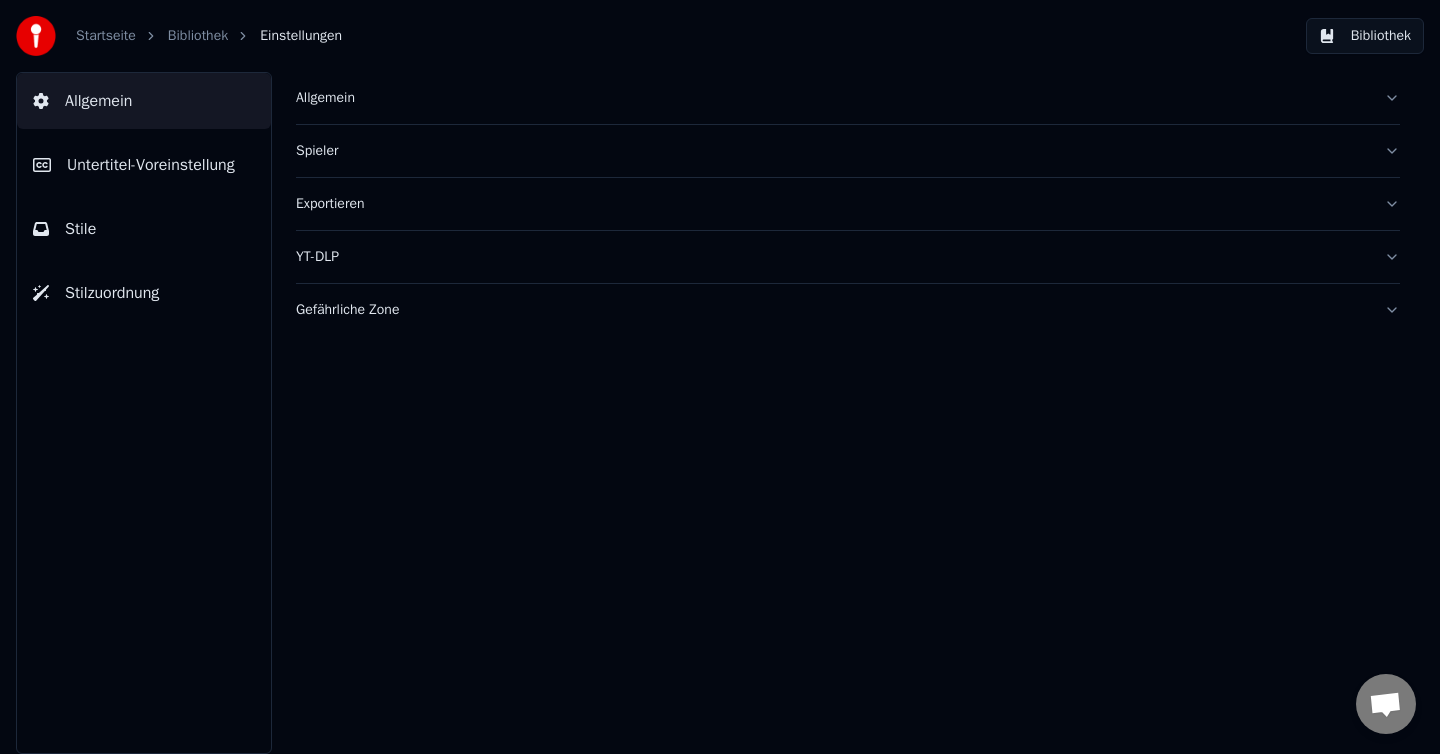 click on "Untertitel-Voreinstellung" at bounding box center [151, 165] 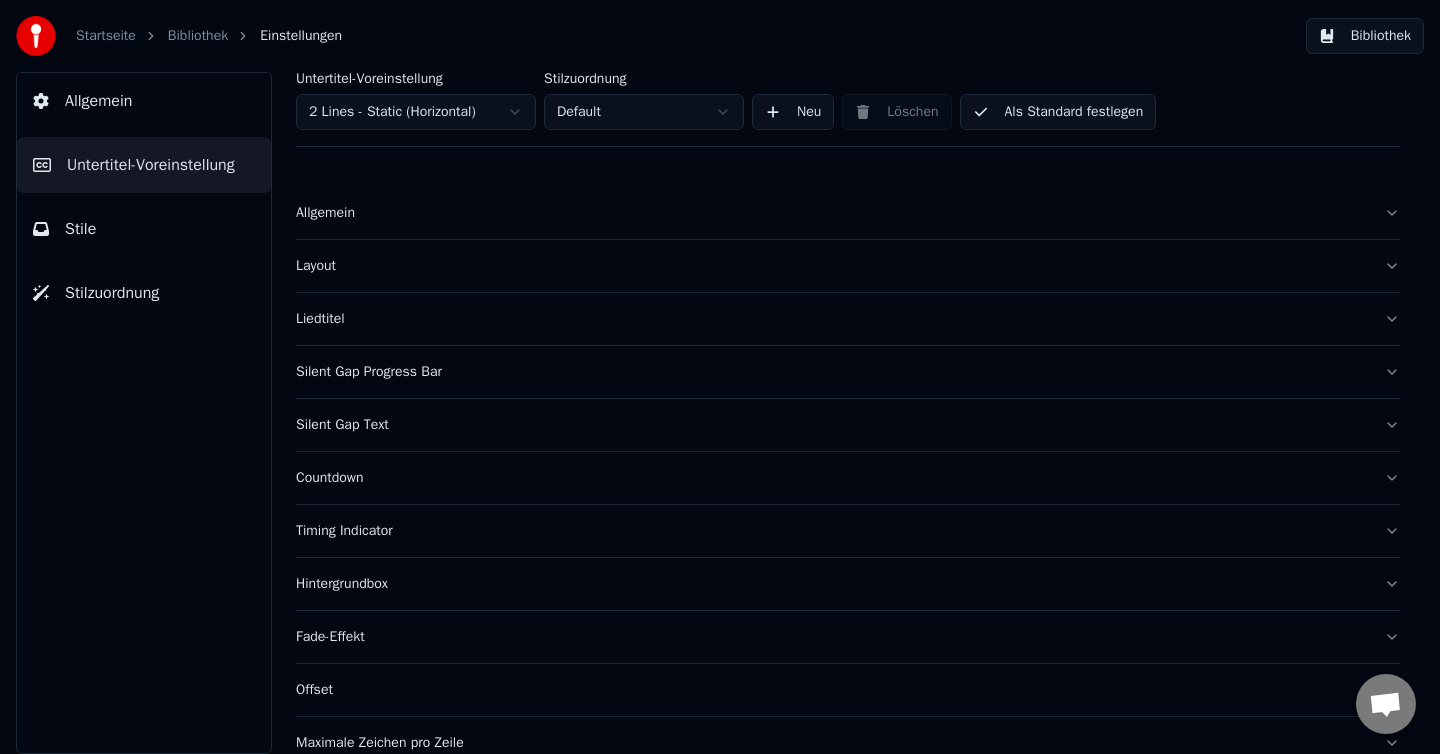 click on "Startseite Bibliothek Einstellungen Bibliothek Allgemein Untertitel-Voreinstellung Stile Stilzuordnung Untertitel-Voreinstellung 2 Lines - Static (Horizontal) Stilzuordnung Default Neu Löschen Als Standard festlegen Allgemein Layout Liedtitel Silent Gap Progress Bar Silent Gap Text Countdown Timing Indicator Hintergrundbox Fade-Effekt Offset Maximale Zeichen pro Zeile Zeilen automatisch teilen Advanced Settings" at bounding box center [720, 377] 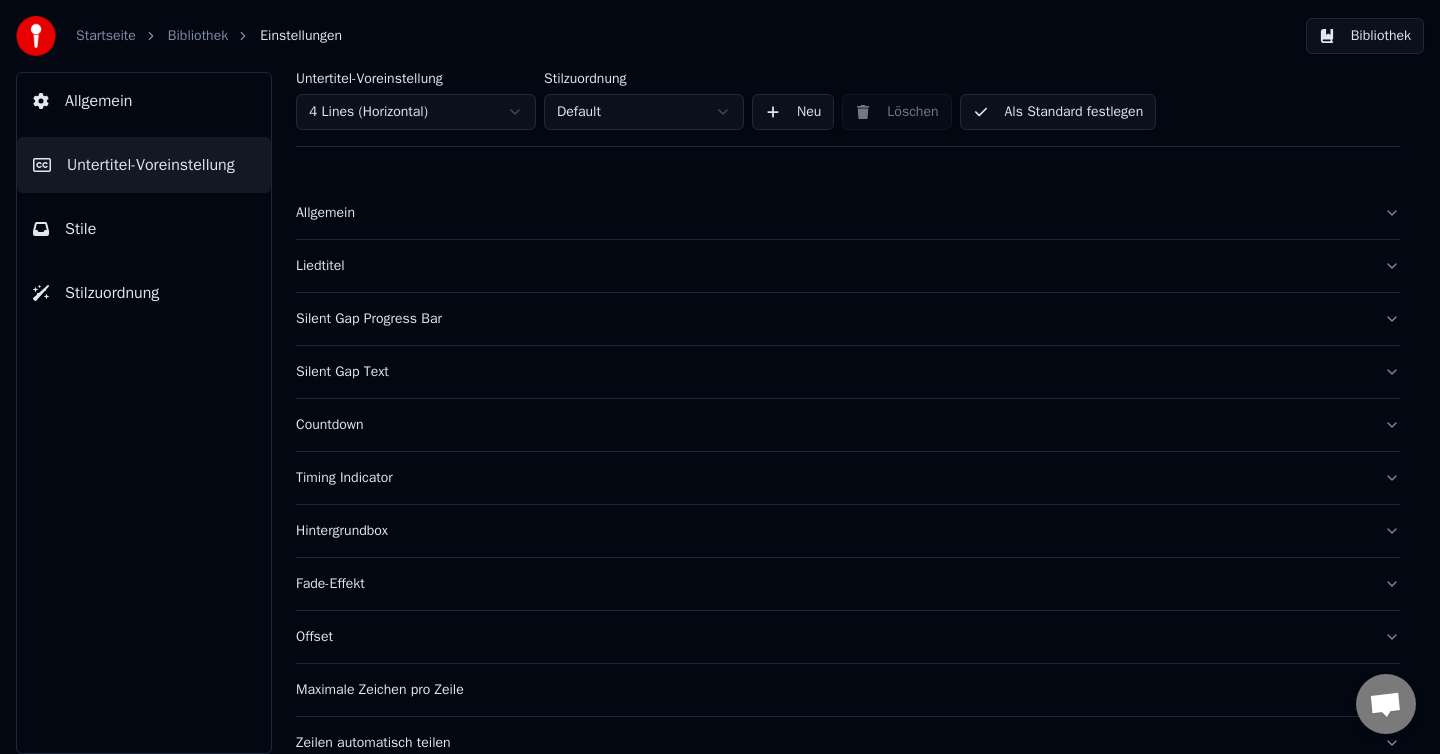 click on "Allgemein" at bounding box center [832, 213] 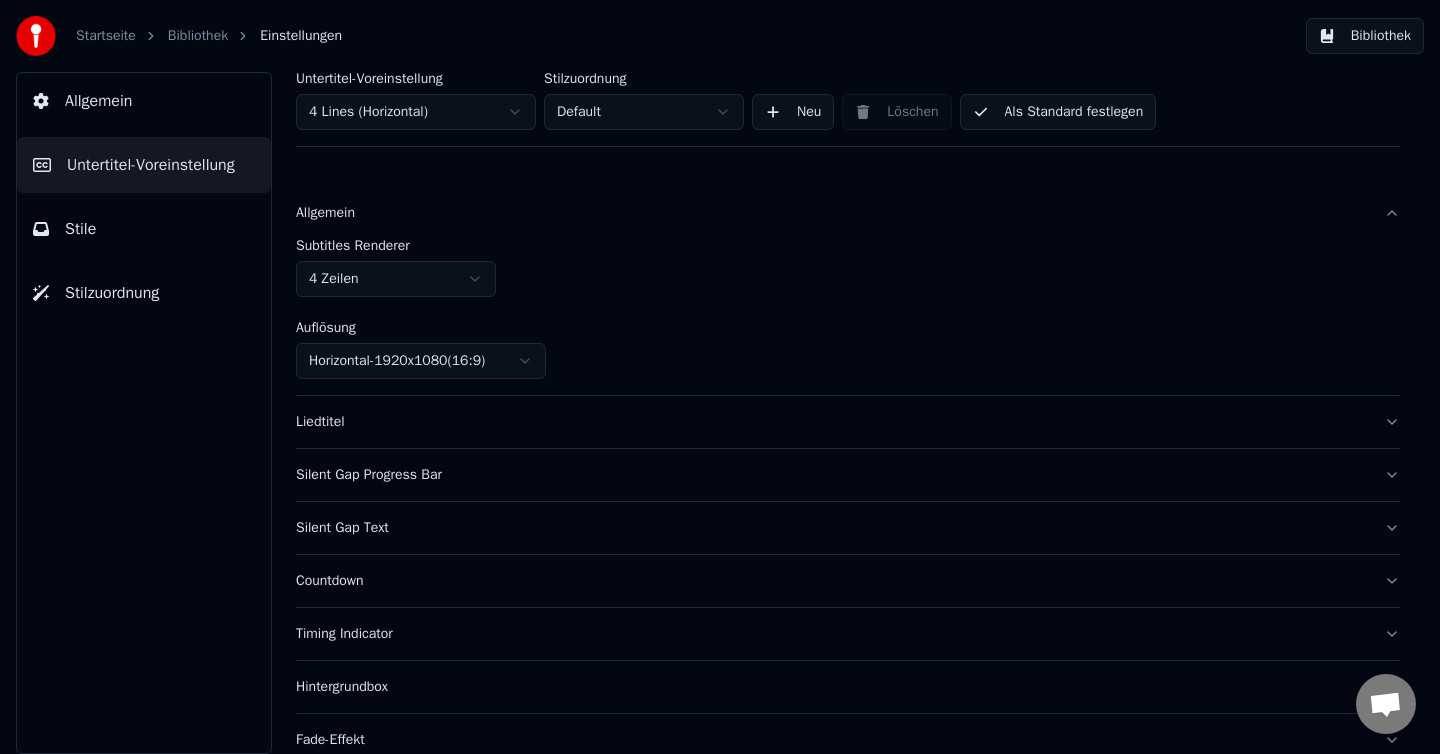 click on "Liedtitel" at bounding box center [832, 422] 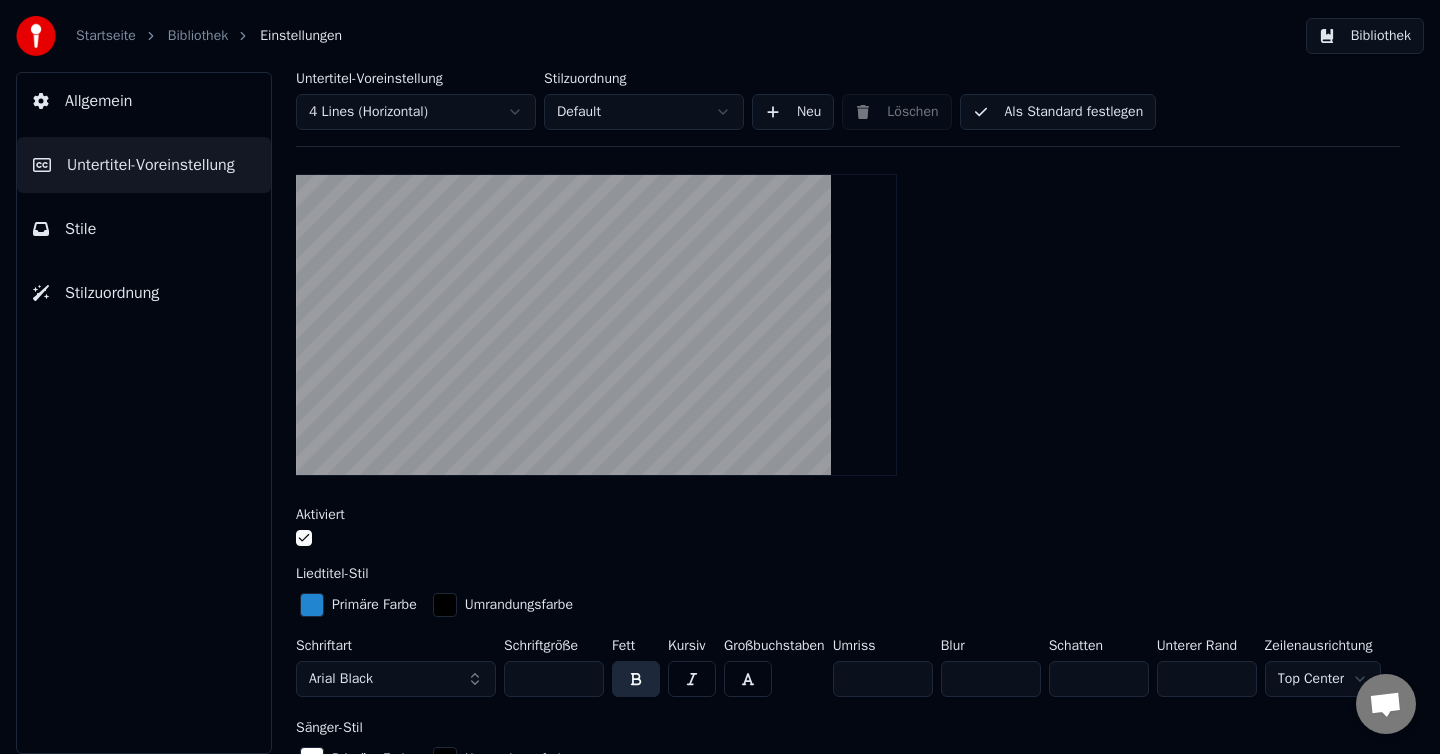 scroll, scrollTop: 141, scrollLeft: 0, axis: vertical 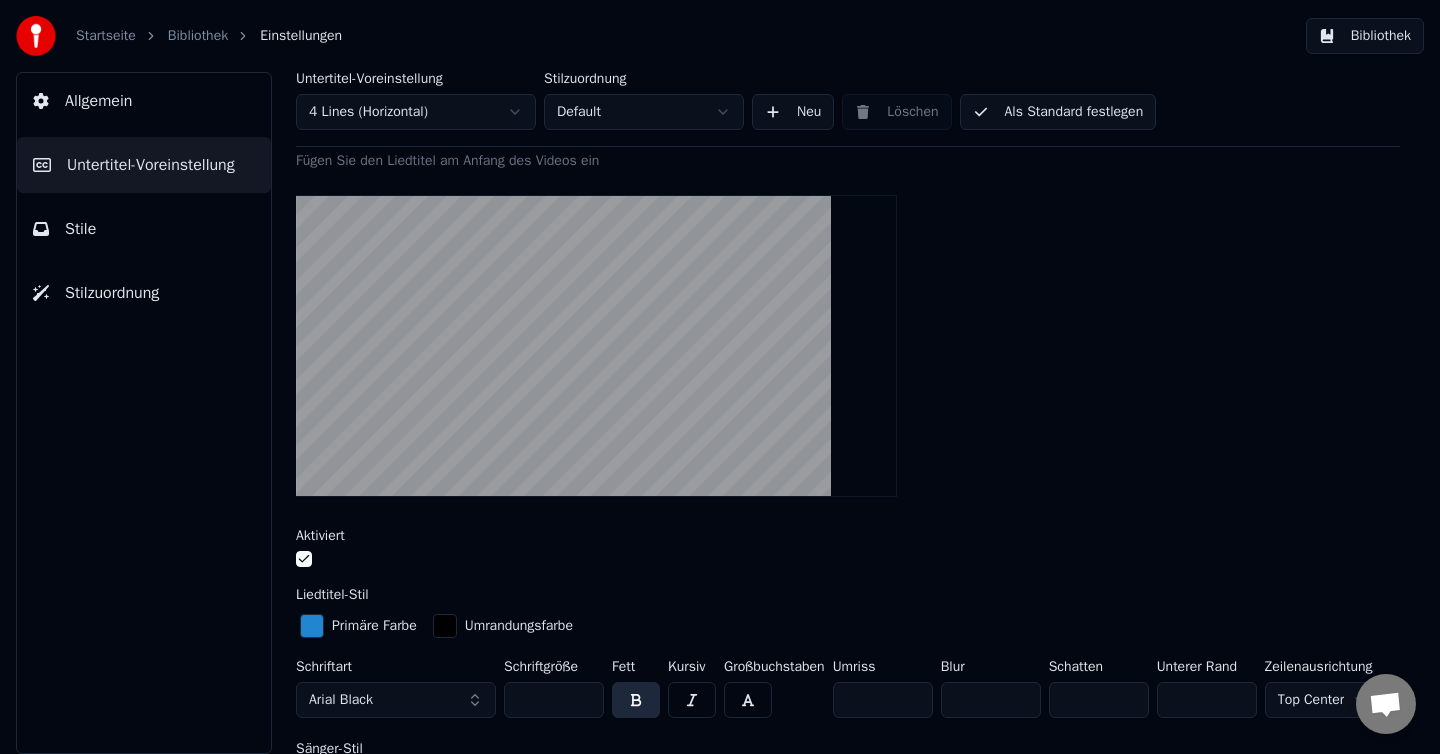 click at bounding box center [312, 626] 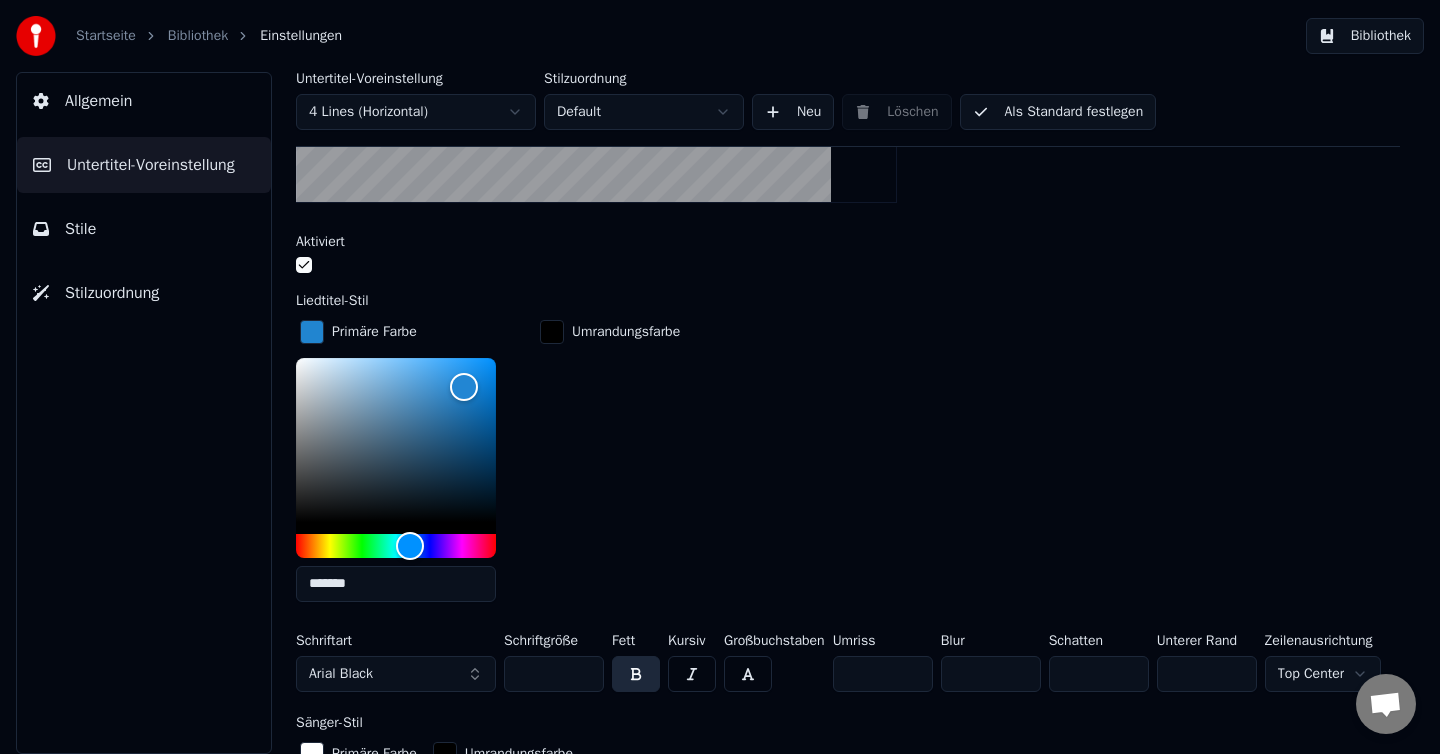 scroll, scrollTop: 484, scrollLeft: 0, axis: vertical 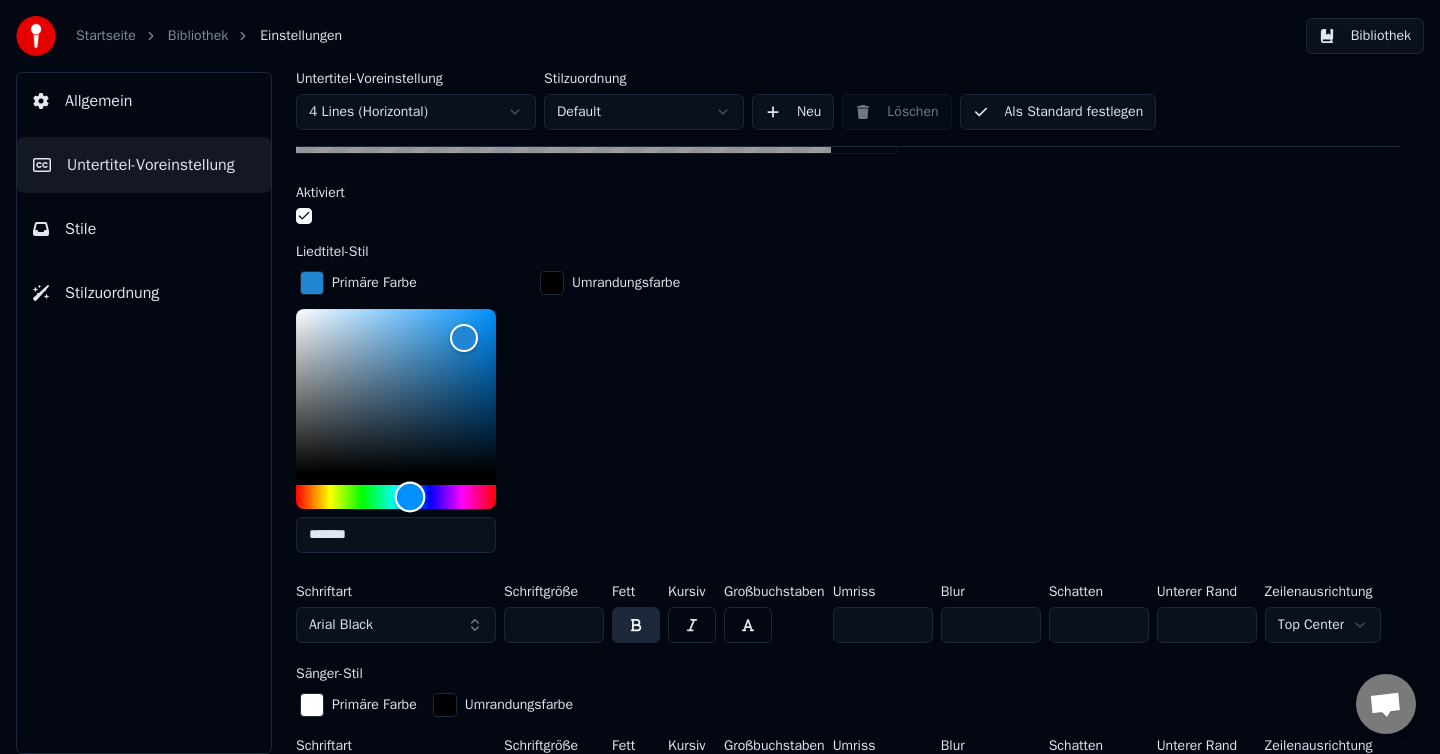 click at bounding box center (396, 497) 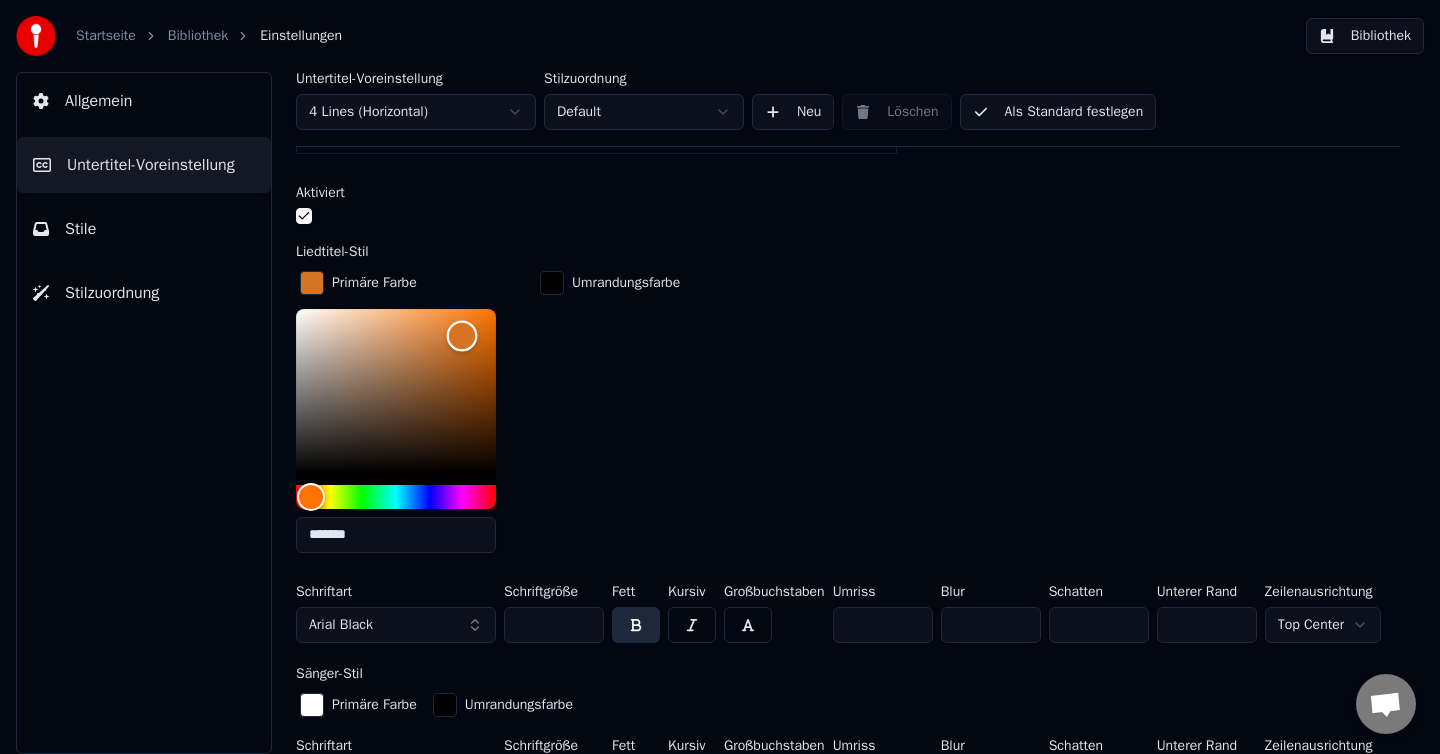 type on "*******" 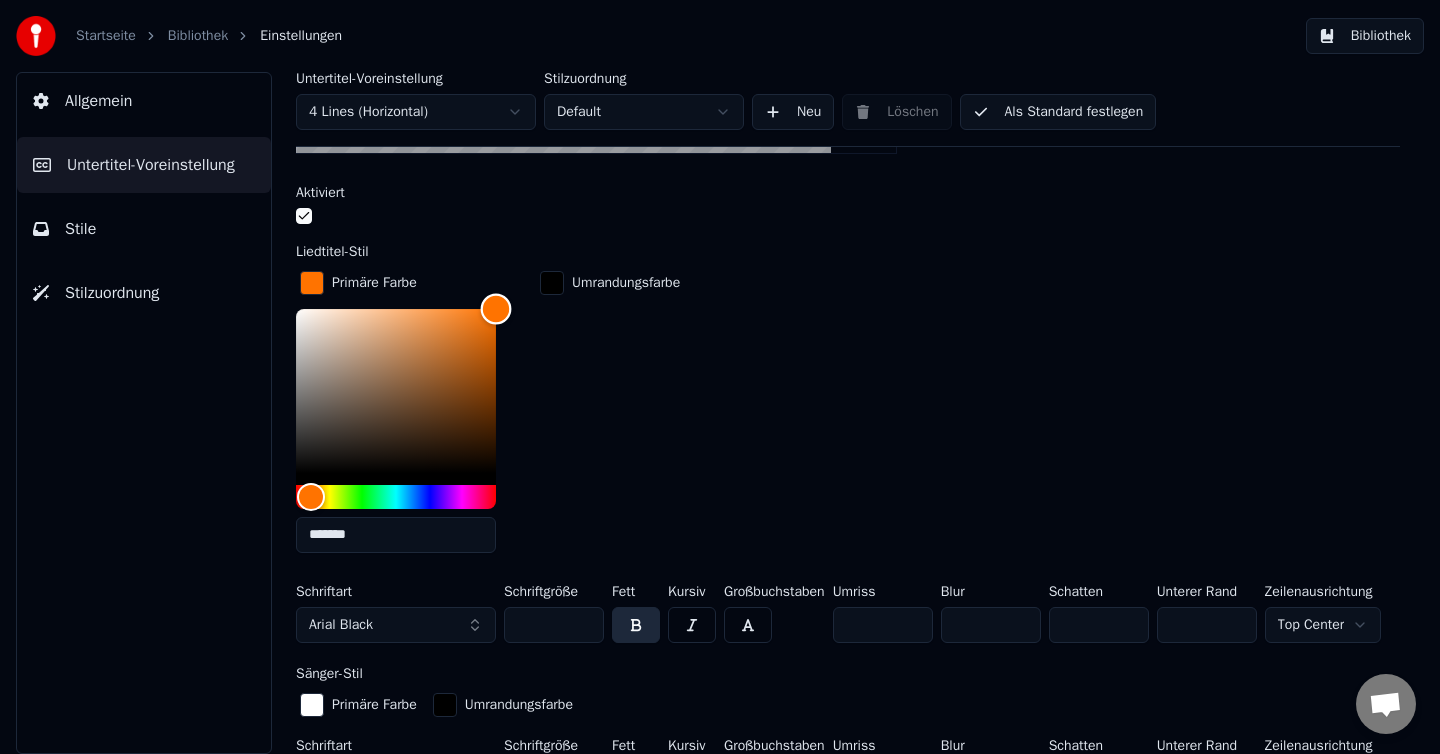 drag, startPoint x: 466, startPoint y: 332, endPoint x: 512, endPoint y: 292, distance: 60.959003 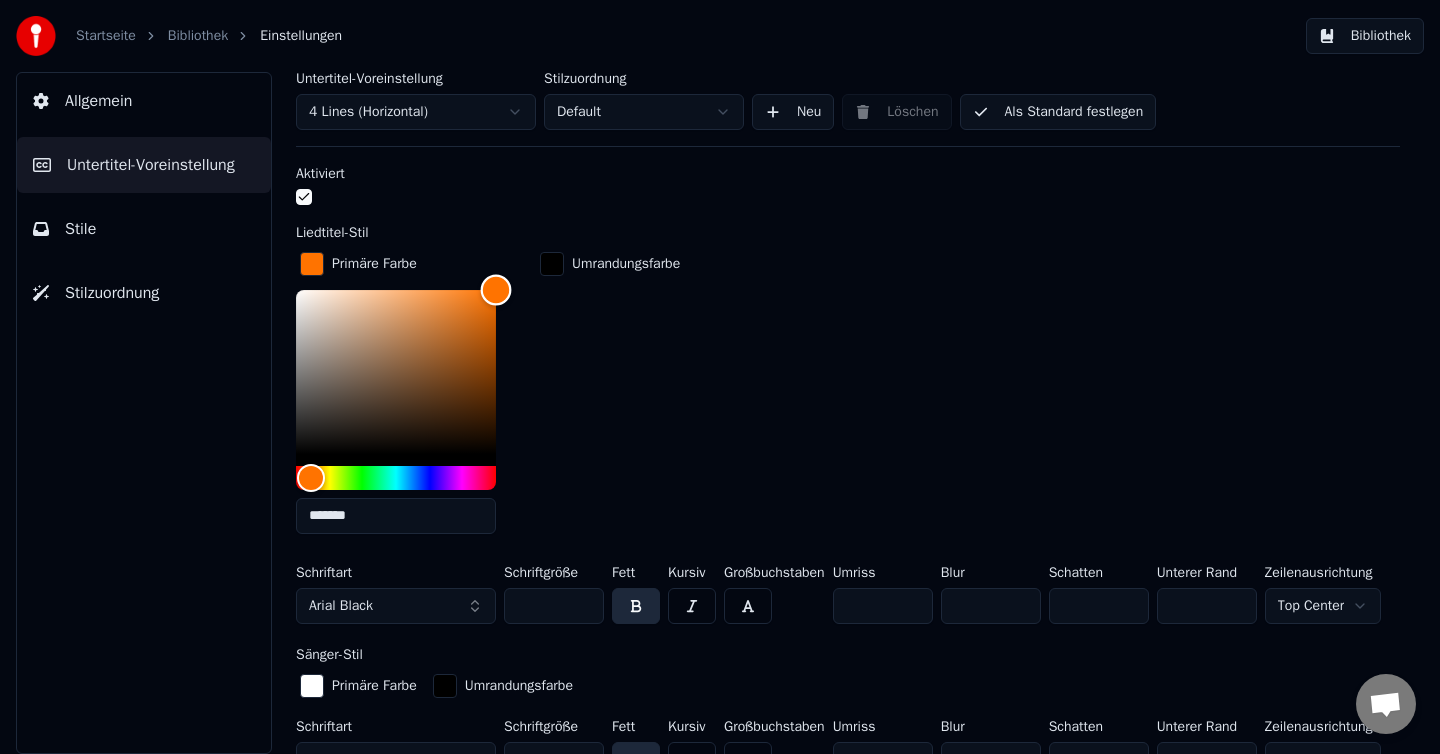 scroll, scrollTop: 516, scrollLeft: 0, axis: vertical 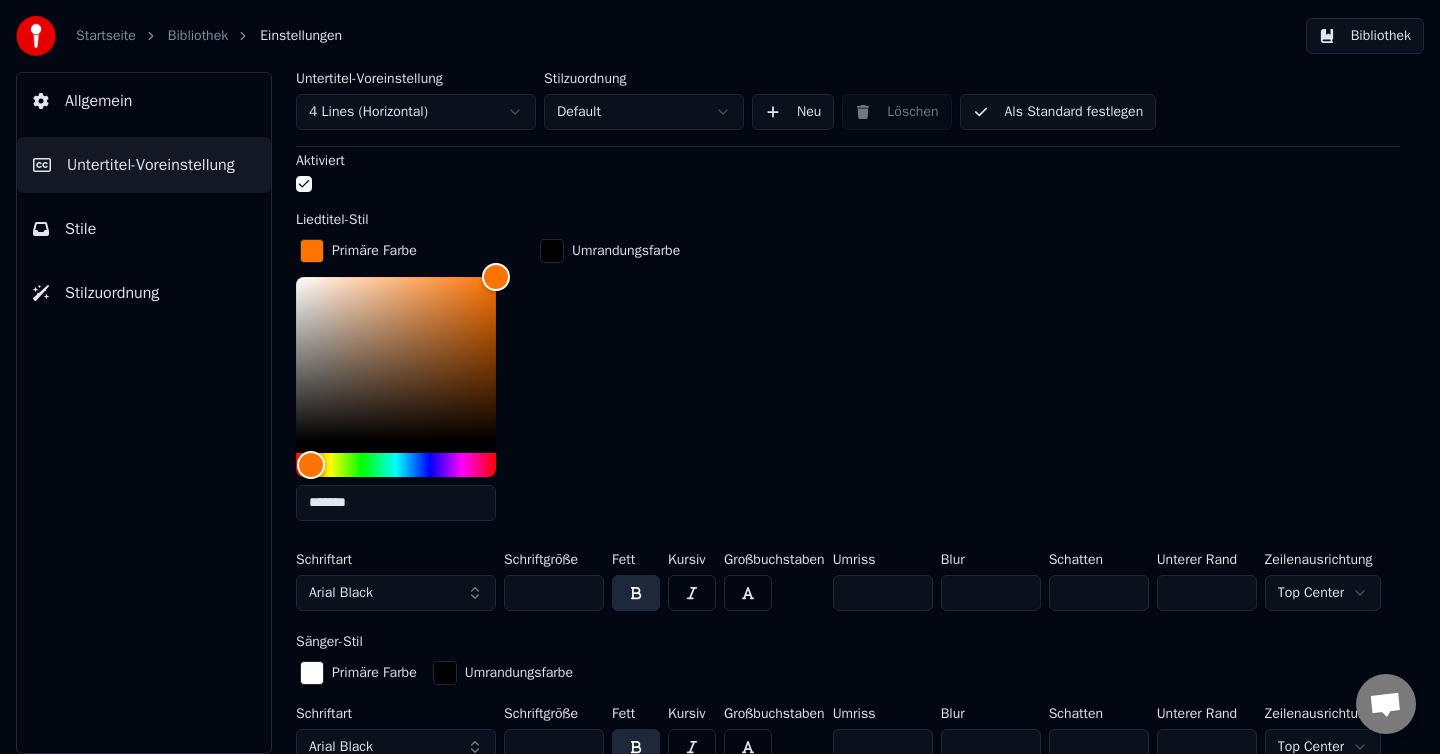 drag, startPoint x: 525, startPoint y: 596, endPoint x: 477, endPoint y: 600, distance: 48.166378 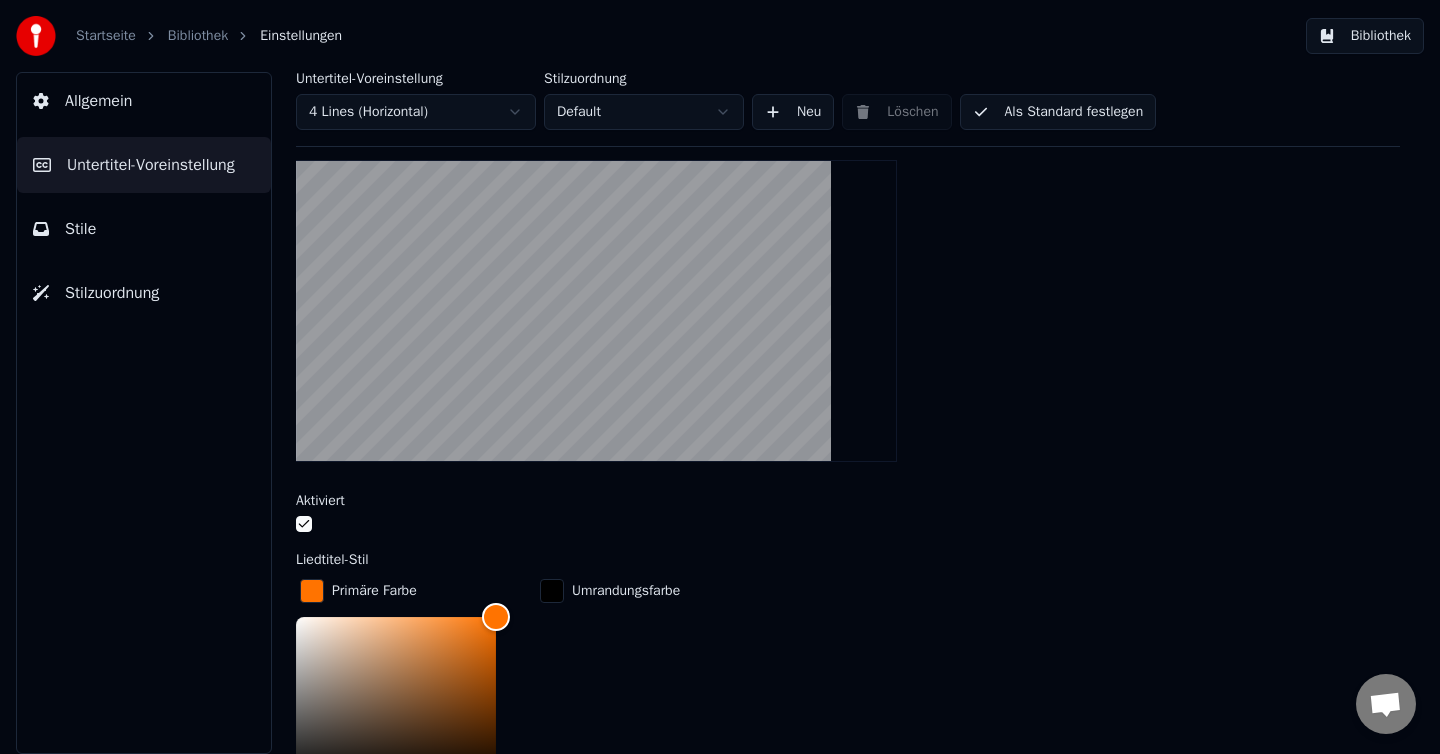 scroll, scrollTop: 0, scrollLeft: 0, axis: both 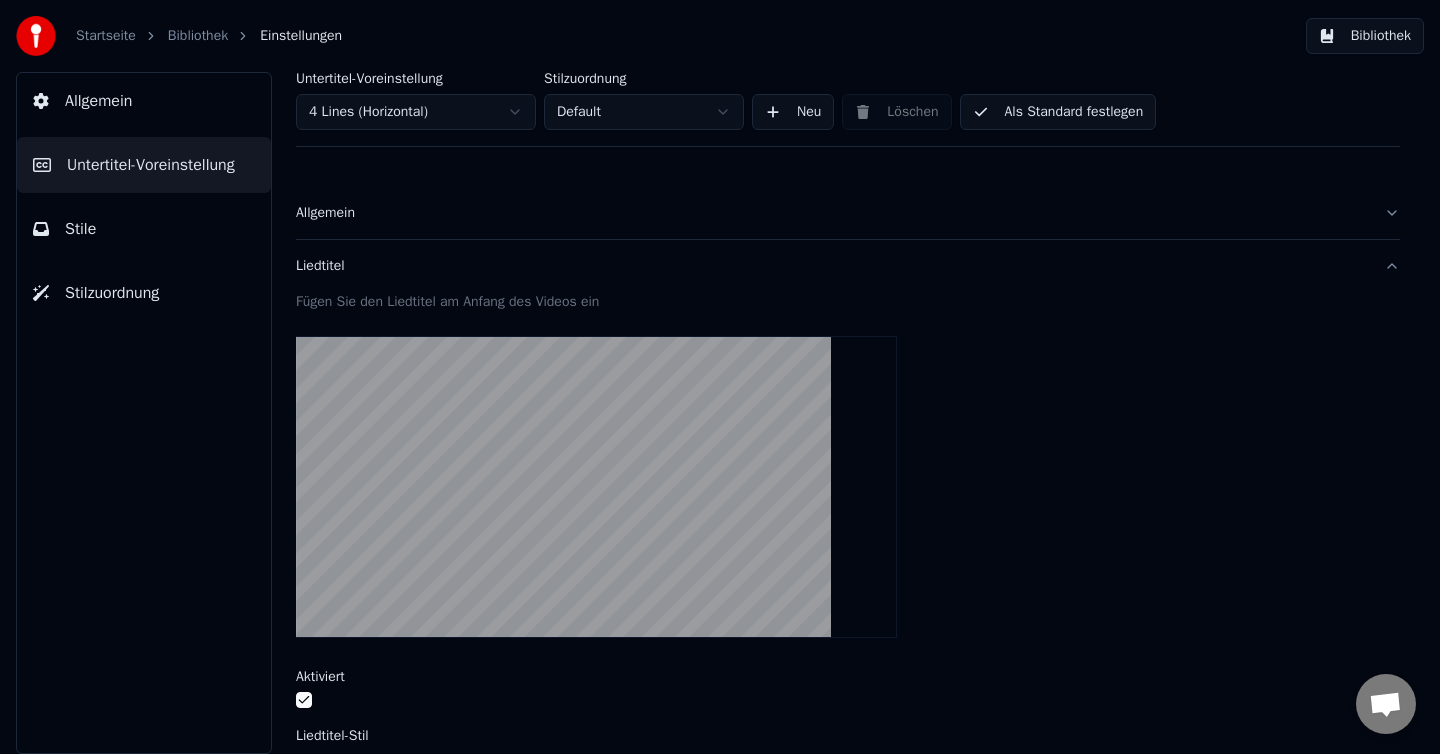 type on "***" 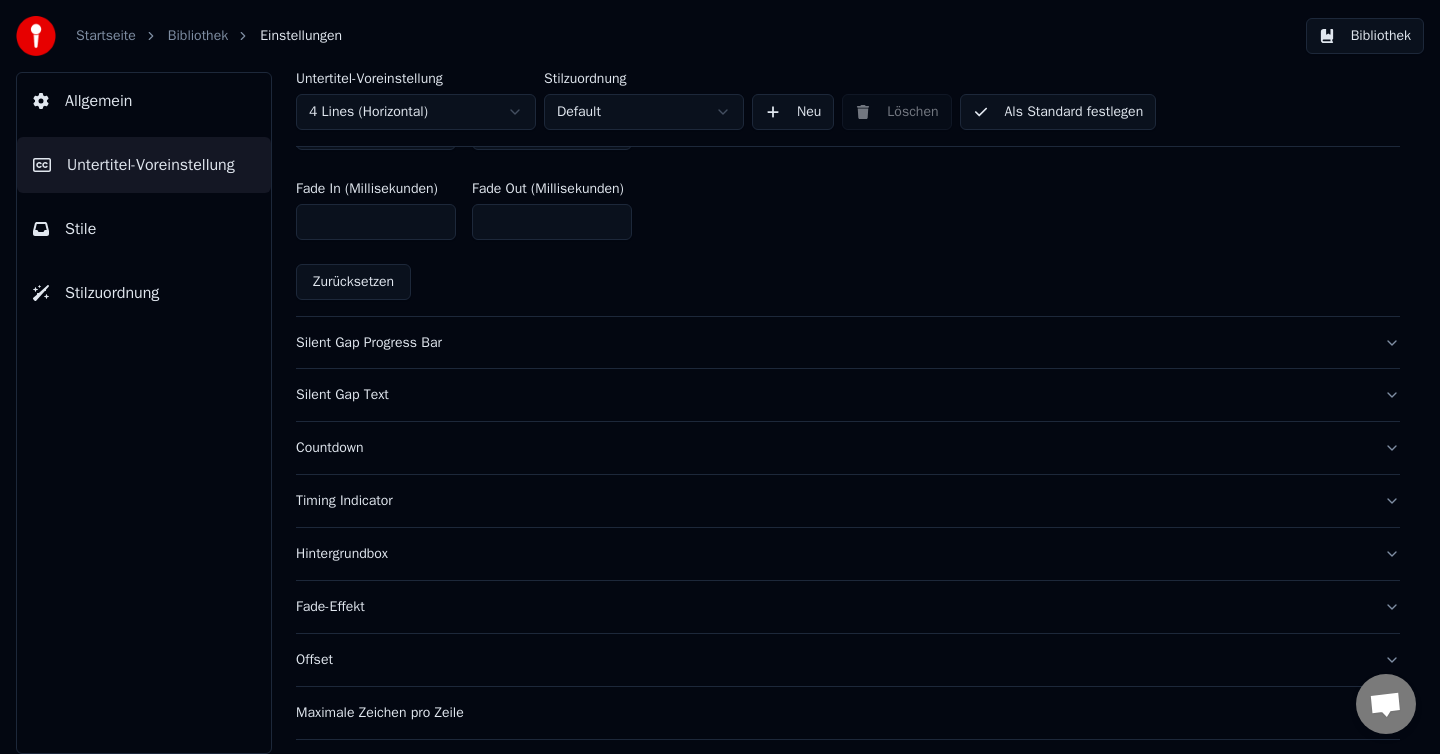 click on "Silent Gap Progress Bar" at bounding box center (832, 343) 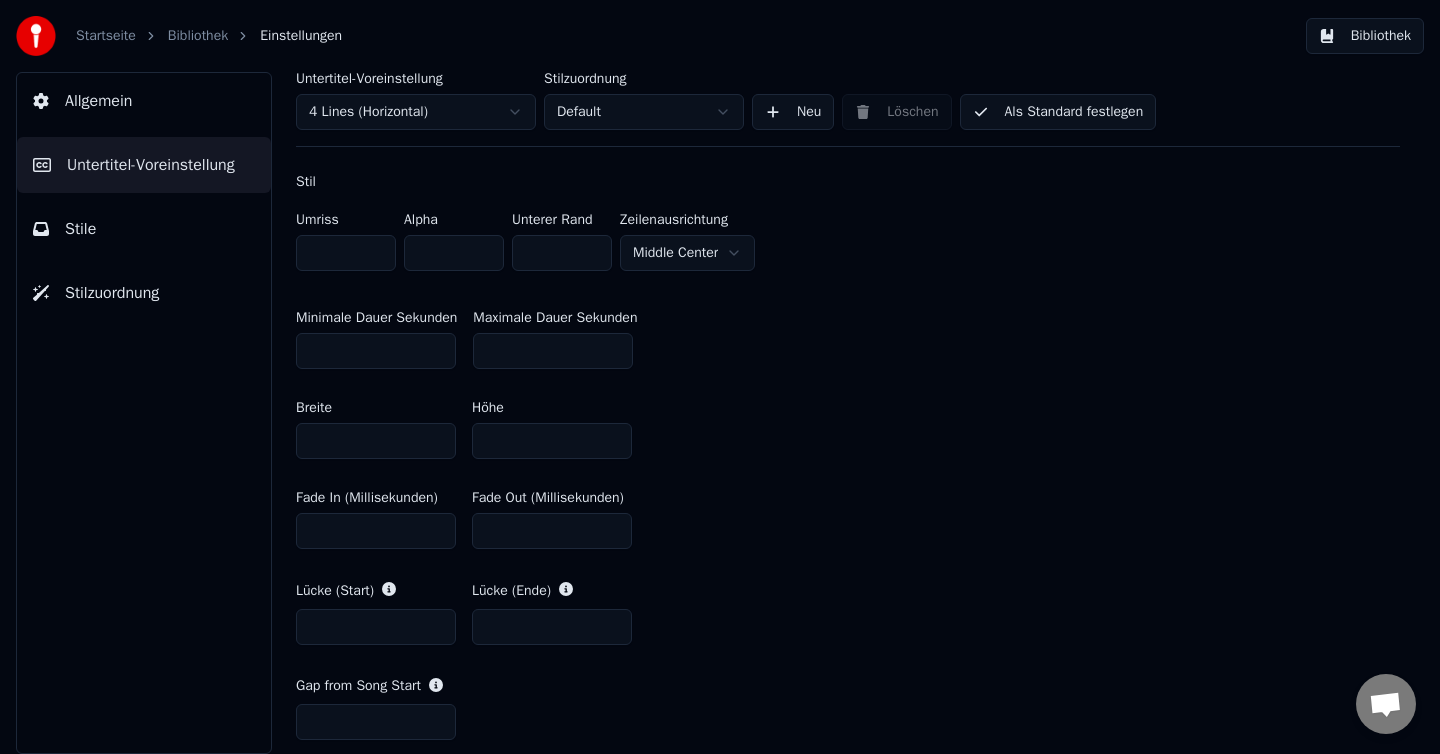 scroll, scrollTop: 376, scrollLeft: 0, axis: vertical 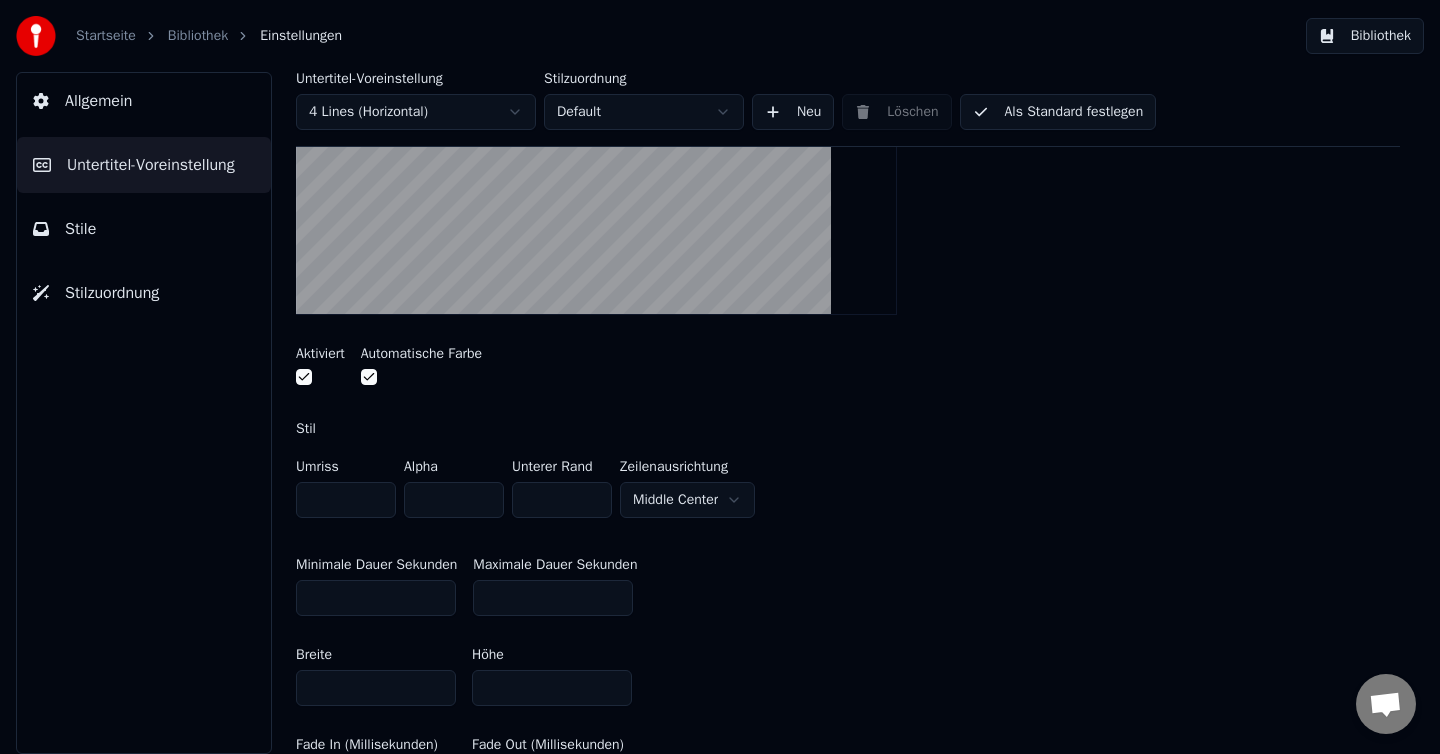 click at bounding box center (369, 377) 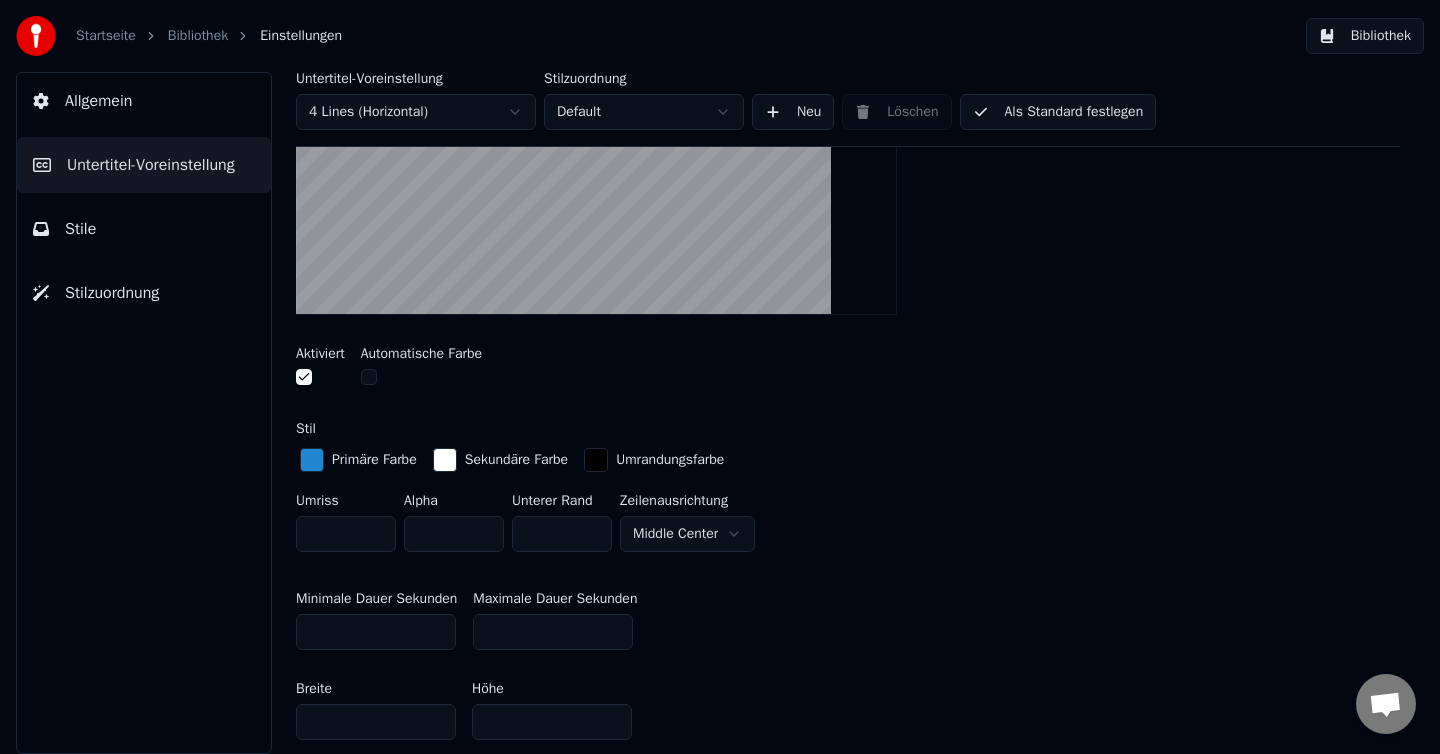 click at bounding box center [312, 460] 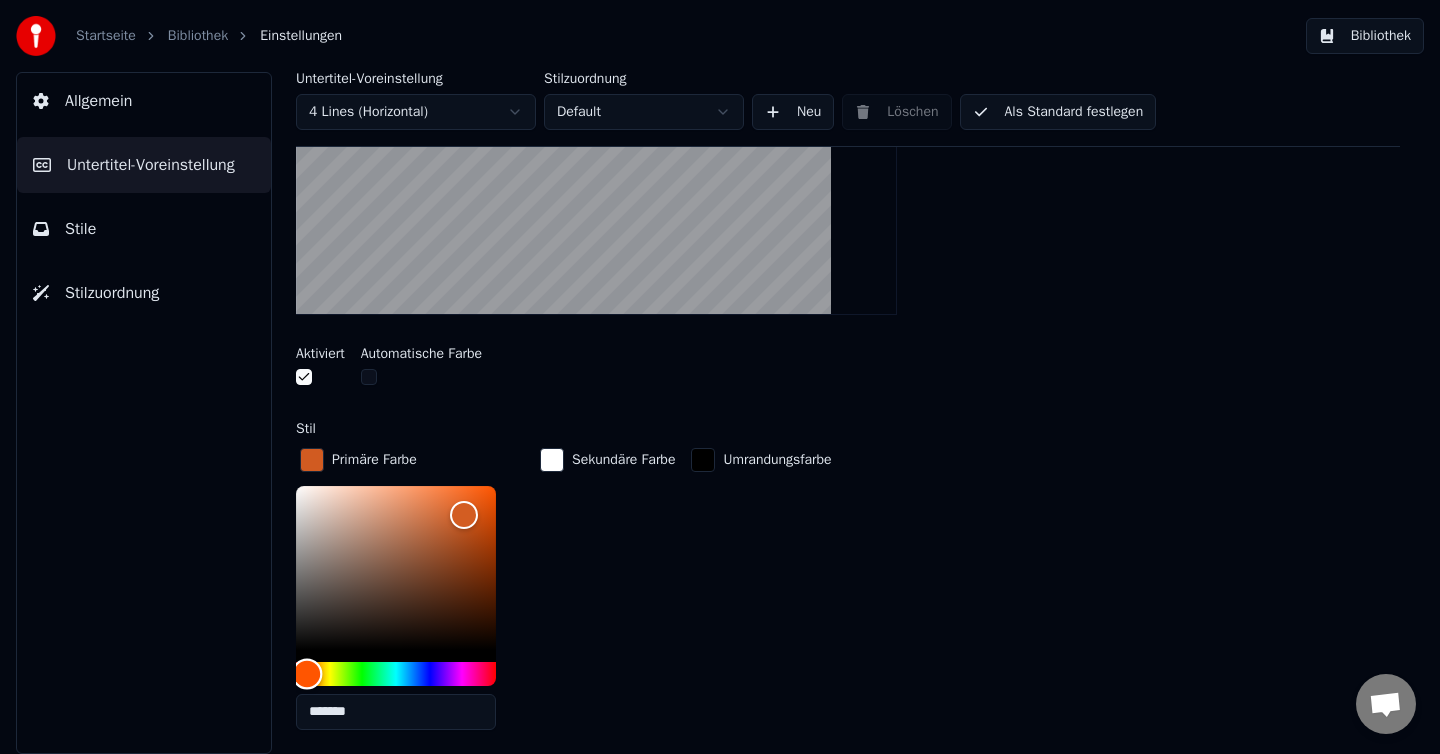 click at bounding box center (396, 674) 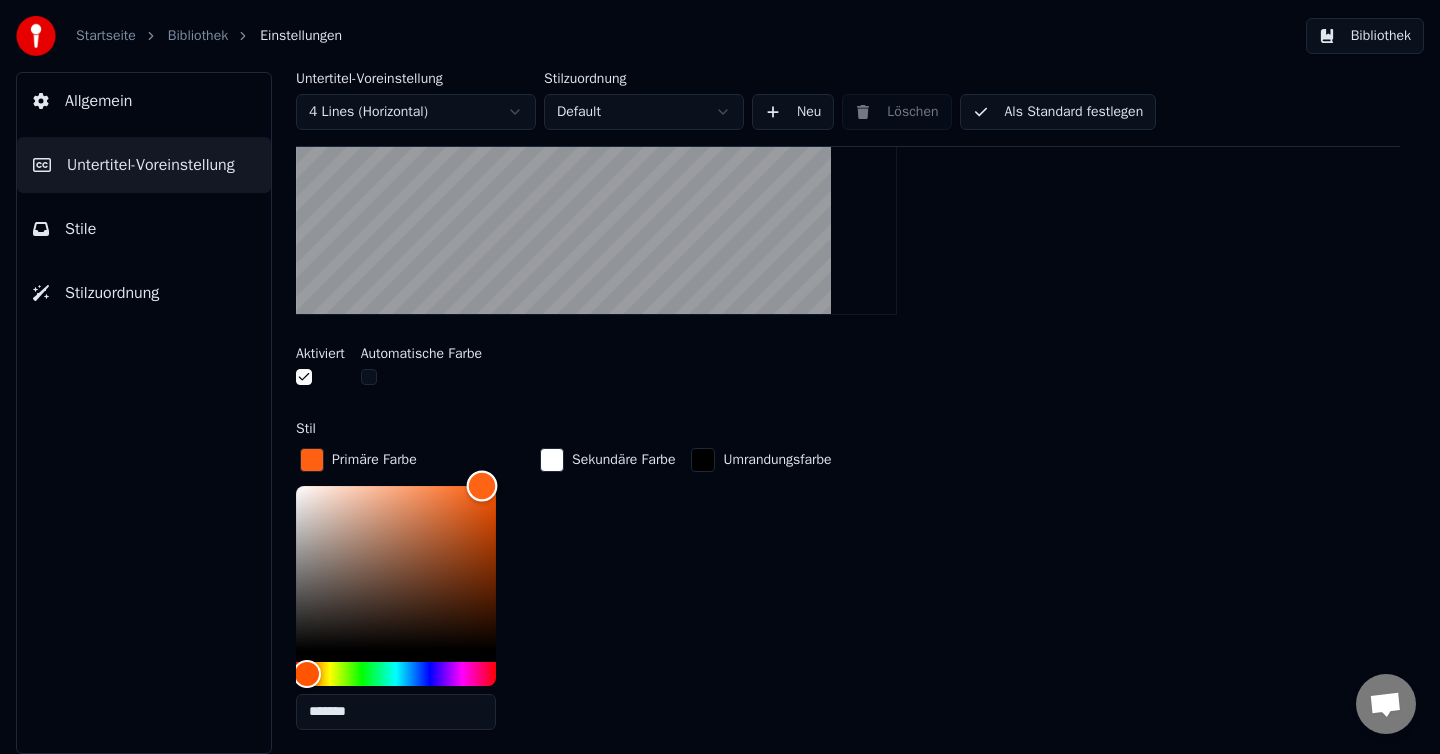 type on "*******" 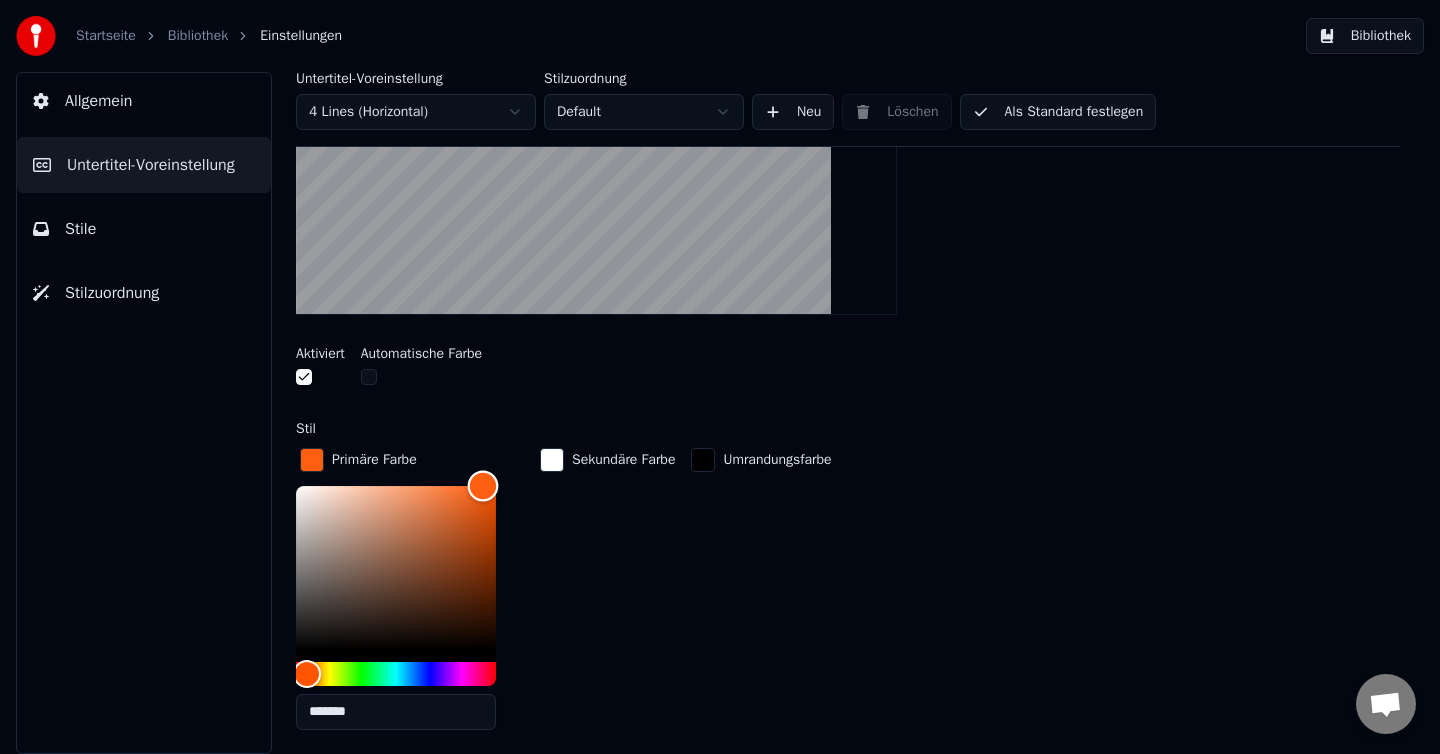 drag, startPoint x: 468, startPoint y: 501, endPoint x: 483, endPoint y: 480, distance: 25.806976 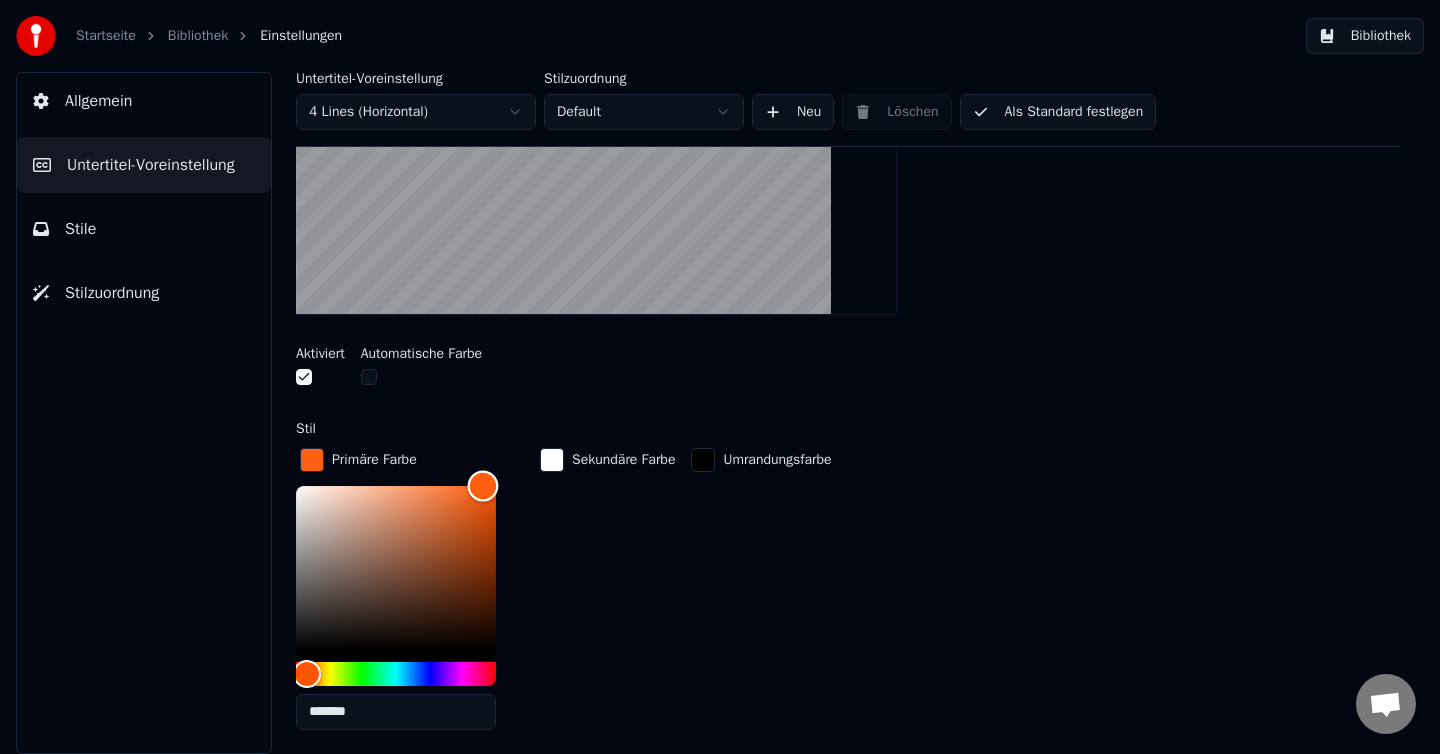 click at bounding box center [483, 485] 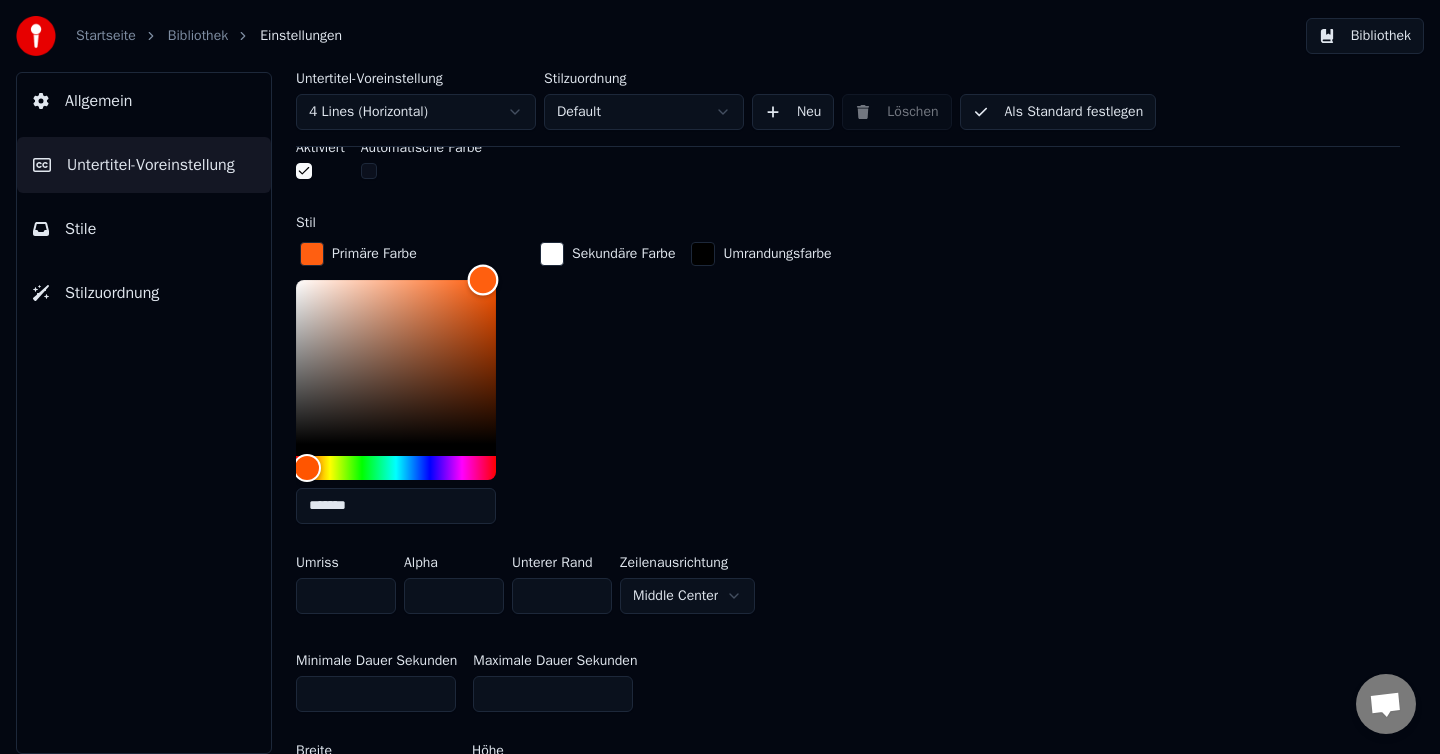 scroll, scrollTop: 616, scrollLeft: 0, axis: vertical 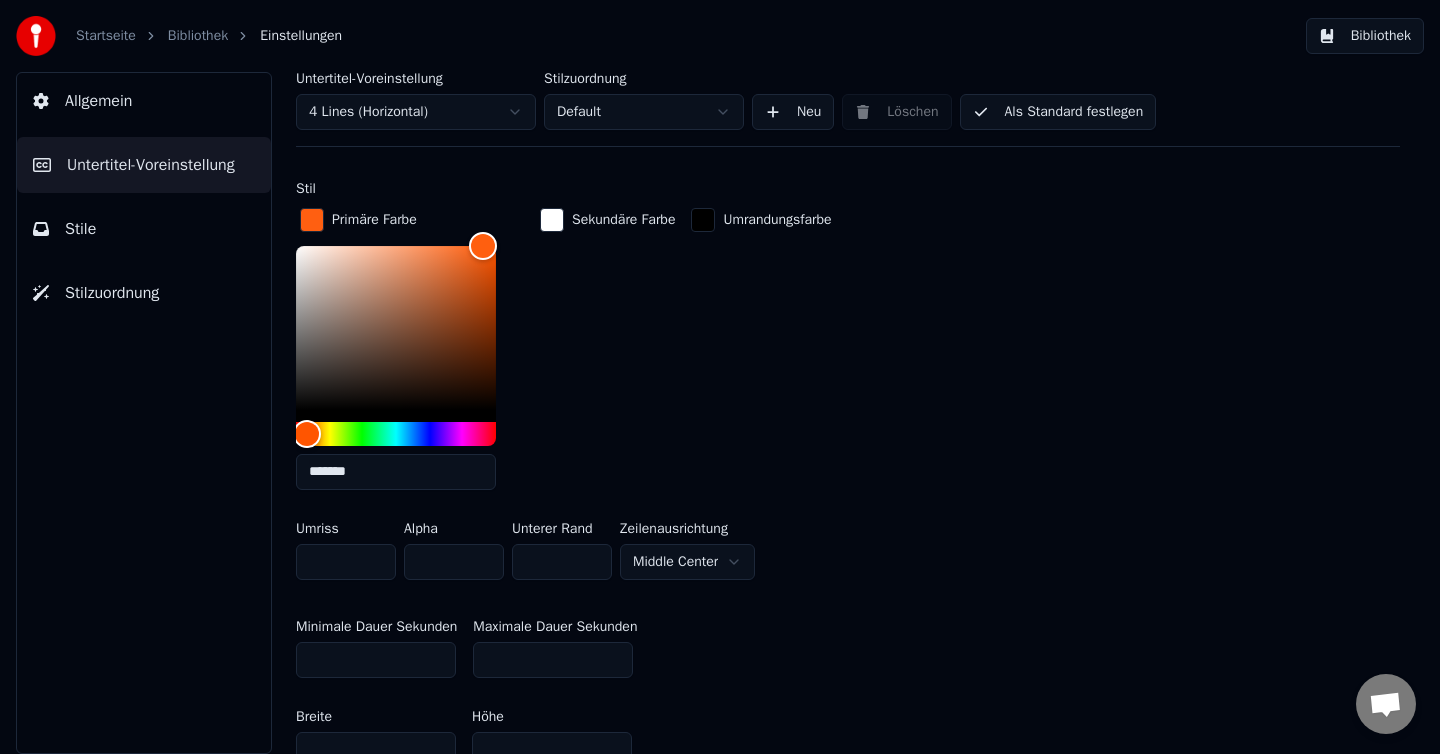 click at bounding box center [703, 220] 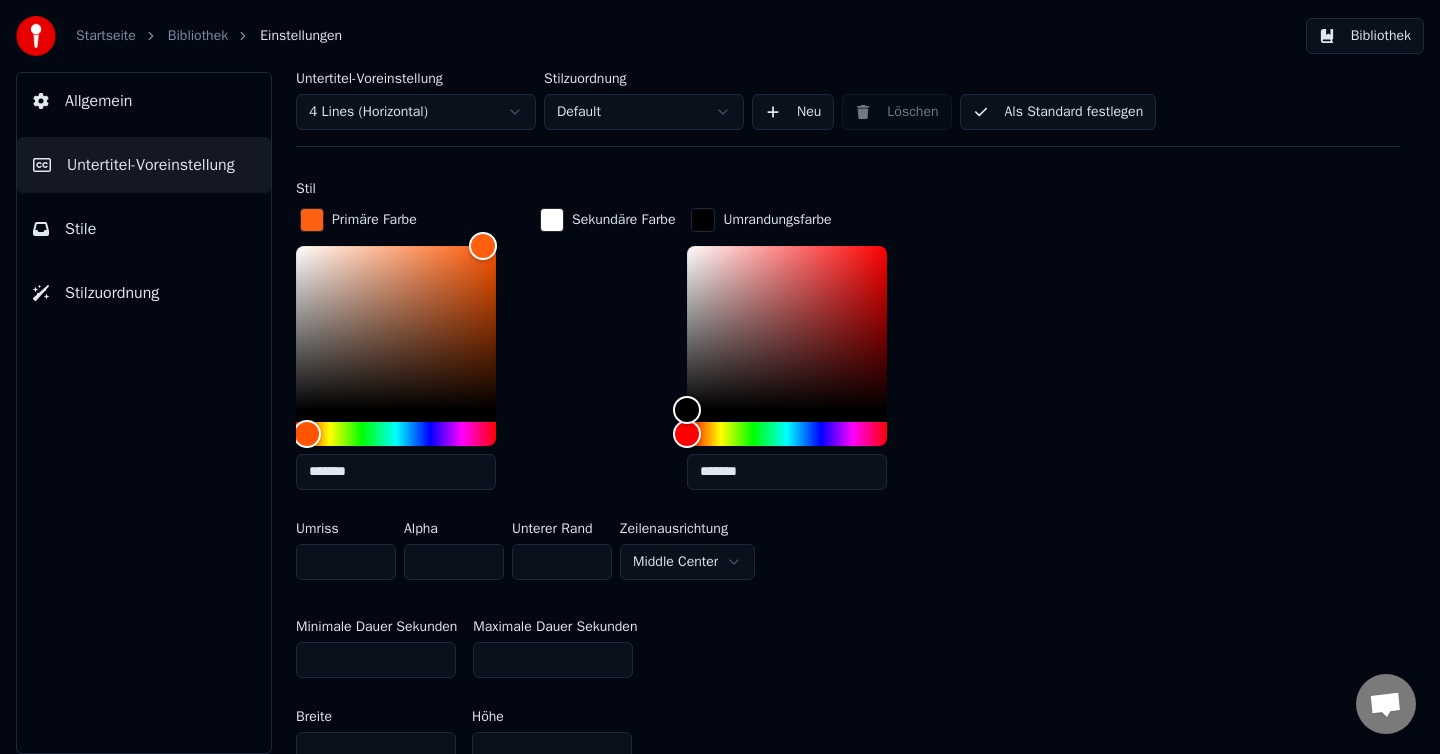 click at bounding box center (703, 220) 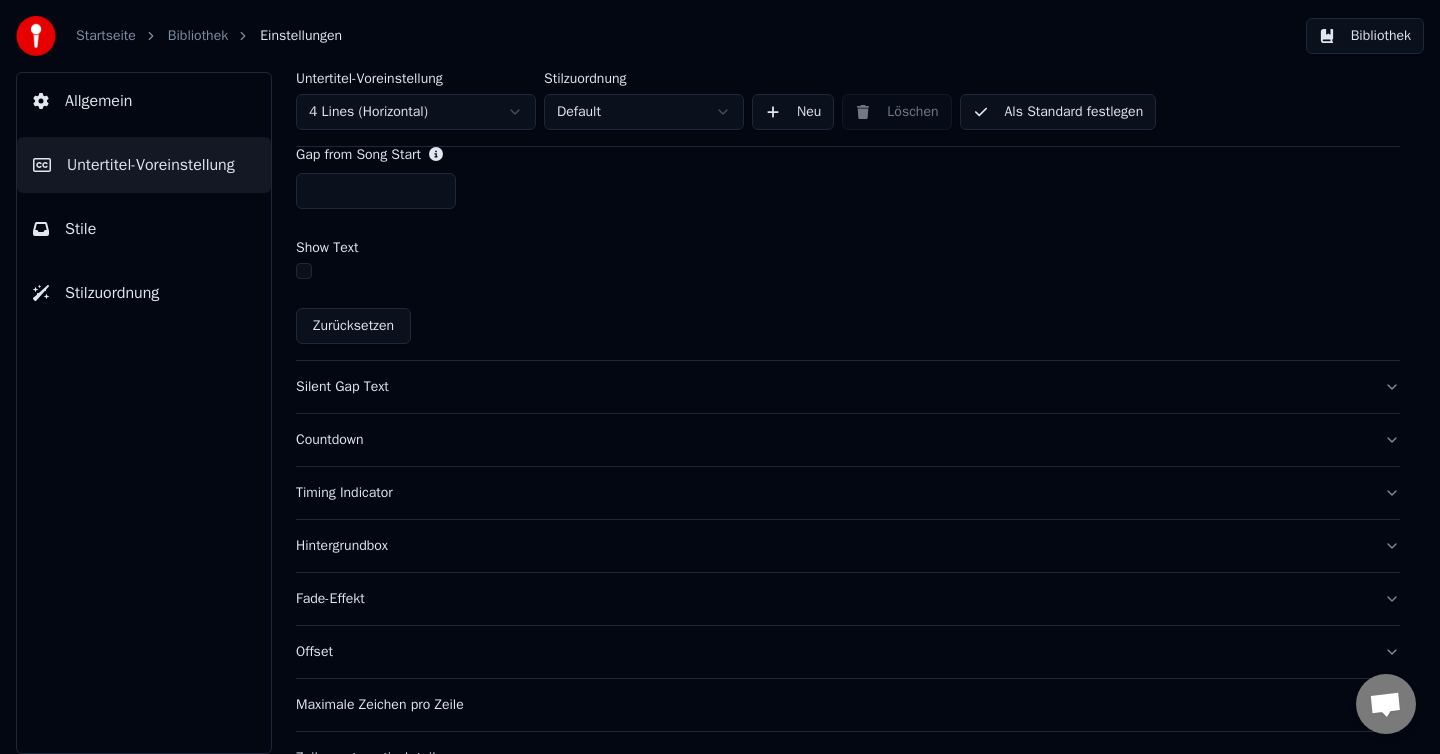 scroll, scrollTop: 1423, scrollLeft: 0, axis: vertical 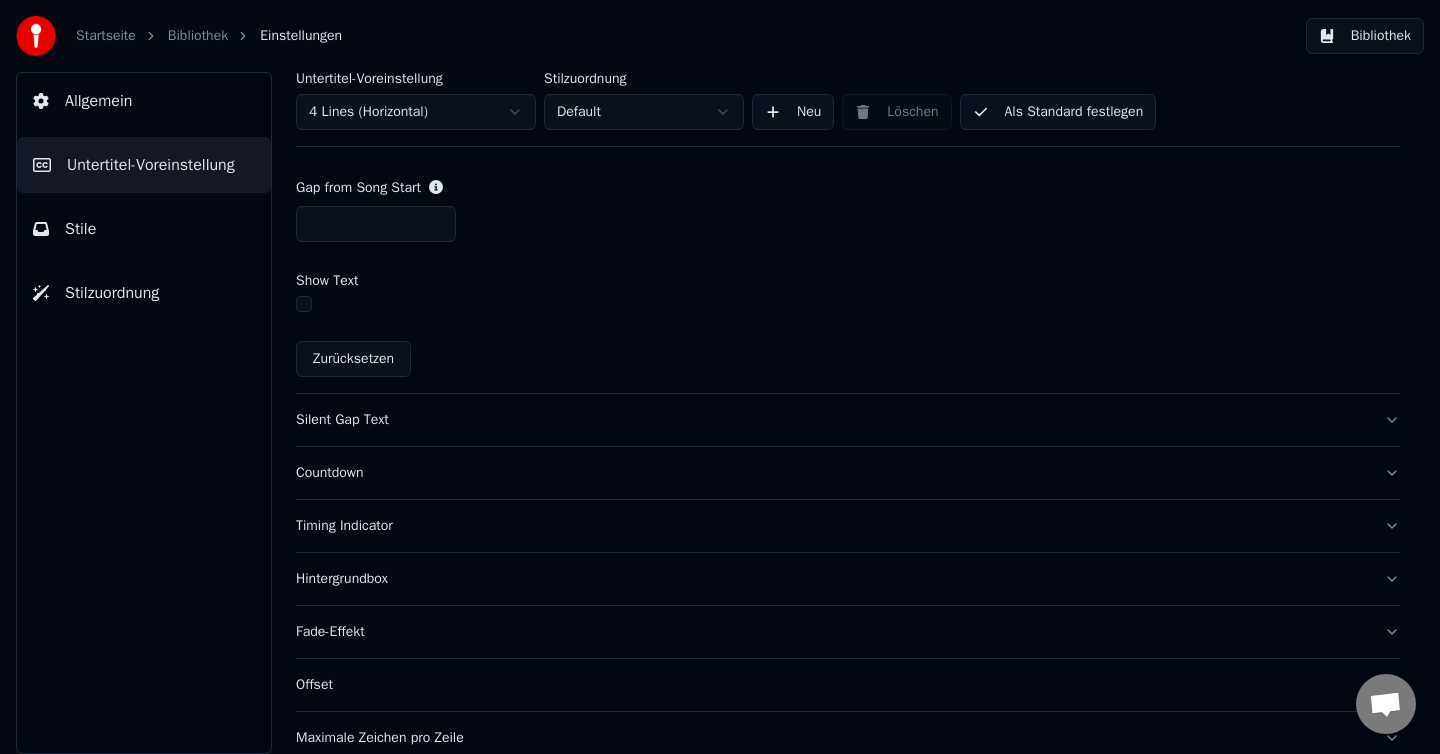click on "Silent Gap Text" at bounding box center (832, 420) 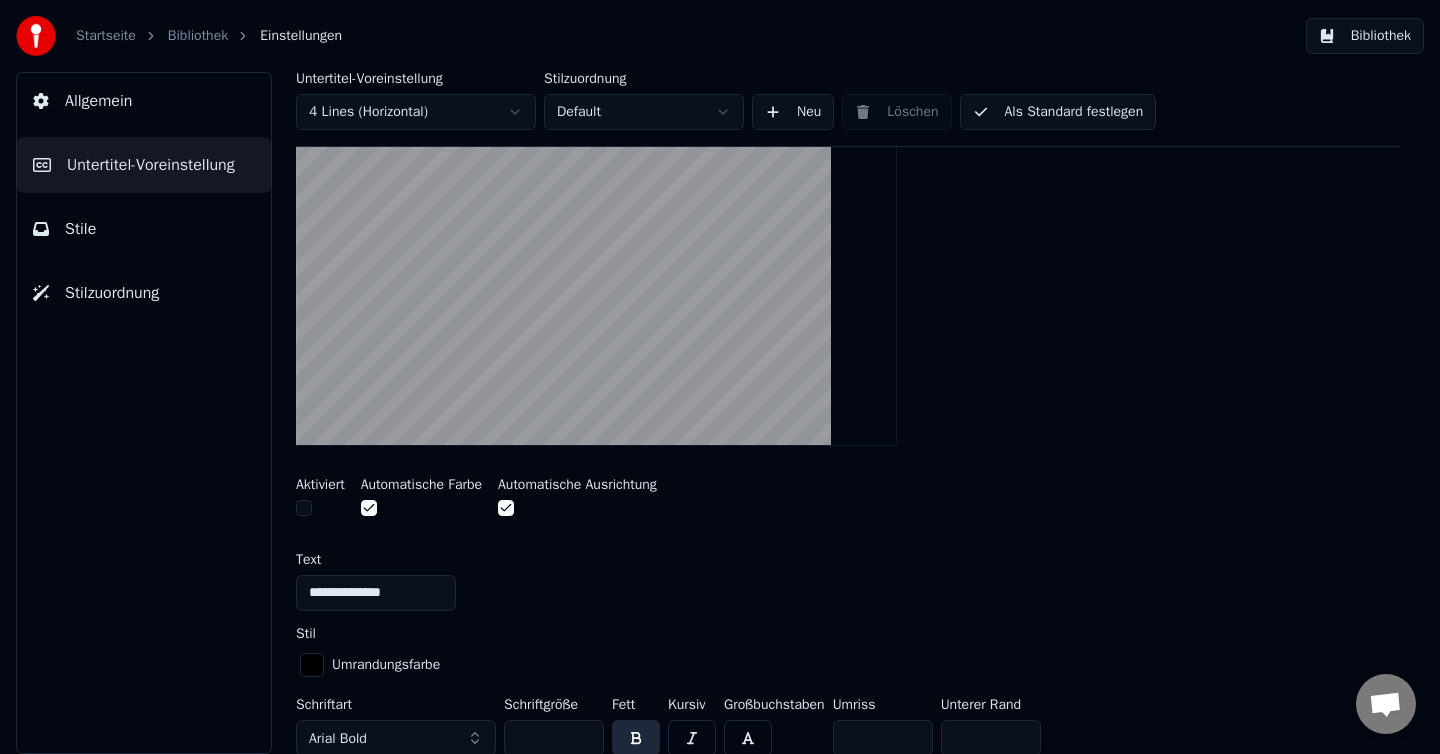 scroll, scrollTop: 312, scrollLeft: 0, axis: vertical 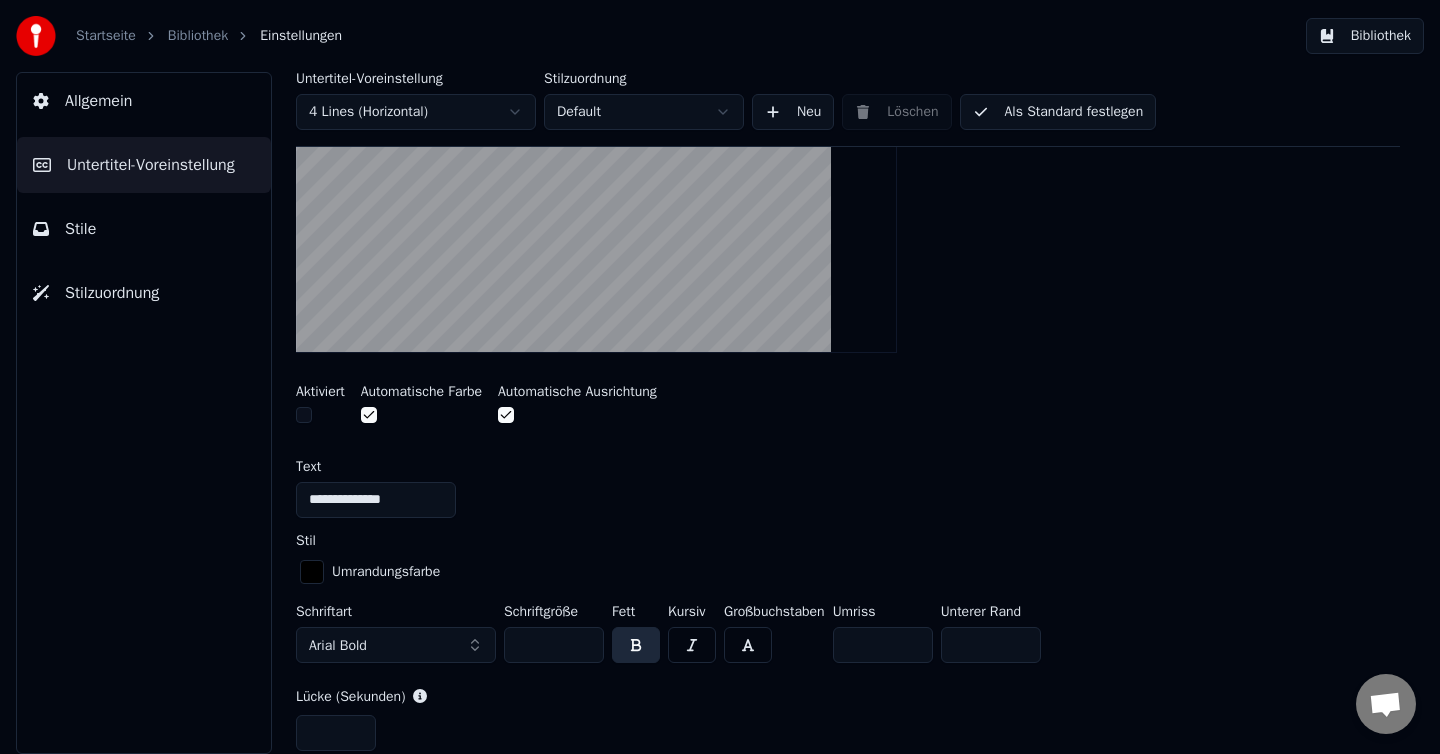 click at bounding box center [506, 415] 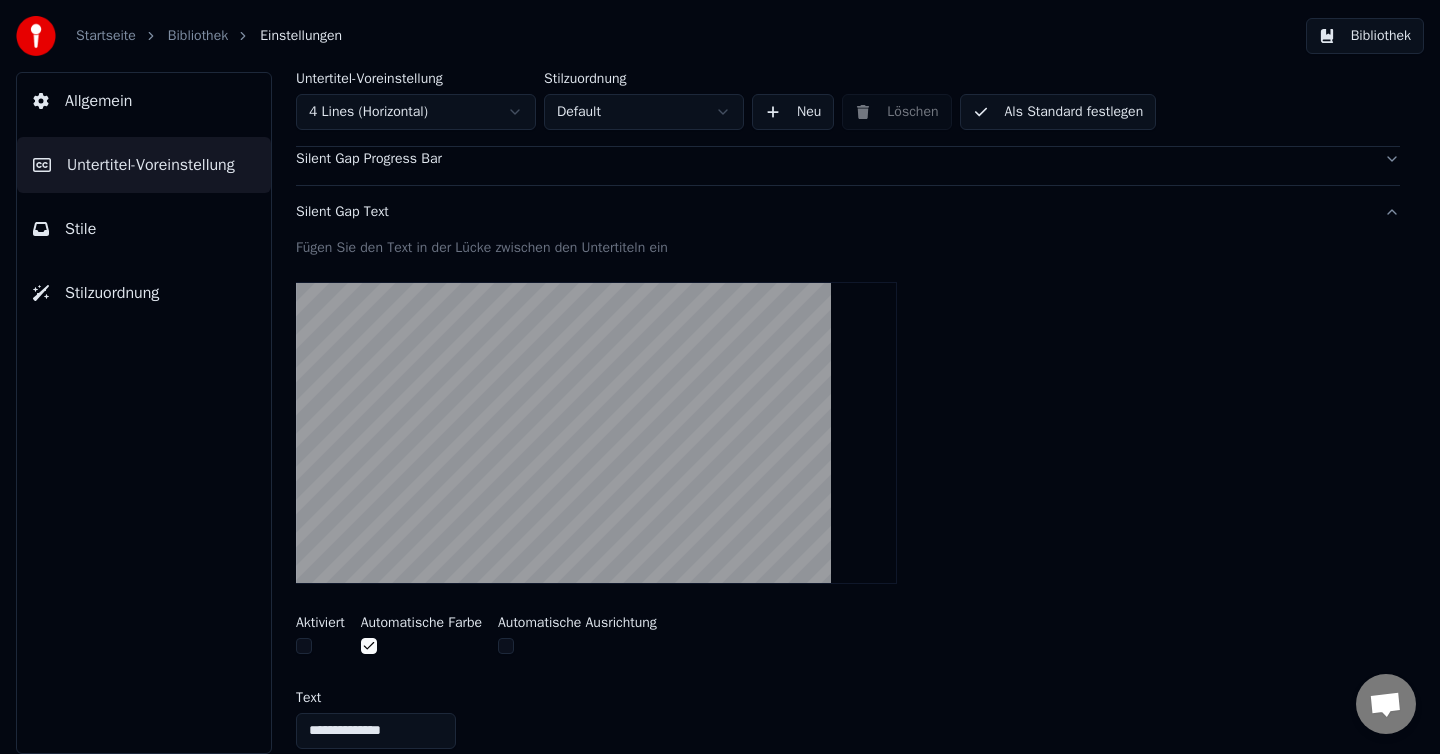 scroll, scrollTop: 193, scrollLeft: 0, axis: vertical 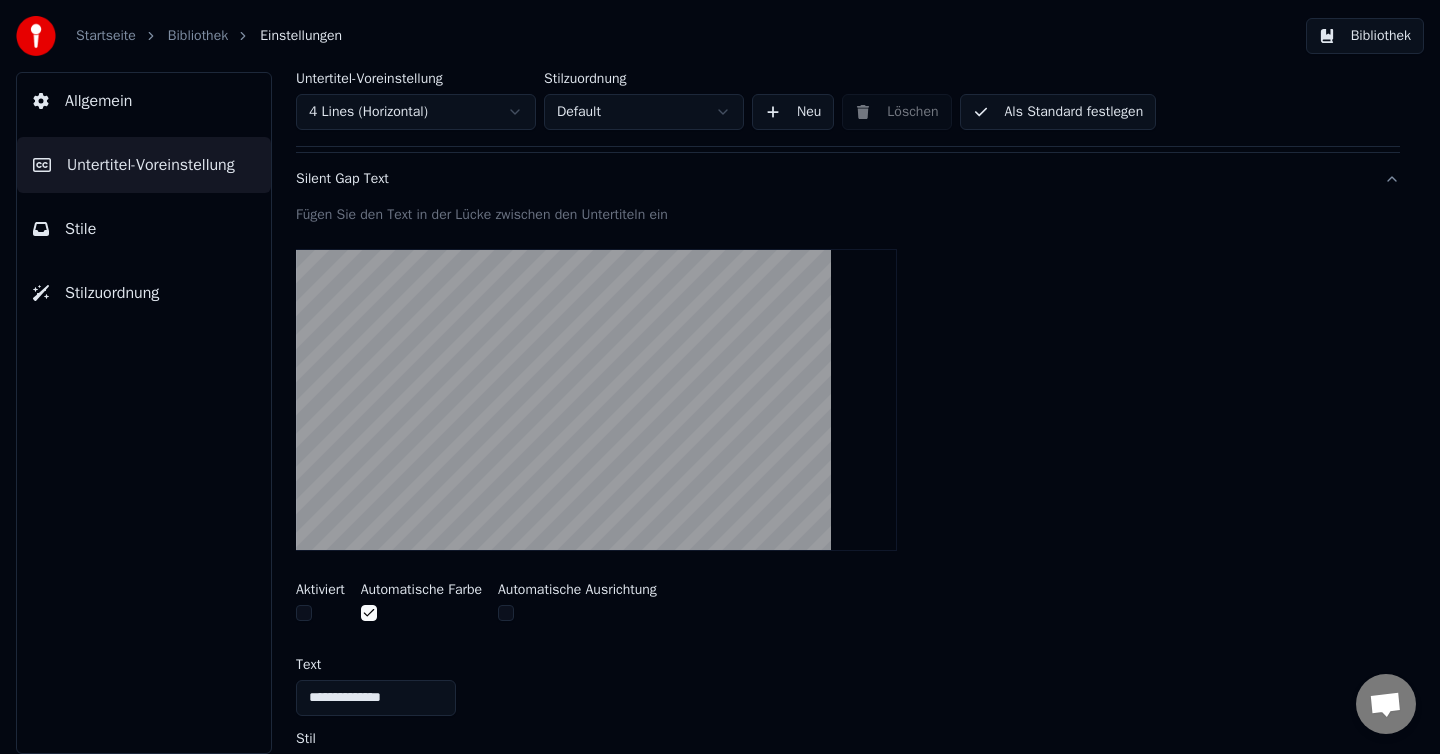 drag, startPoint x: 526, startPoint y: 610, endPoint x: 504, endPoint y: 611, distance: 22.022715 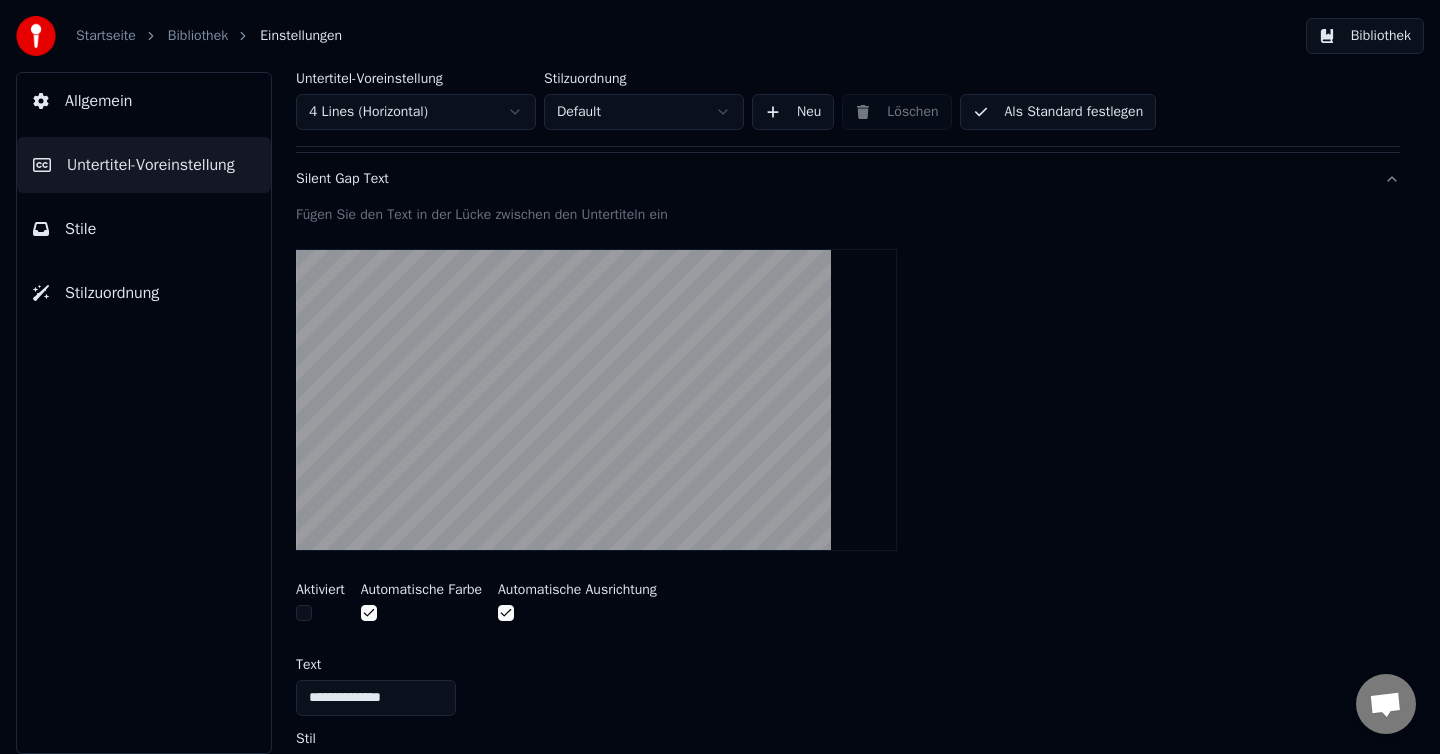 click at bounding box center (369, 613) 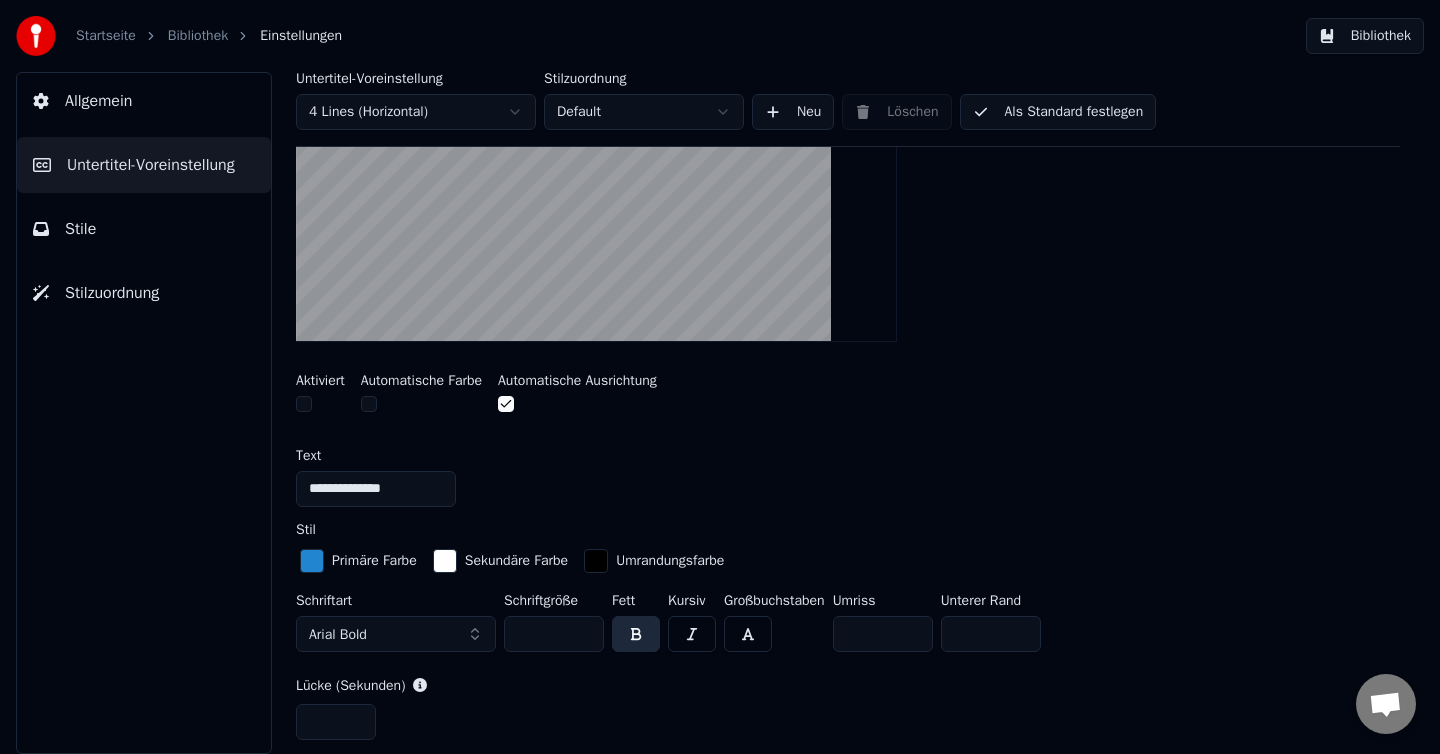 scroll, scrollTop: 445, scrollLeft: 0, axis: vertical 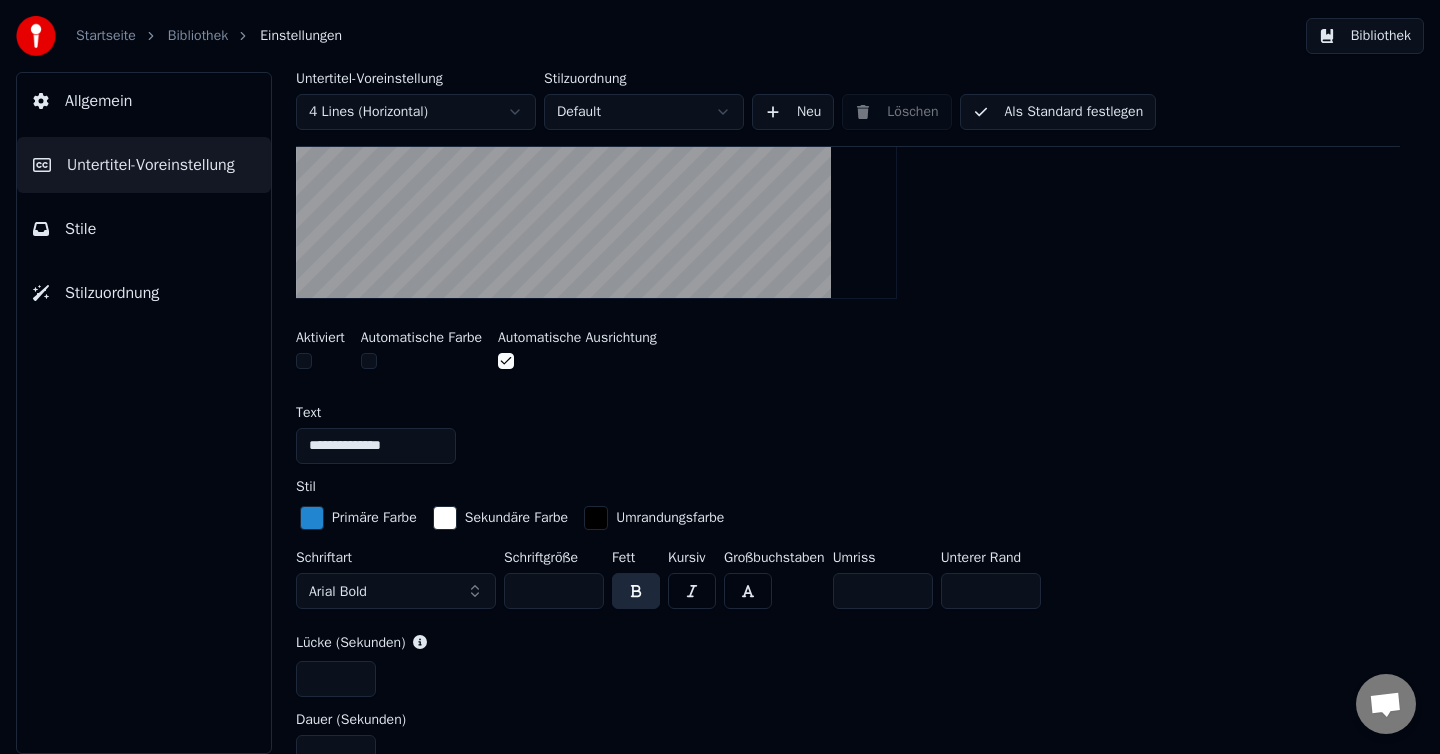 click at bounding box center [312, 518] 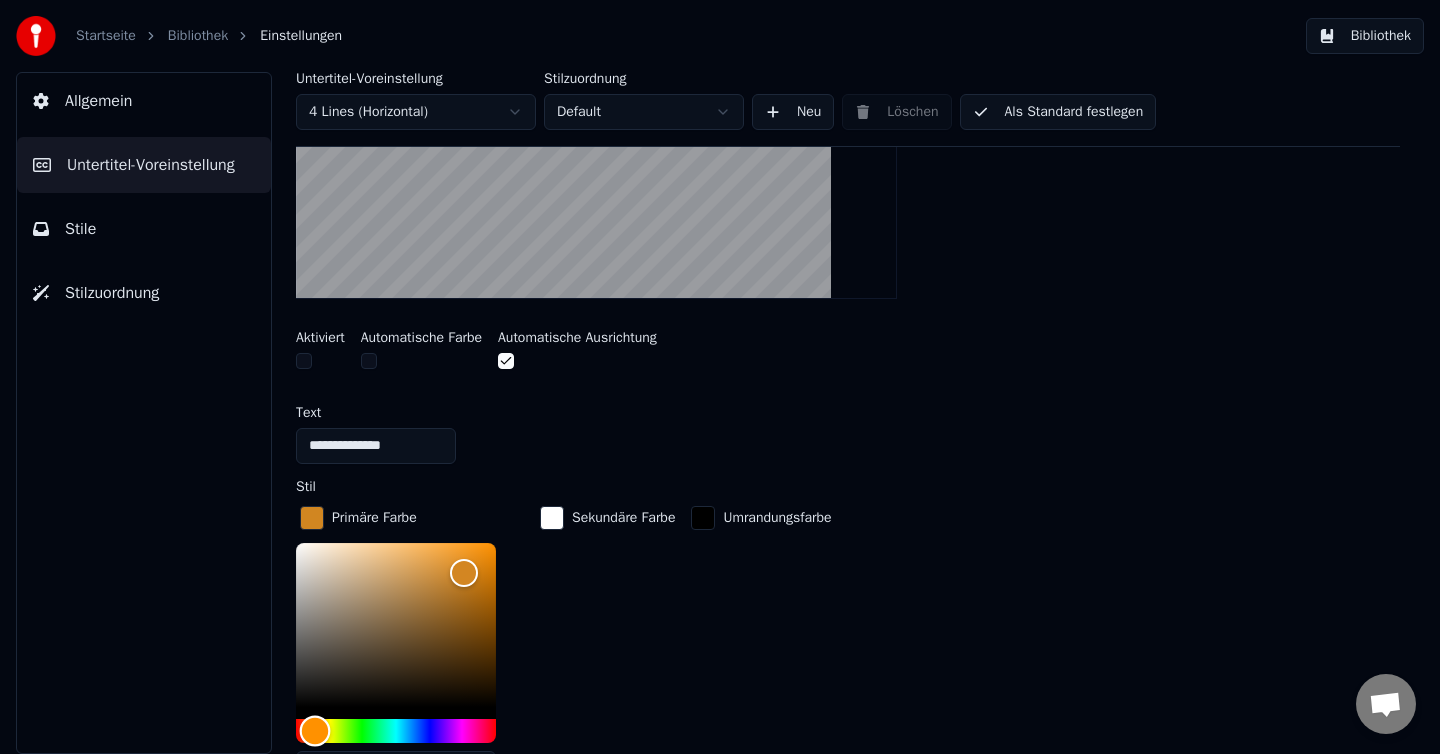click at bounding box center [396, 731] 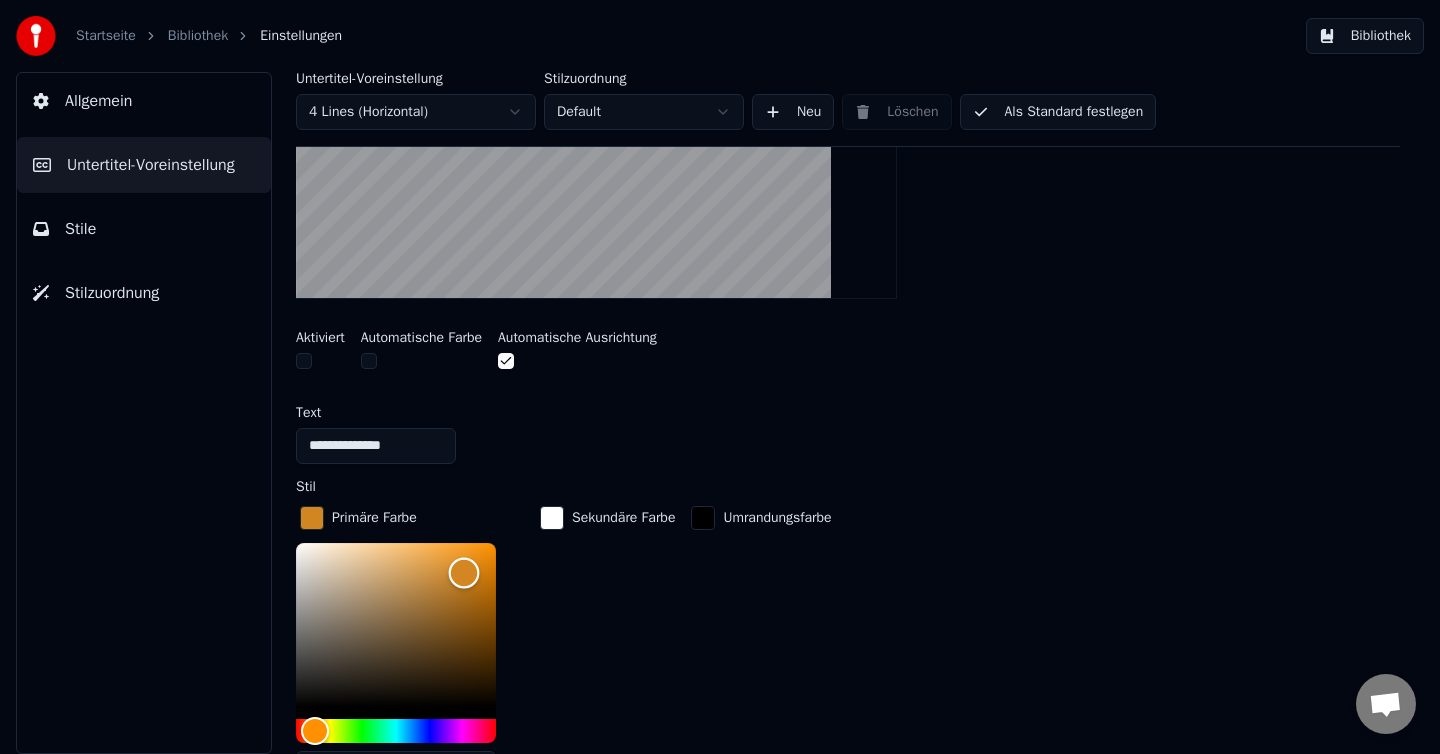 type on "*******" 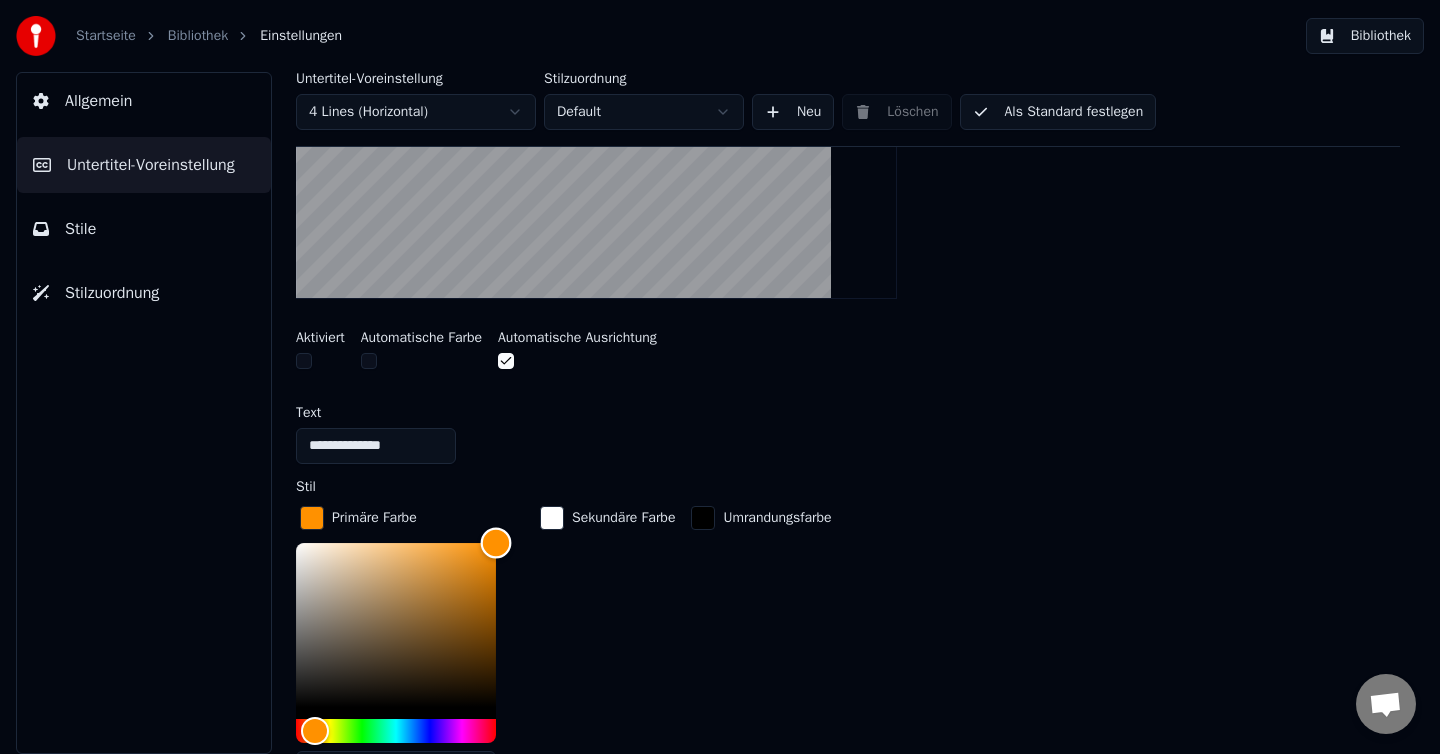 drag, startPoint x: 466, startPoint y: 564, endPoint x: 517, endPoint y: 516, distance: 70.035706 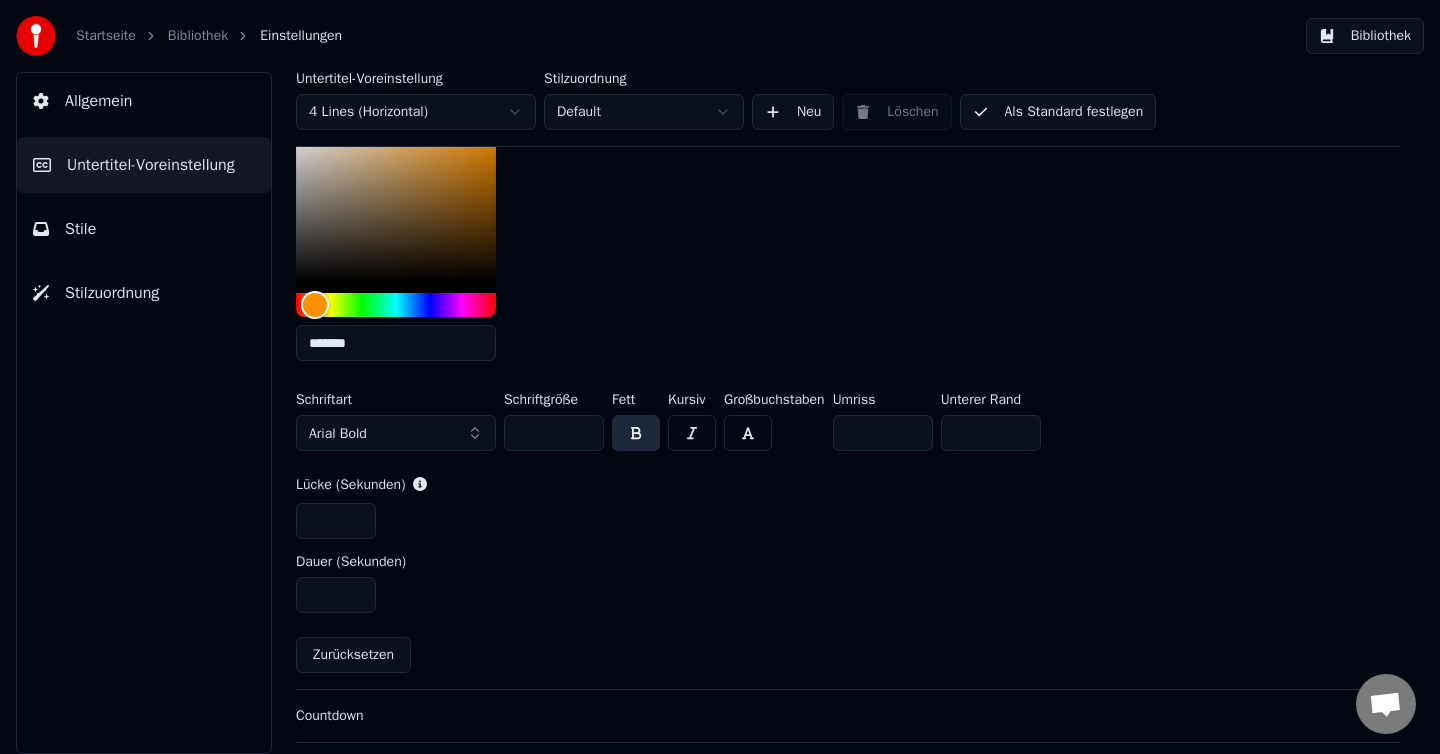scroll, scrollTop: 958, scrollLeft: 0, axis: vertical 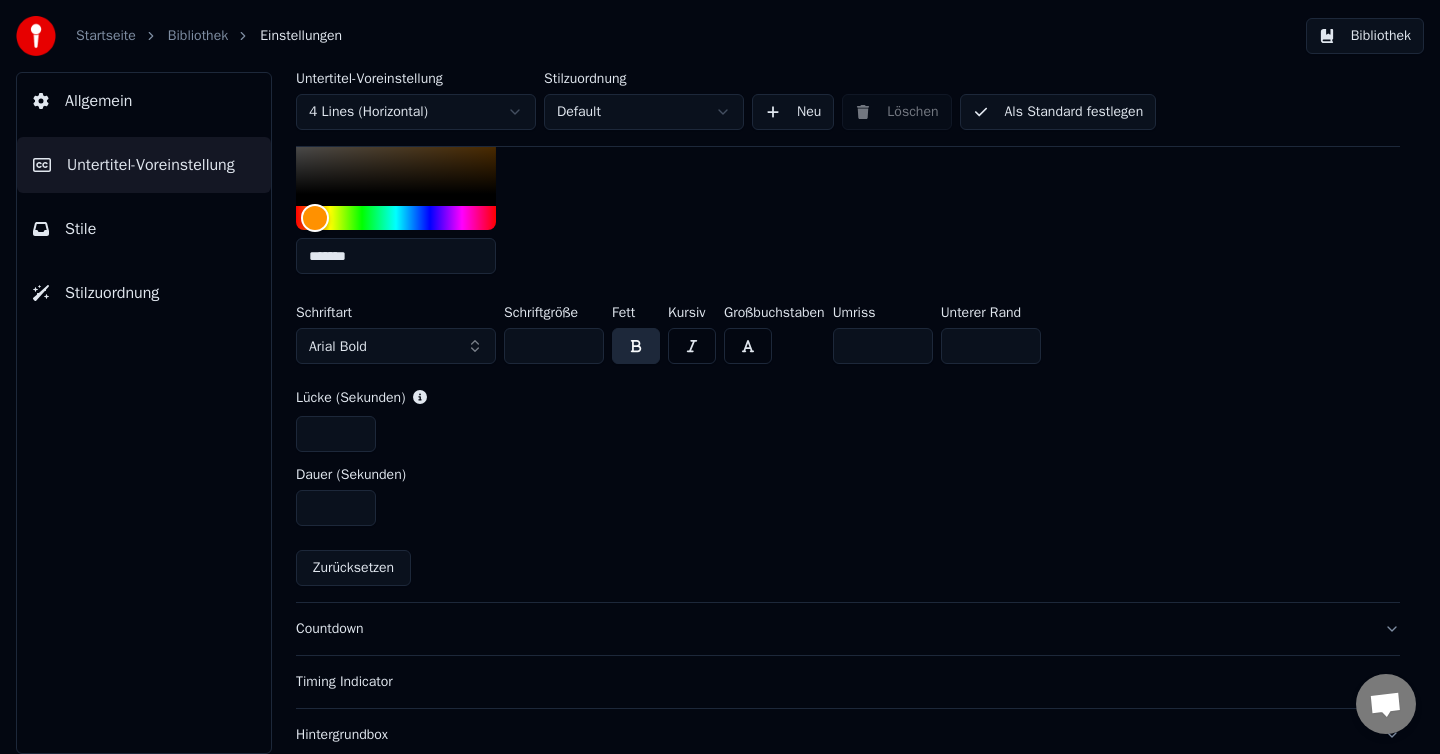 click on "Zurücksetzen" at bounding box center (353, 568) 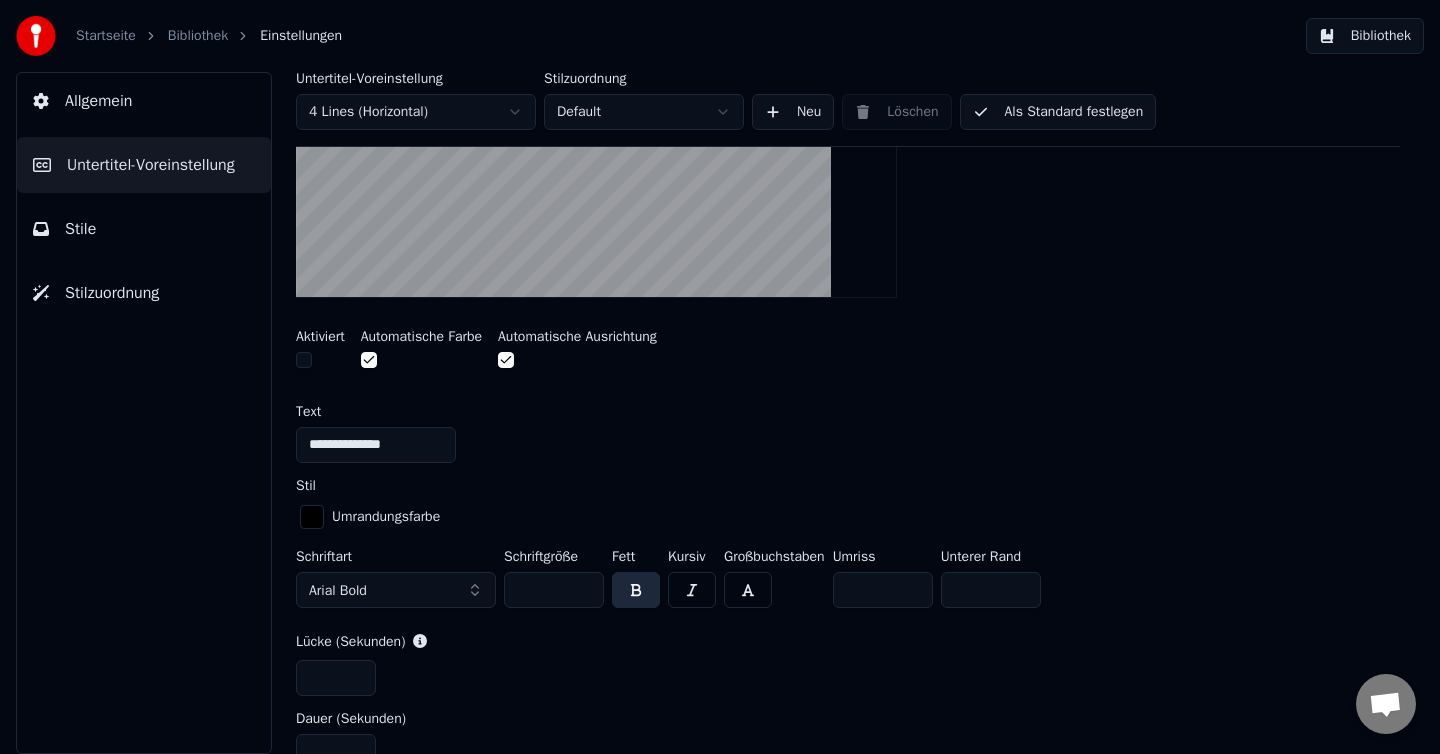 scroll, scrollTop: 470, scrollLeft: 0, axis: vertical 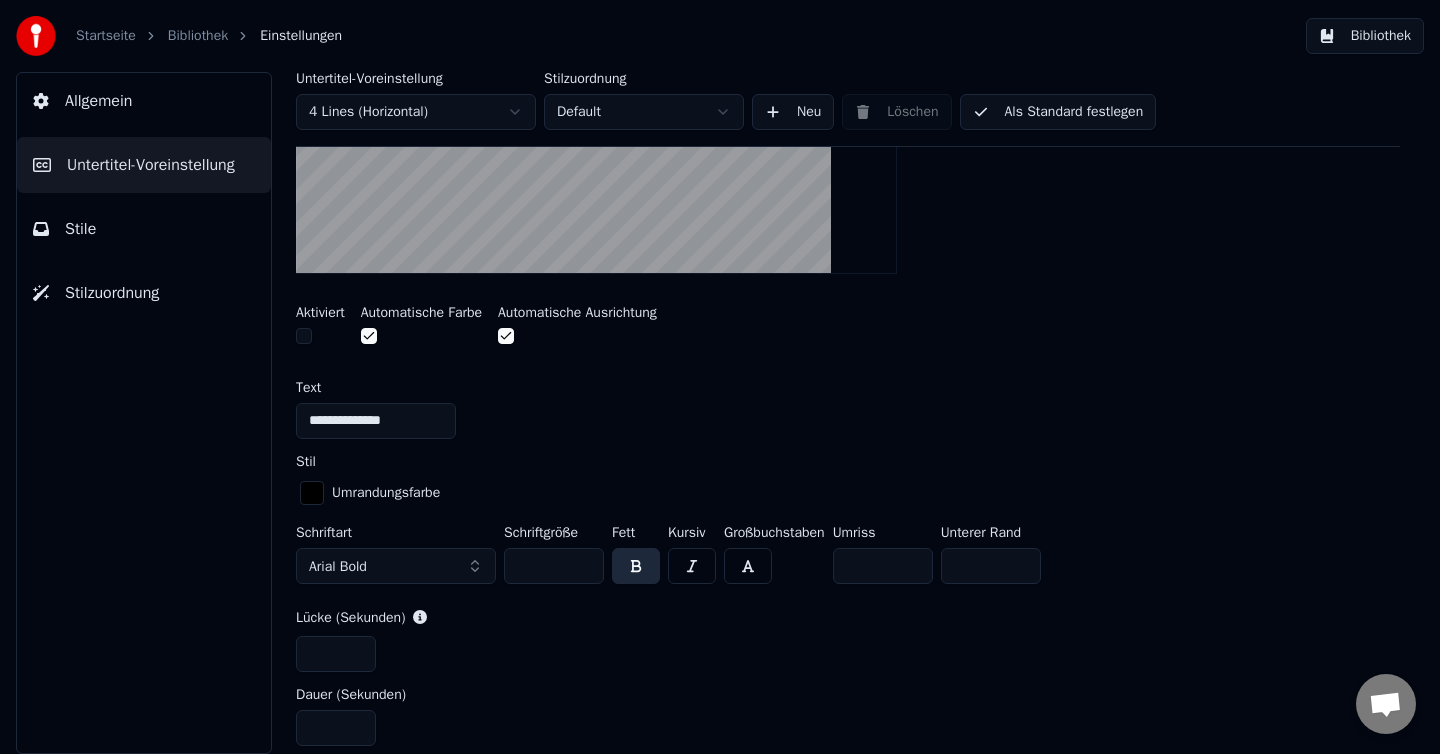 click at bounding box center [369, 336] 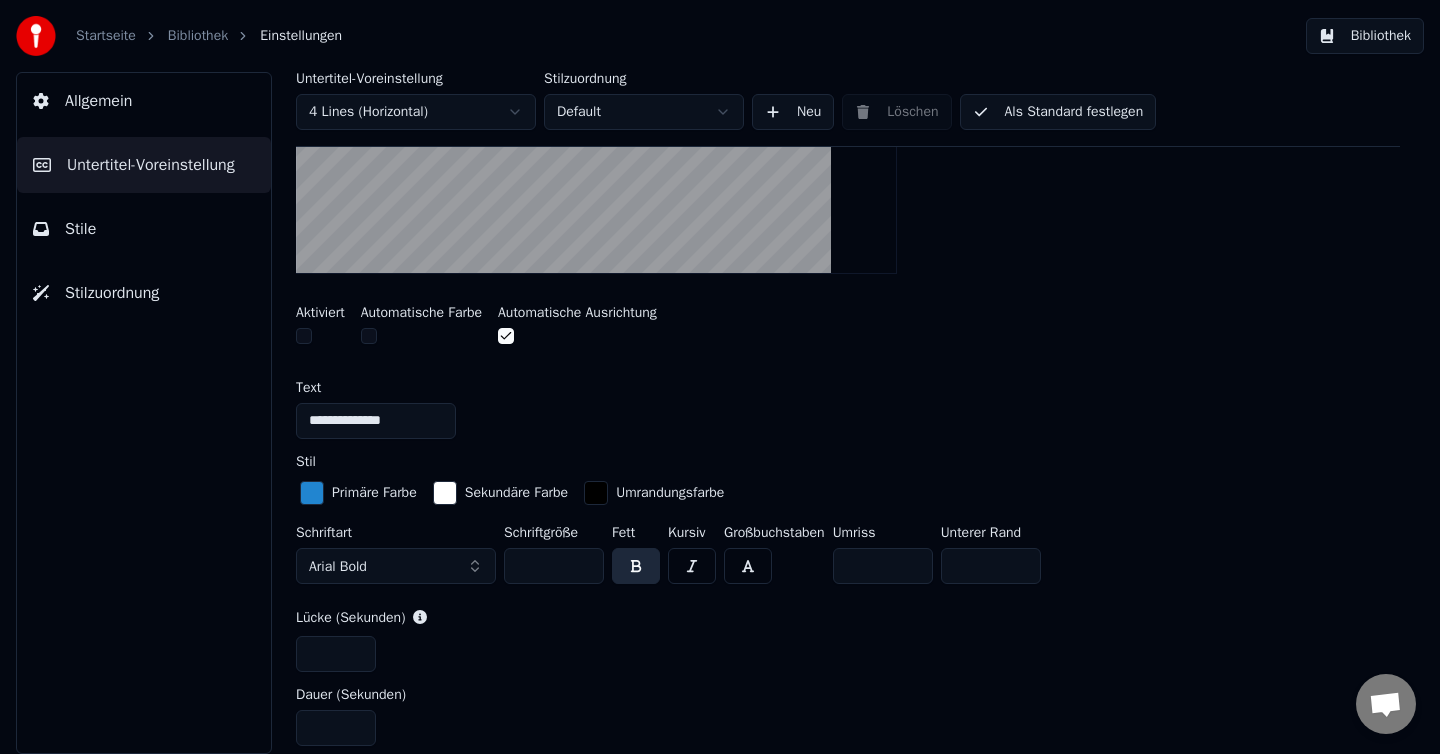 click at bounding box center [312, 493] 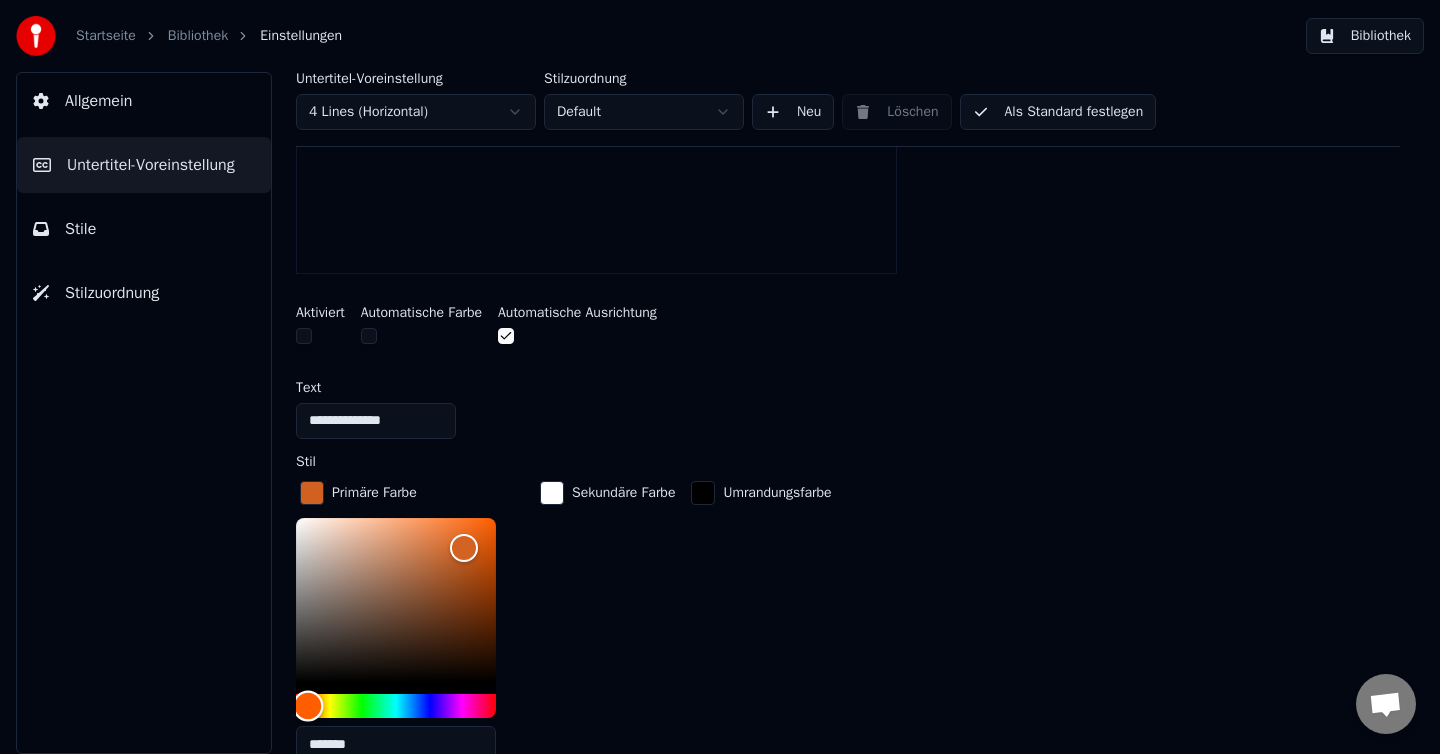 click at bounding box center (396, 706) 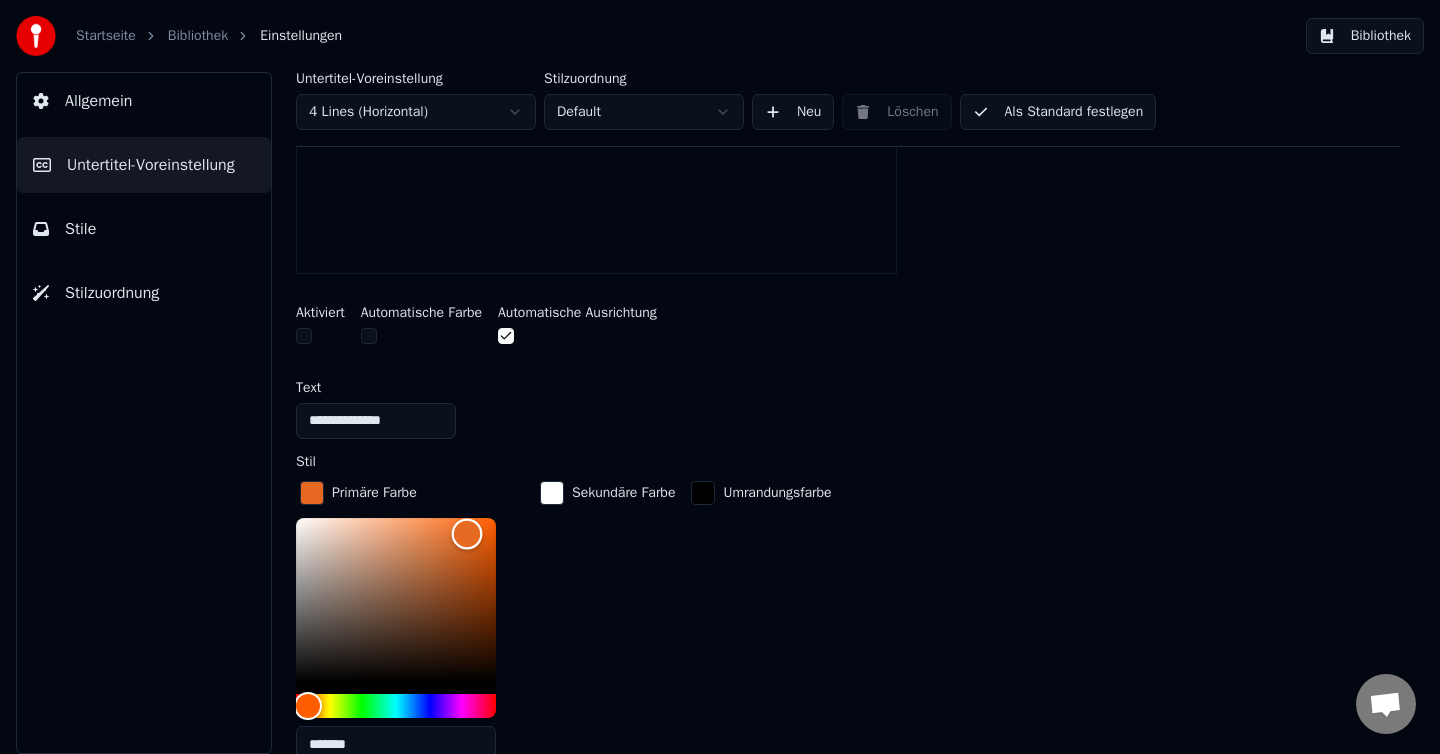 type on "*******" 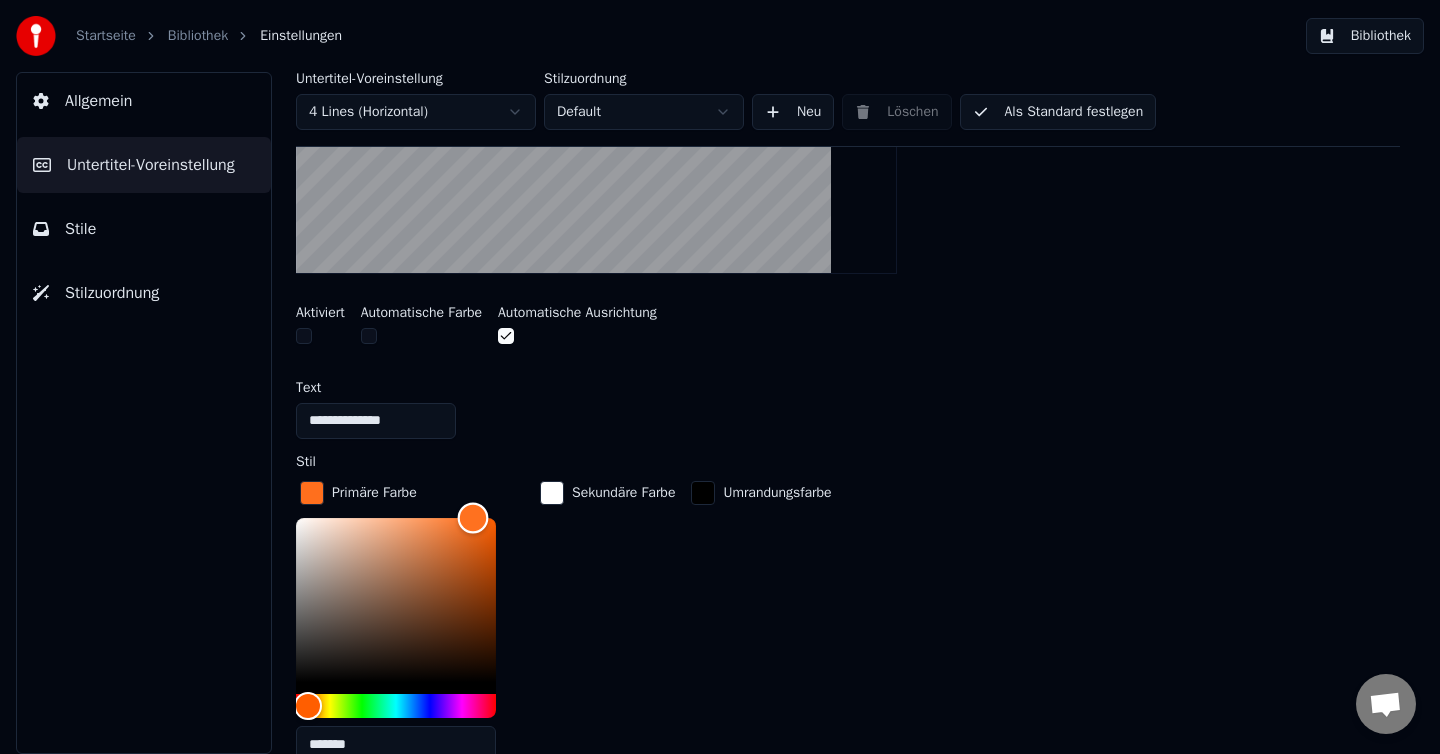 drag, startPoint x: 468, startPoint y: 529, endPoint x: 473, endPoint y: 498, distance: 31.400637 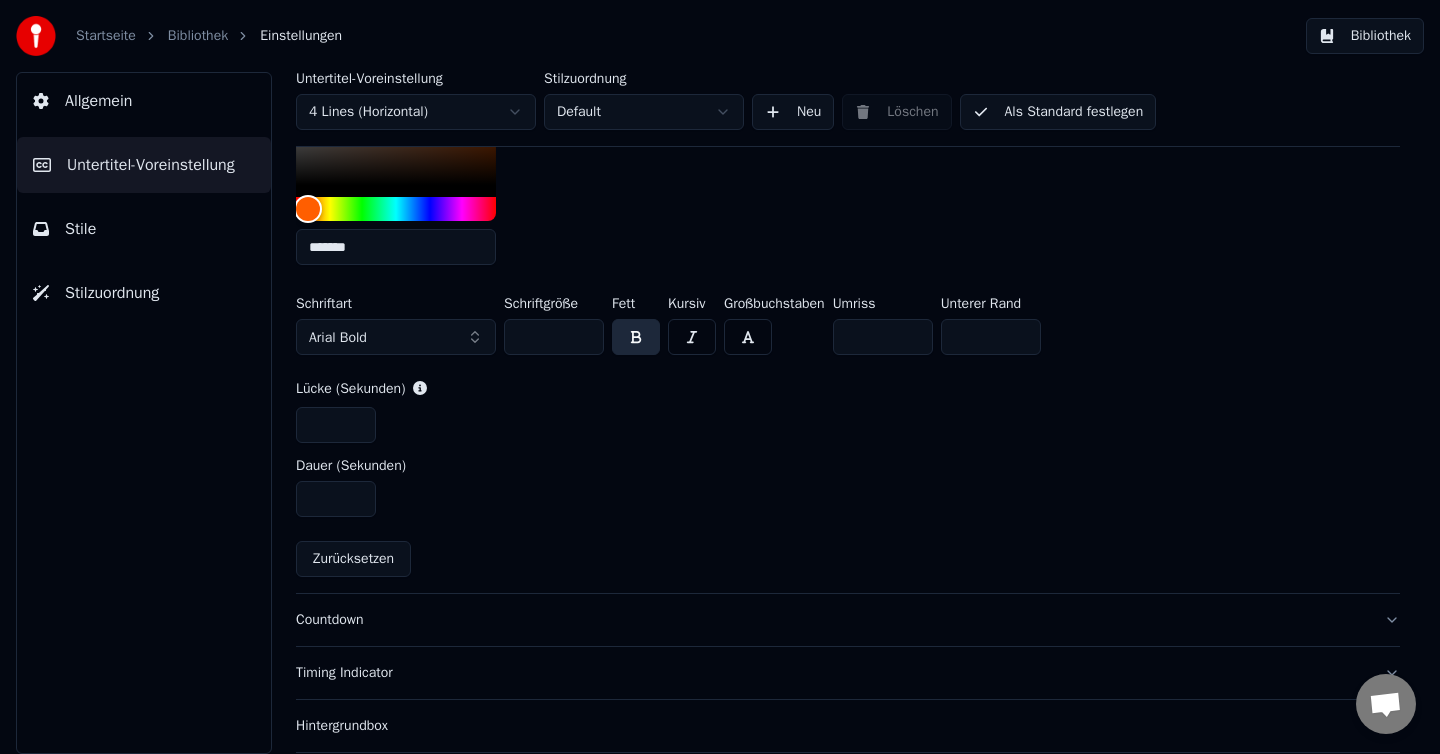 scroll, scrollTop: 973, scrollLeft: 0, axis: vertical 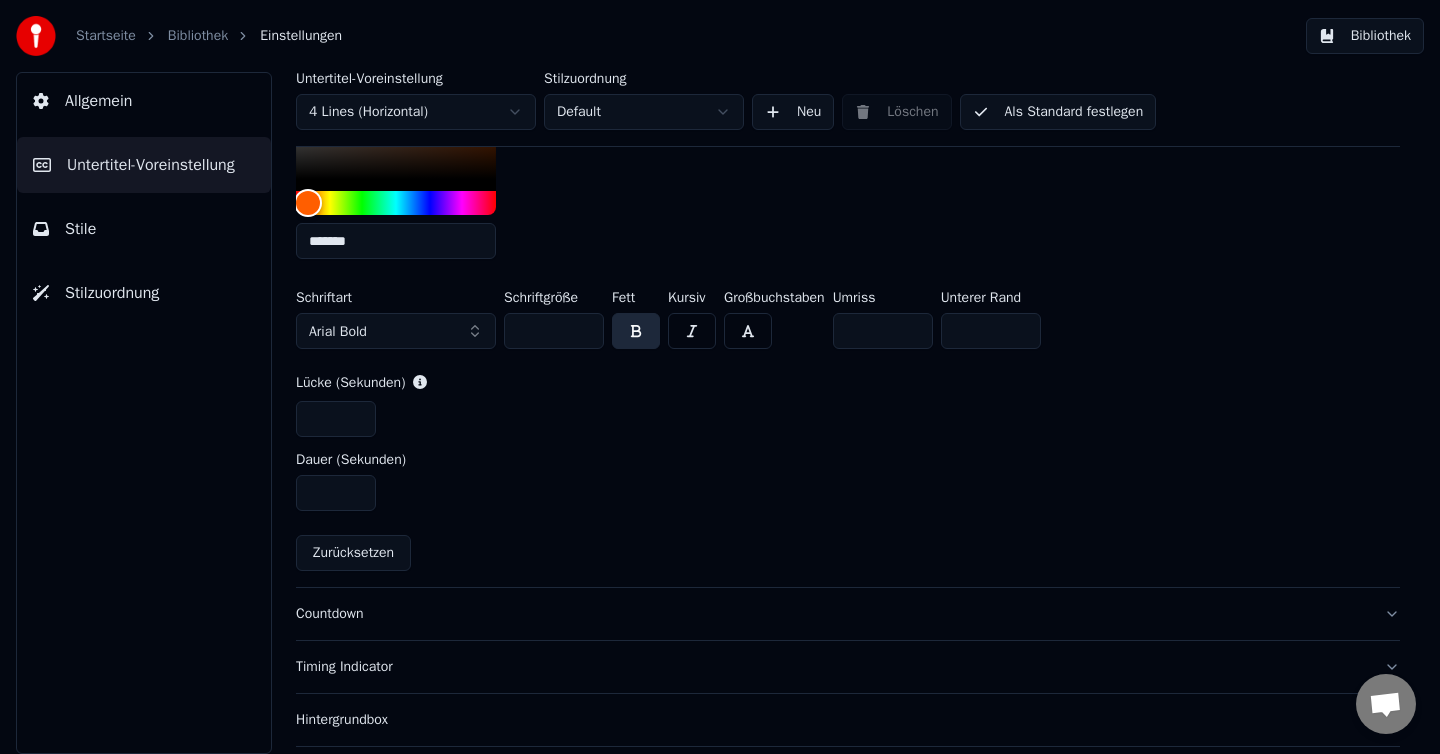 type on "**" 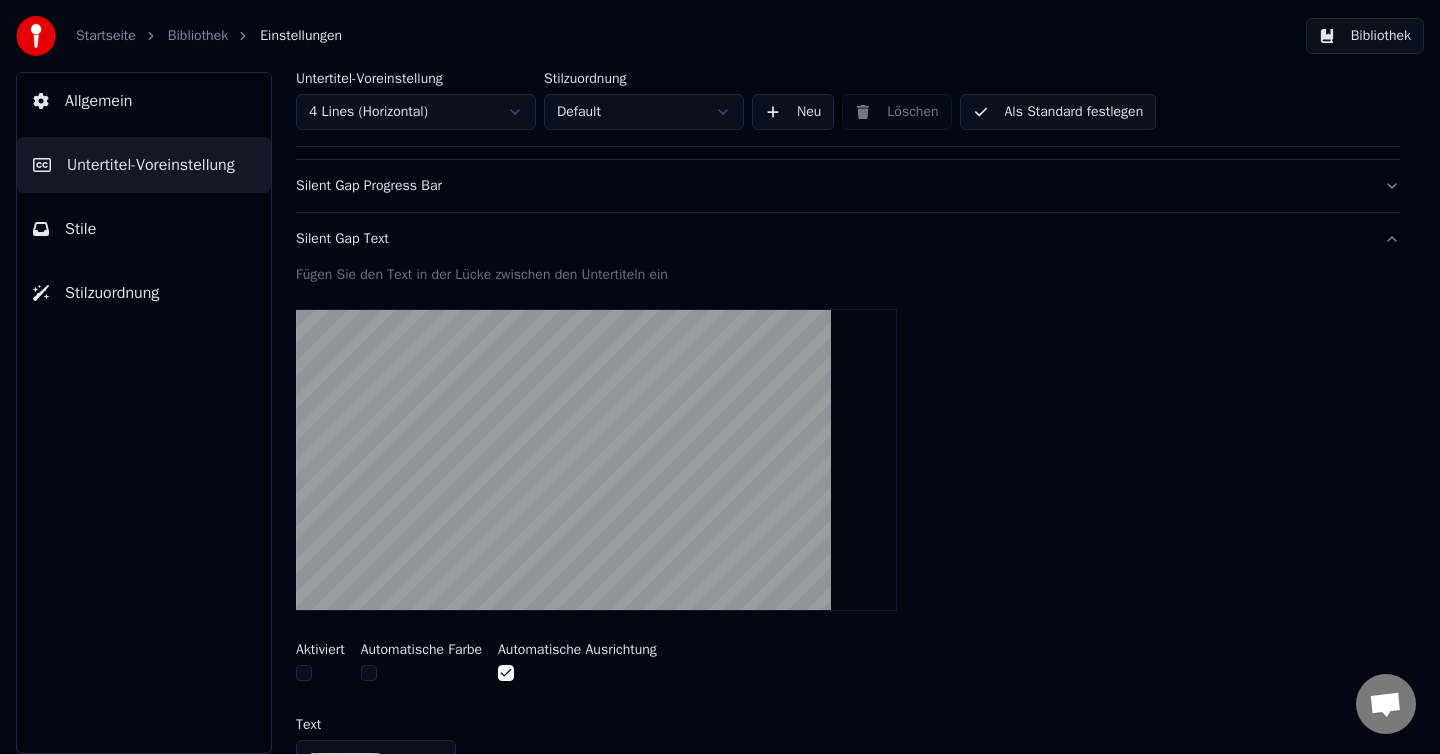 scroll, scrollTop: 162, scrollLeft: 0, axis: vertical 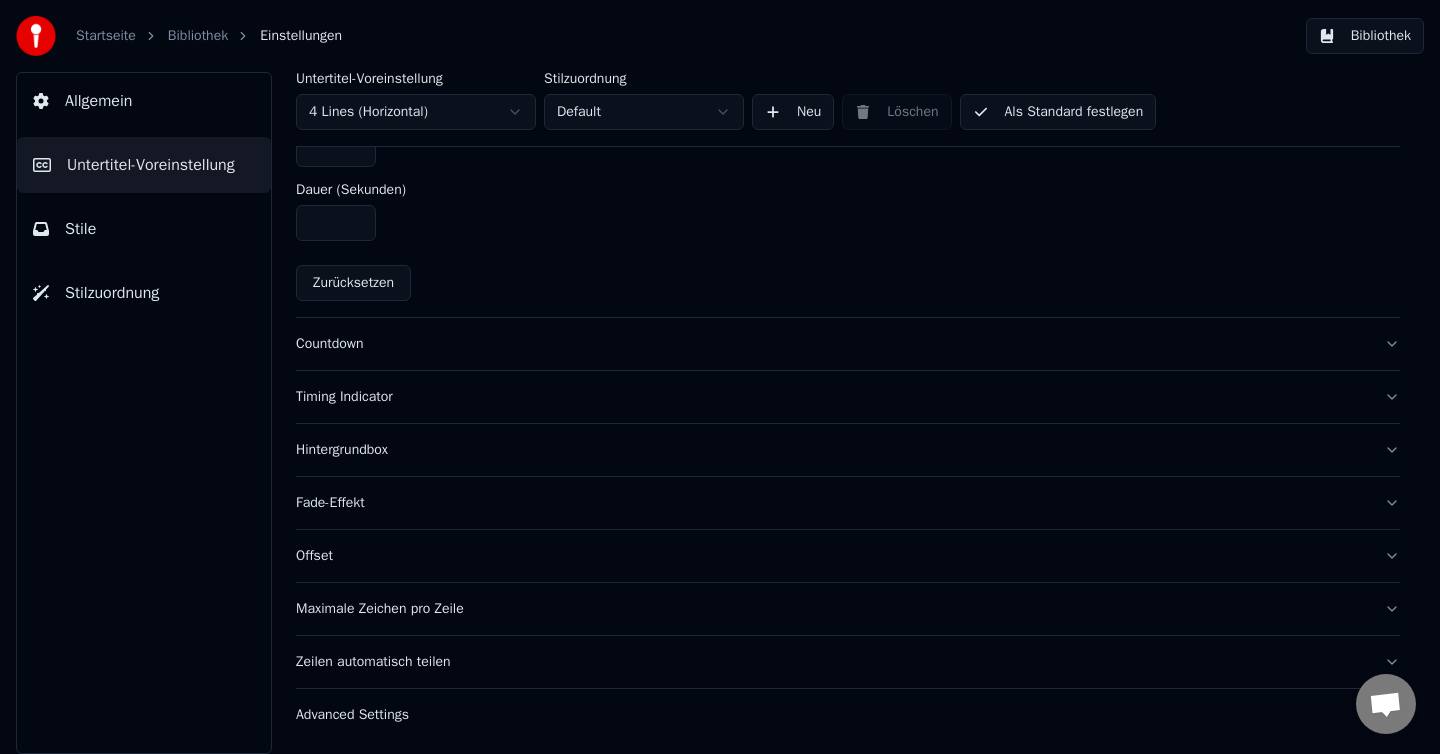 click on "Countdown" at bounding box center [832, 344] 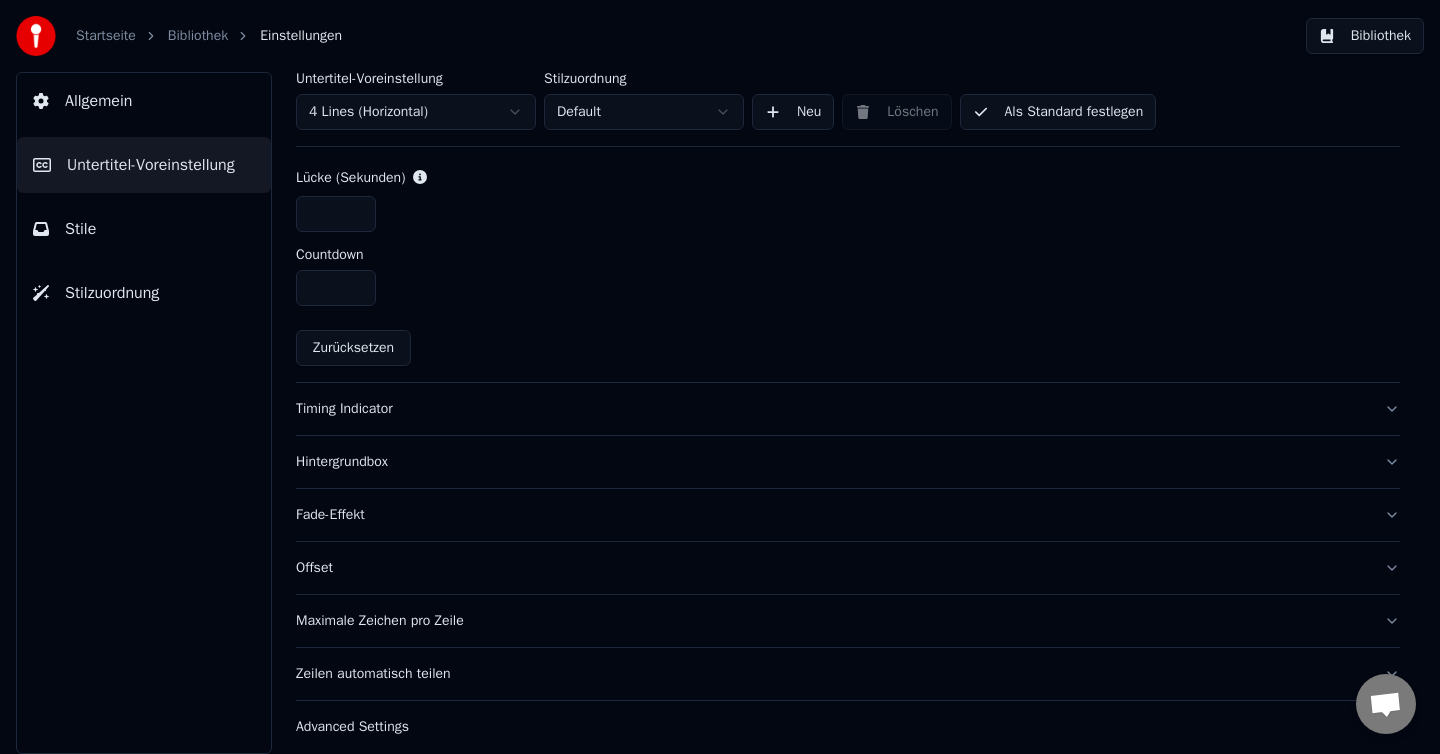 scroll, scrollTop: 902, scrollLeft: 0, axis: vertical 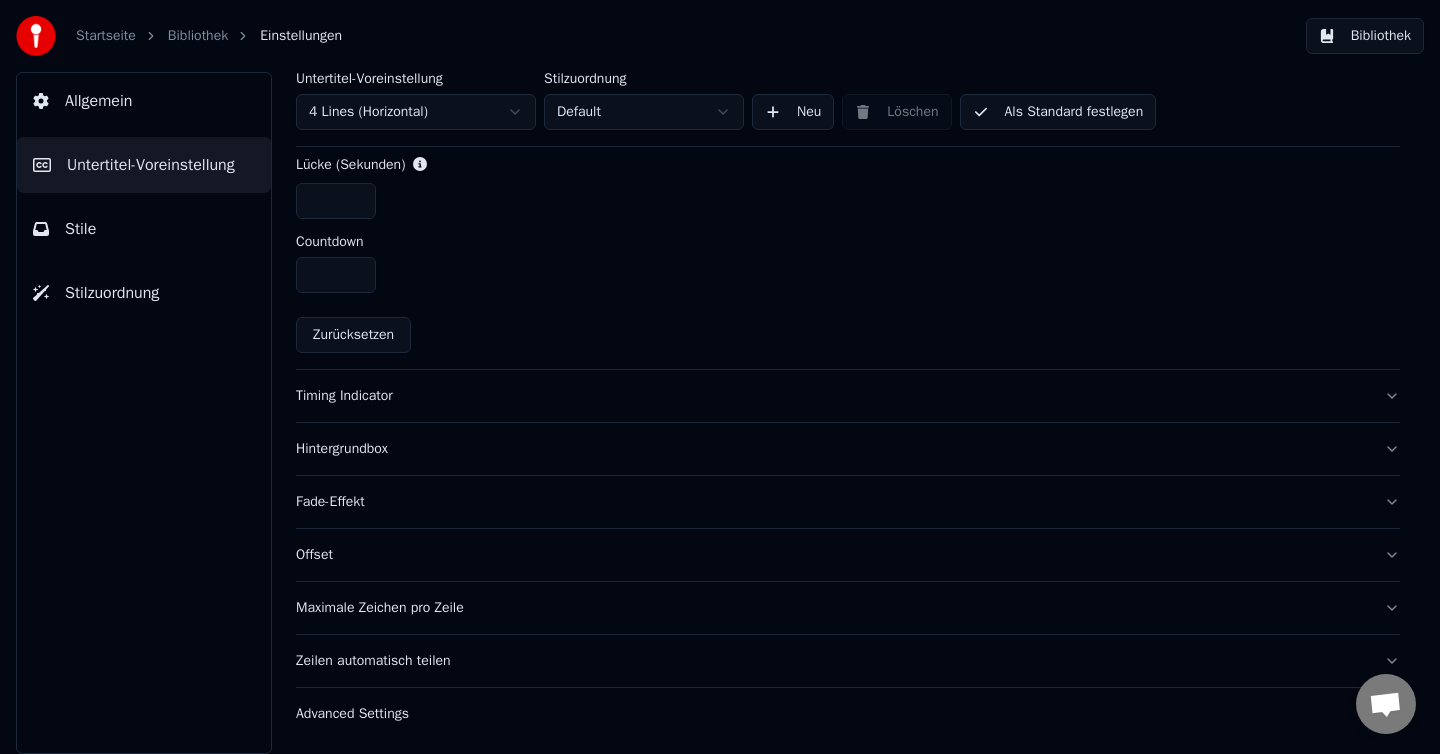 click on "Hintergrundbox" at bounding box center (832, 449) 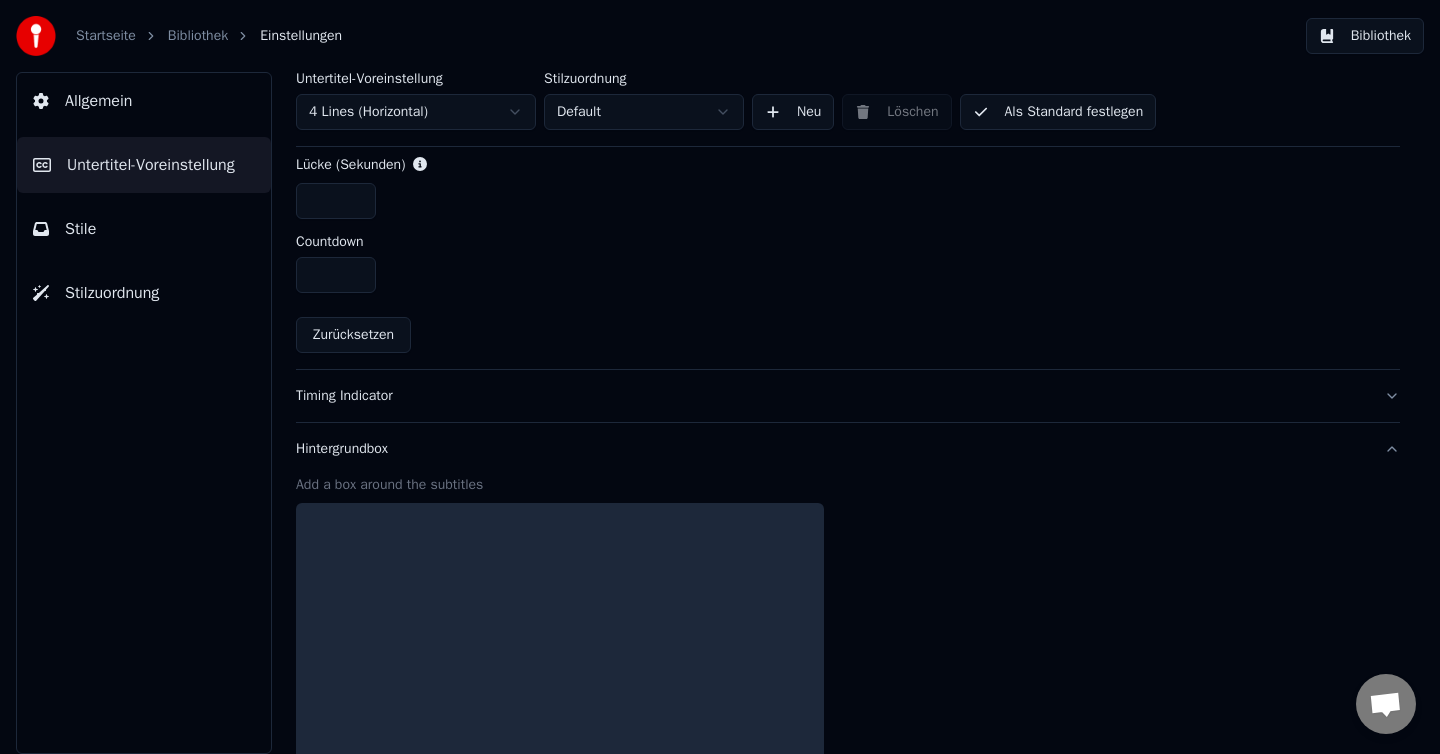 scroll, scrollTop: 870, scrollLeft: 0, axis: vertical 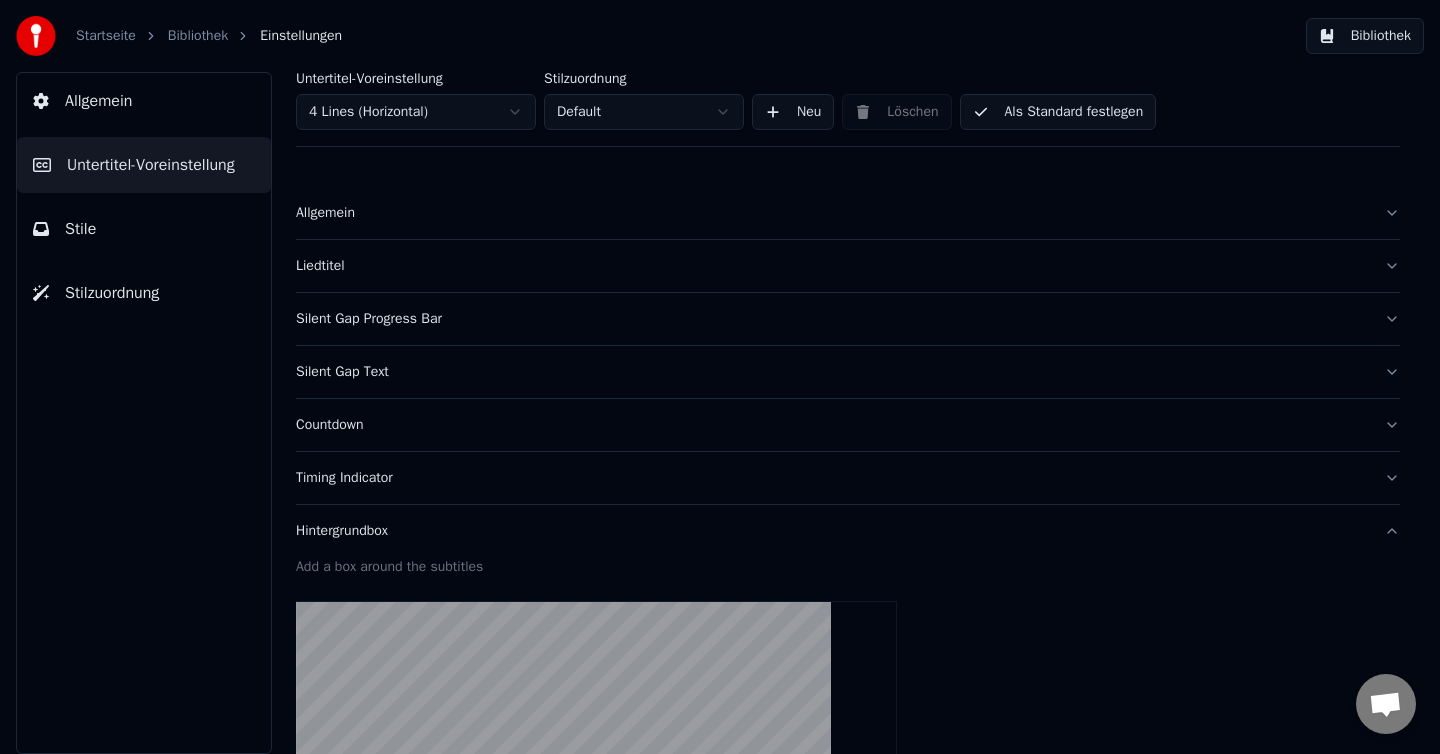 click on "Allgemein" at bounding box center (832, 213) 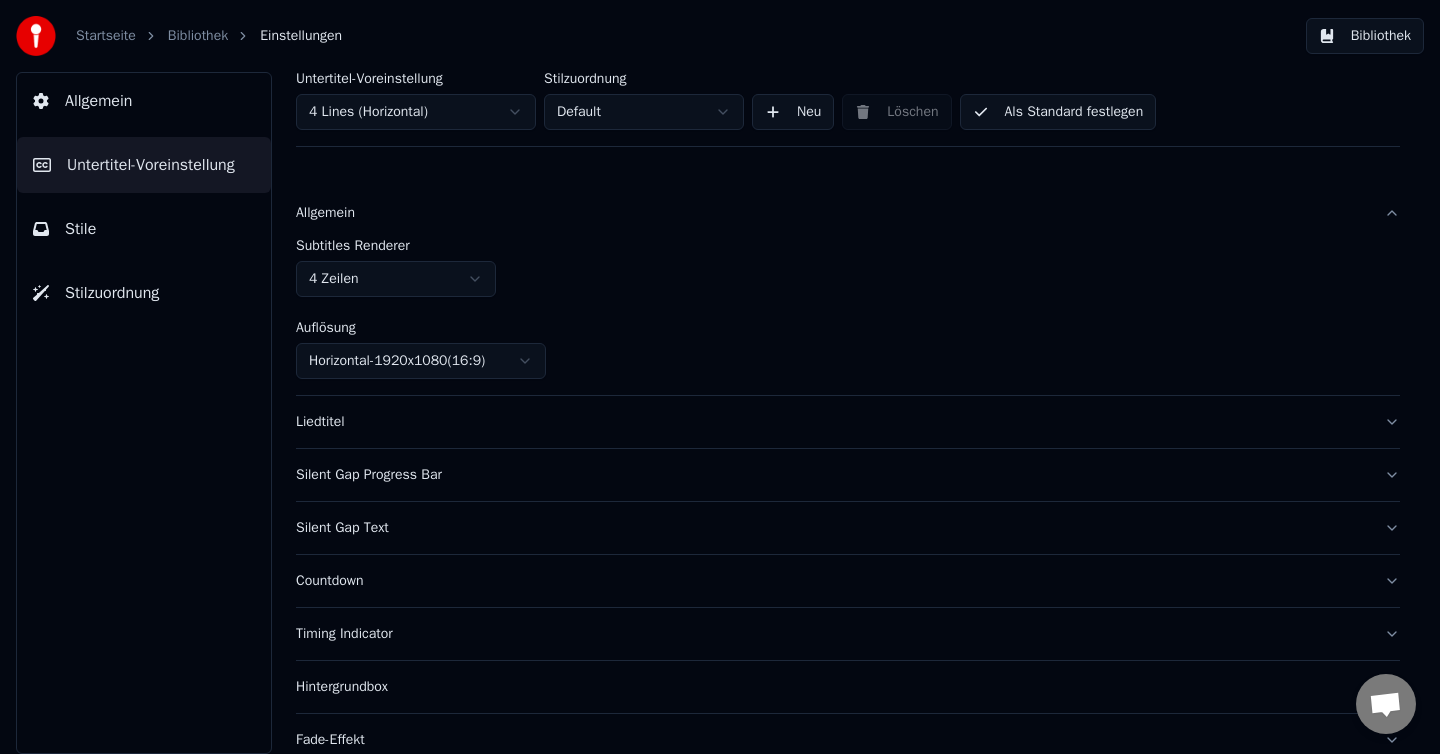 click on "Liedtitel" at bounding box center [832, 422] 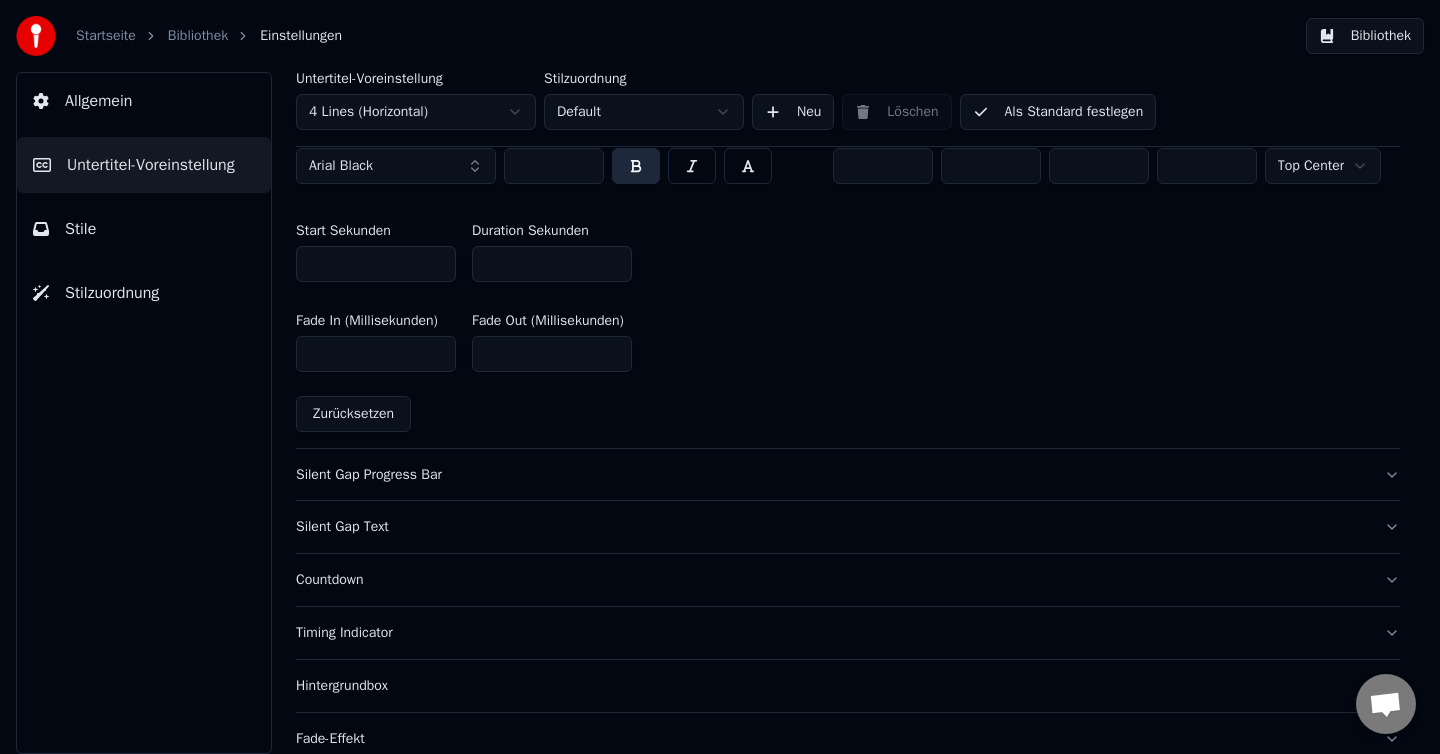 scroll, scrollTop: 936, scrollLeft: 0, axis: vertical 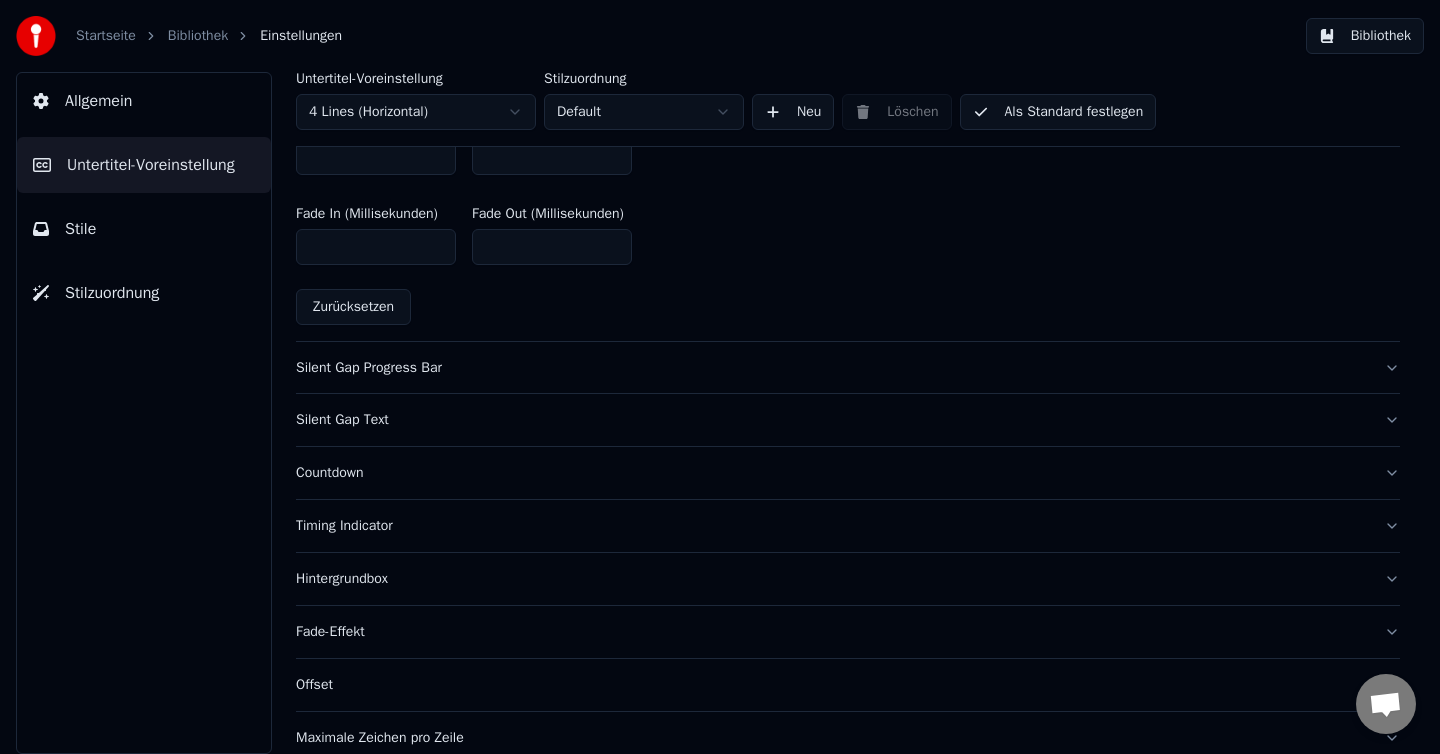 drag, startPoint x: 403, startPoint y: 358, endPoint x: 443, endPoint y: 372, distance: 42.379242 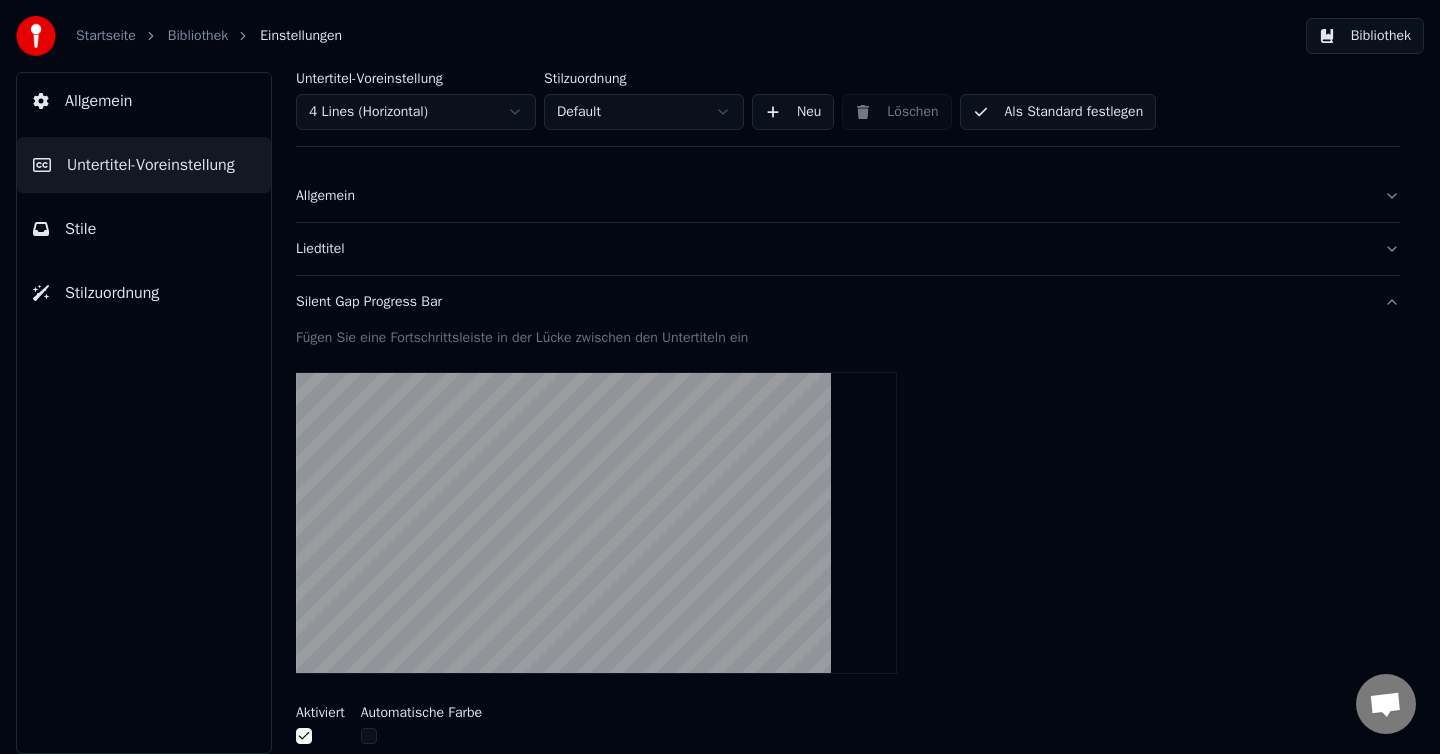 scroll, scrollTop: 0, scrollLeft: 0, axis: both 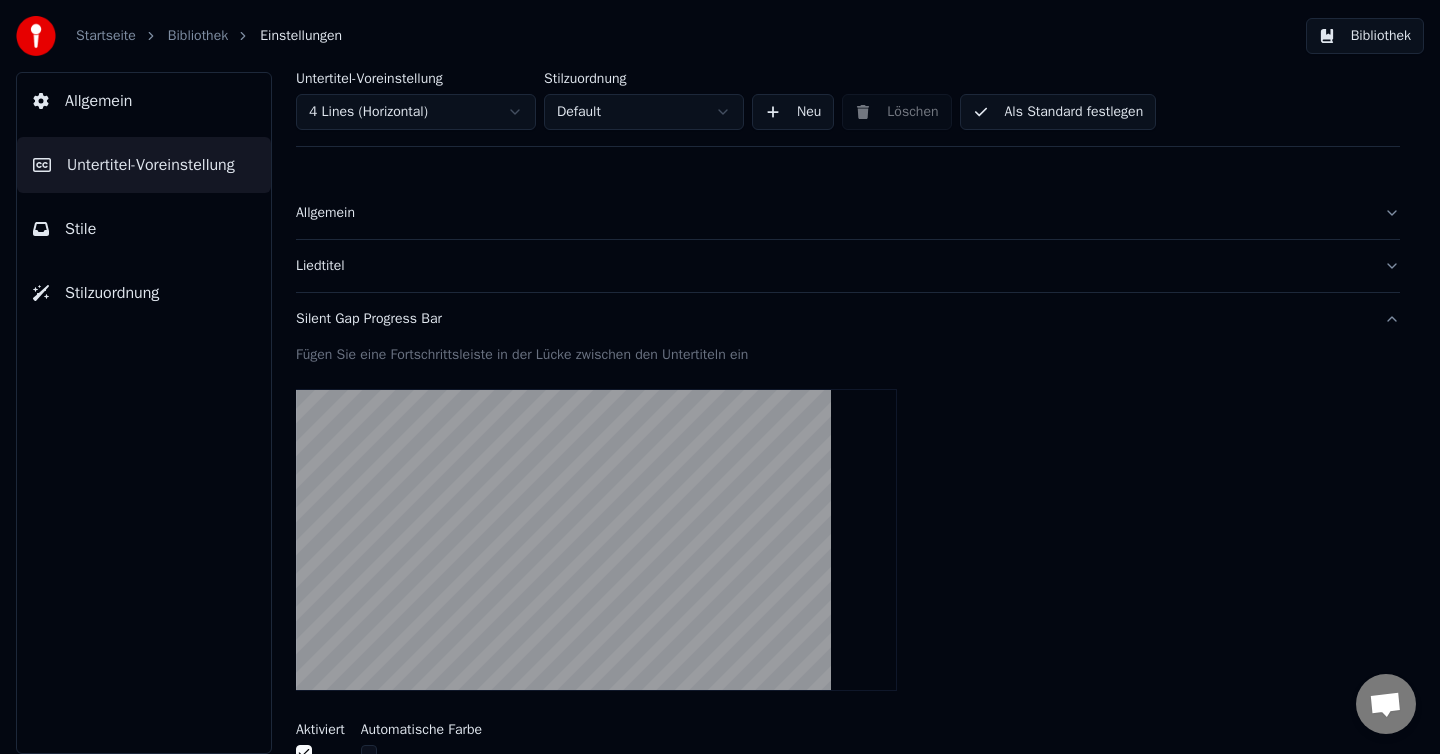 click on "Als Standard festlegen" at bounding box center (1058, 112) 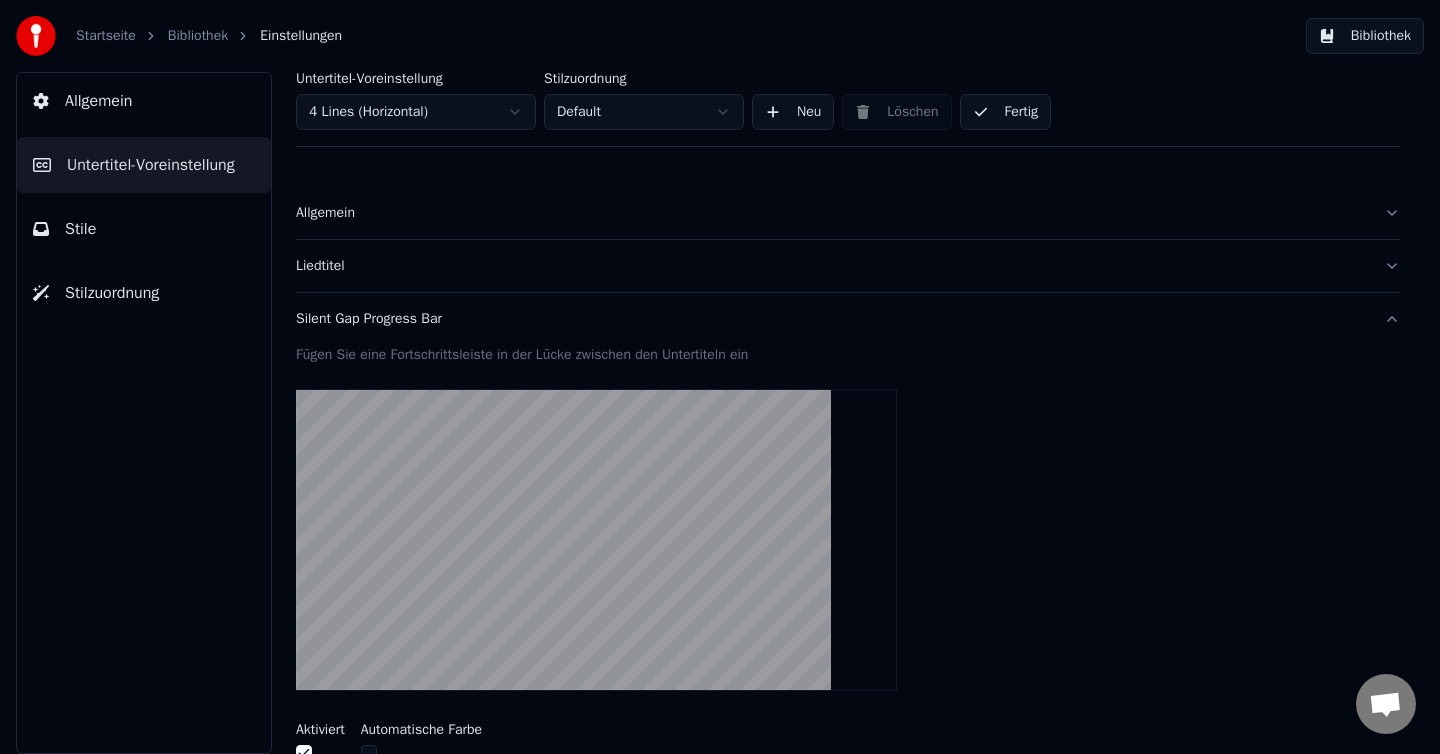 click on "Fertig" at bounding box center (1006, 112) 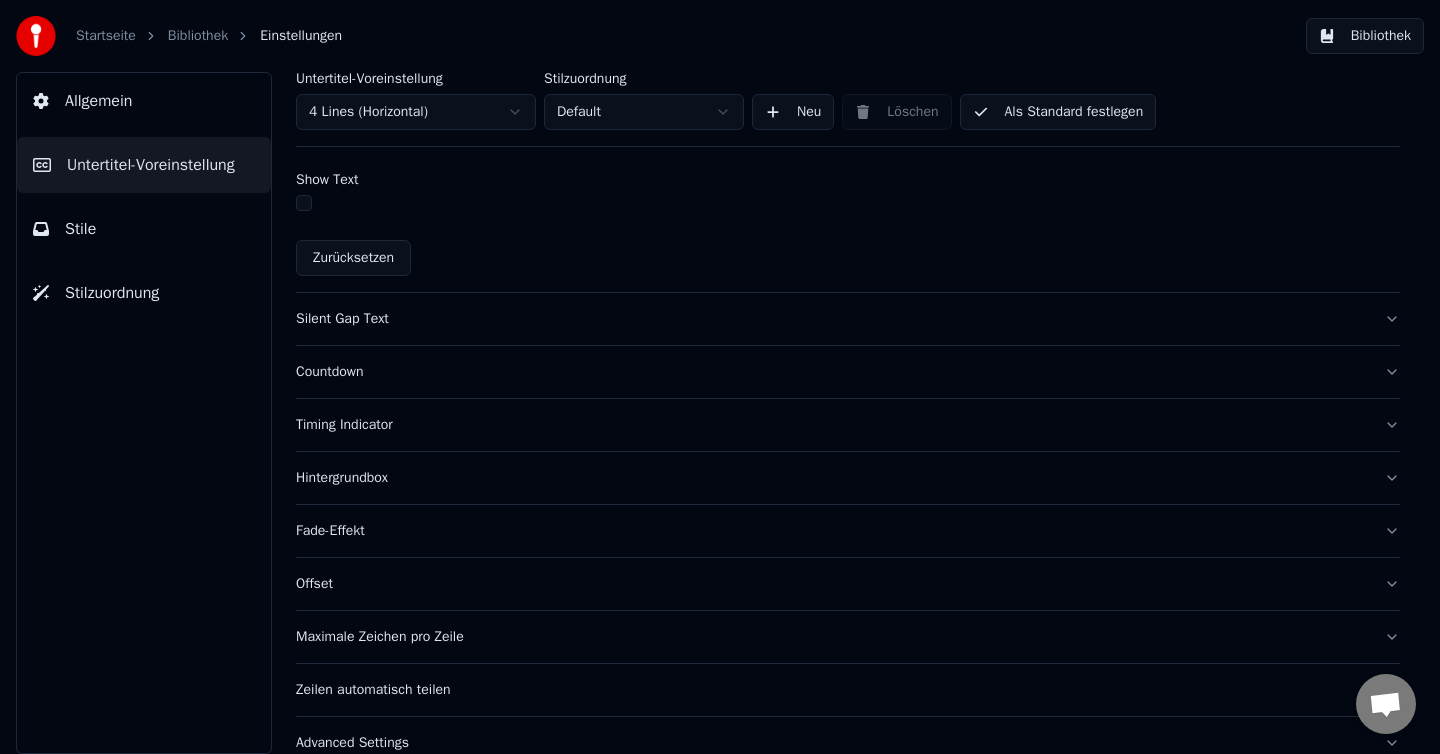 scroll, scrollTop: 1257, scrollLeft: 0, axis: vertical 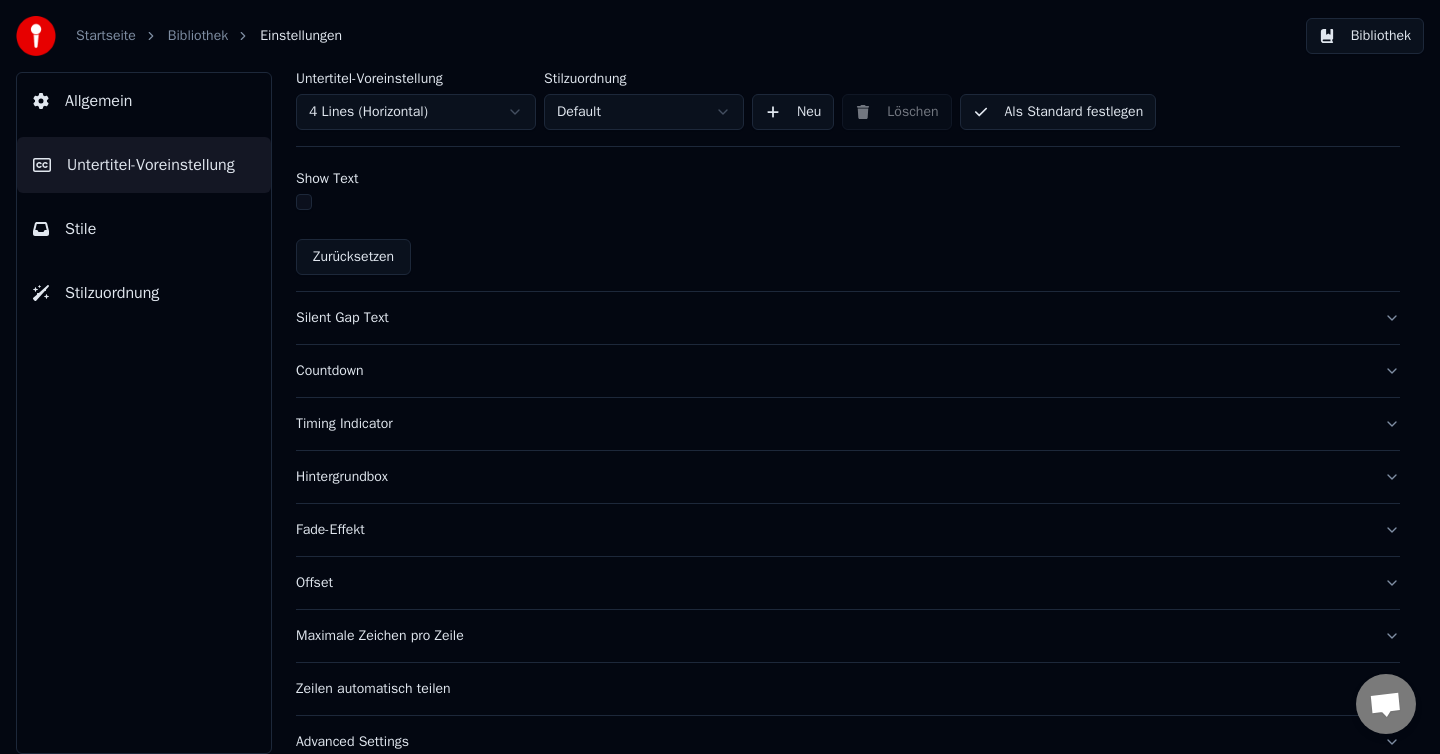 click on "Countdown" at bounding box center [832, 371] 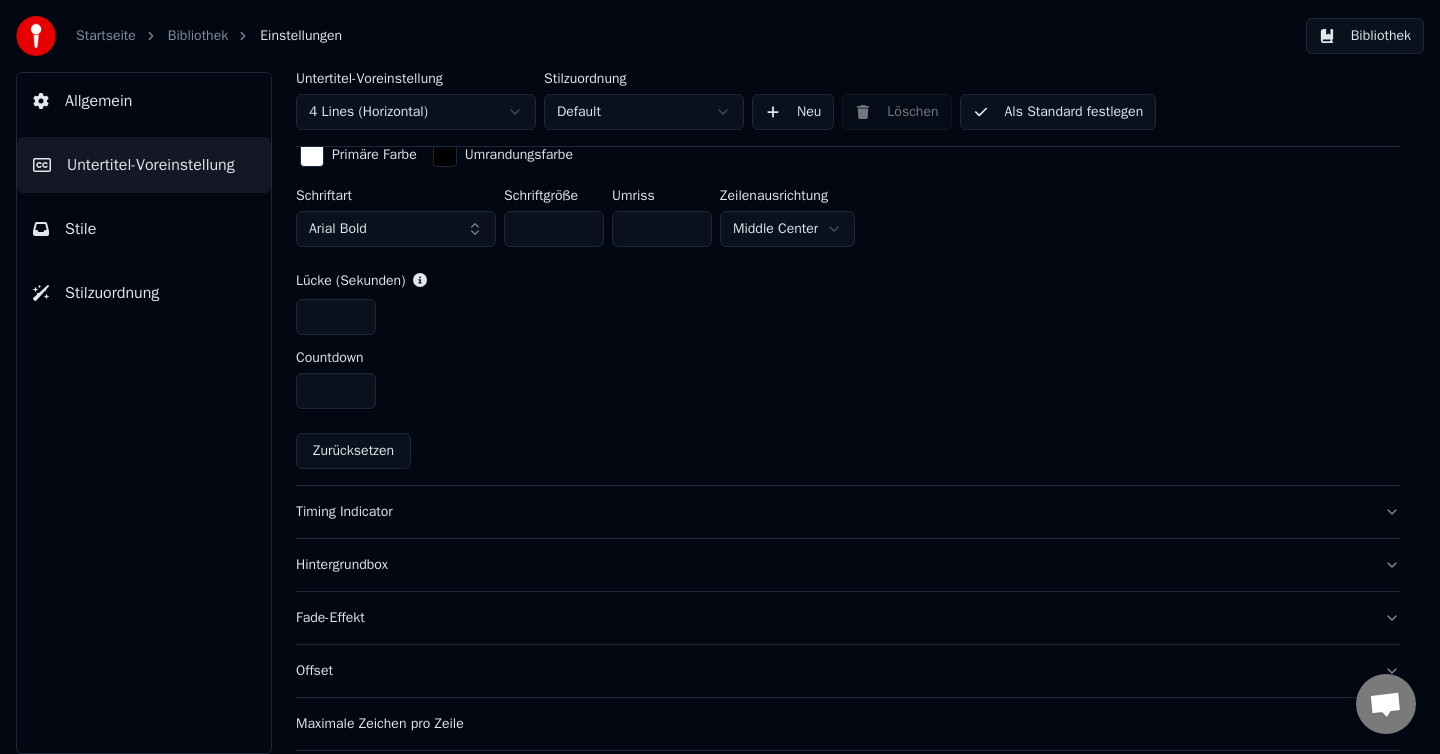 scroll, scrollTop: 902, scrollLeft: 0, axis: vertical 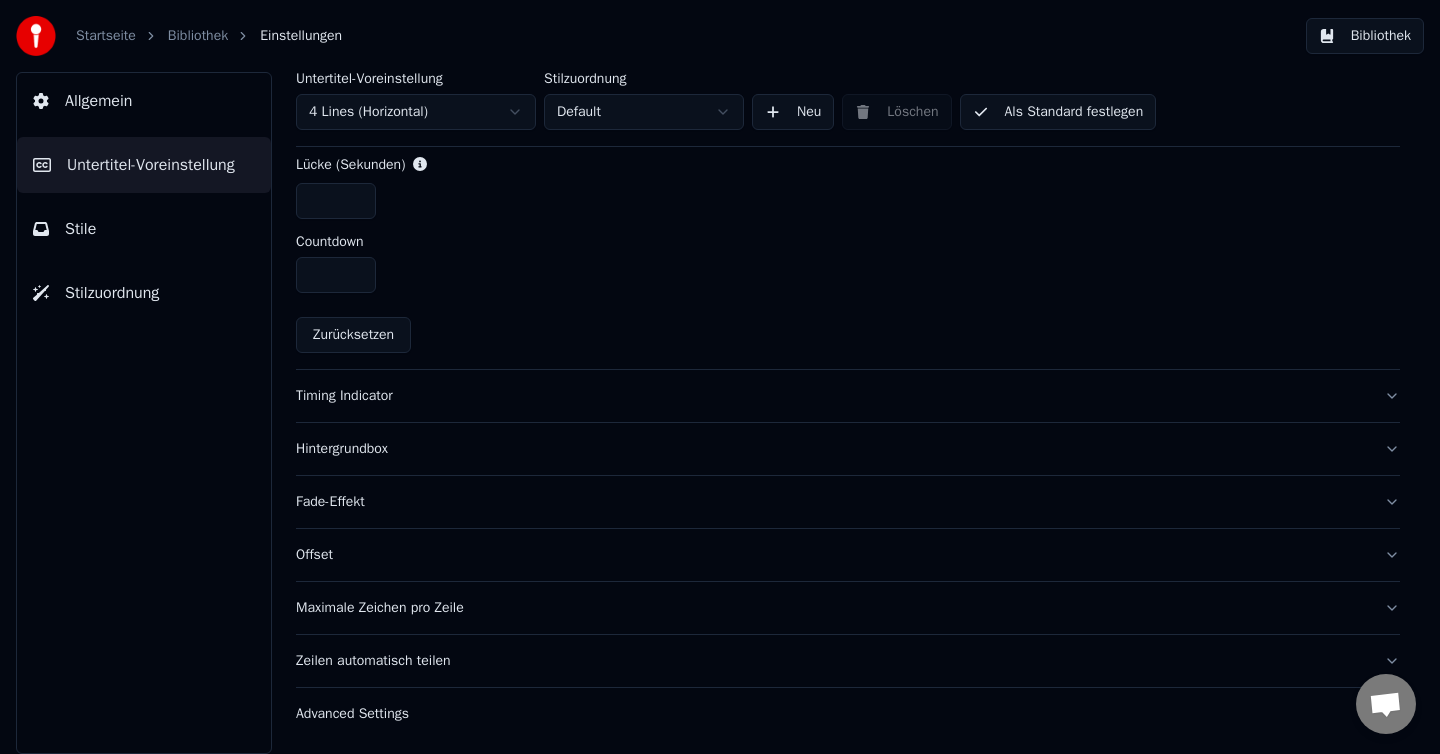 click on "Timing Indicator" at bounding box center [832, 396] 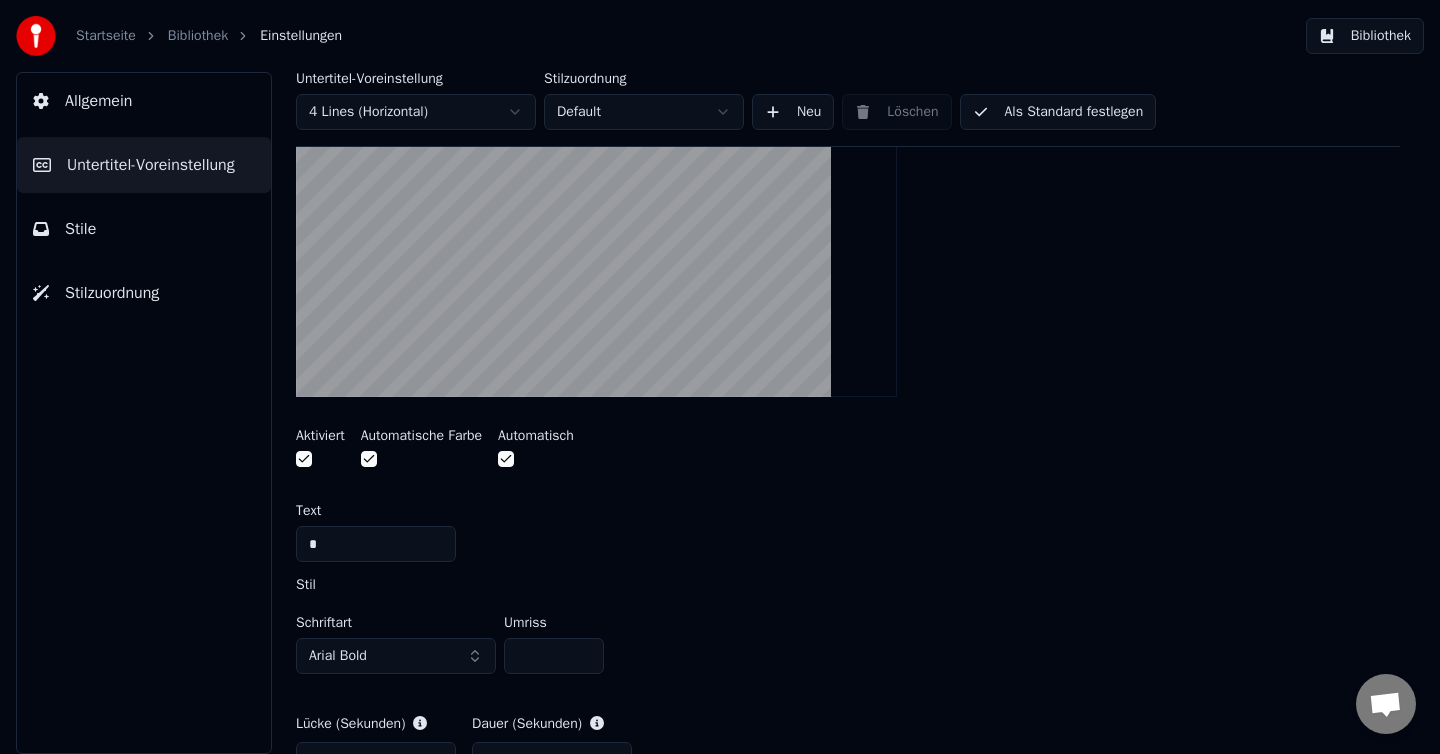 scroll, scrollTop: 439, scrollLeft: 0, axis: vertical 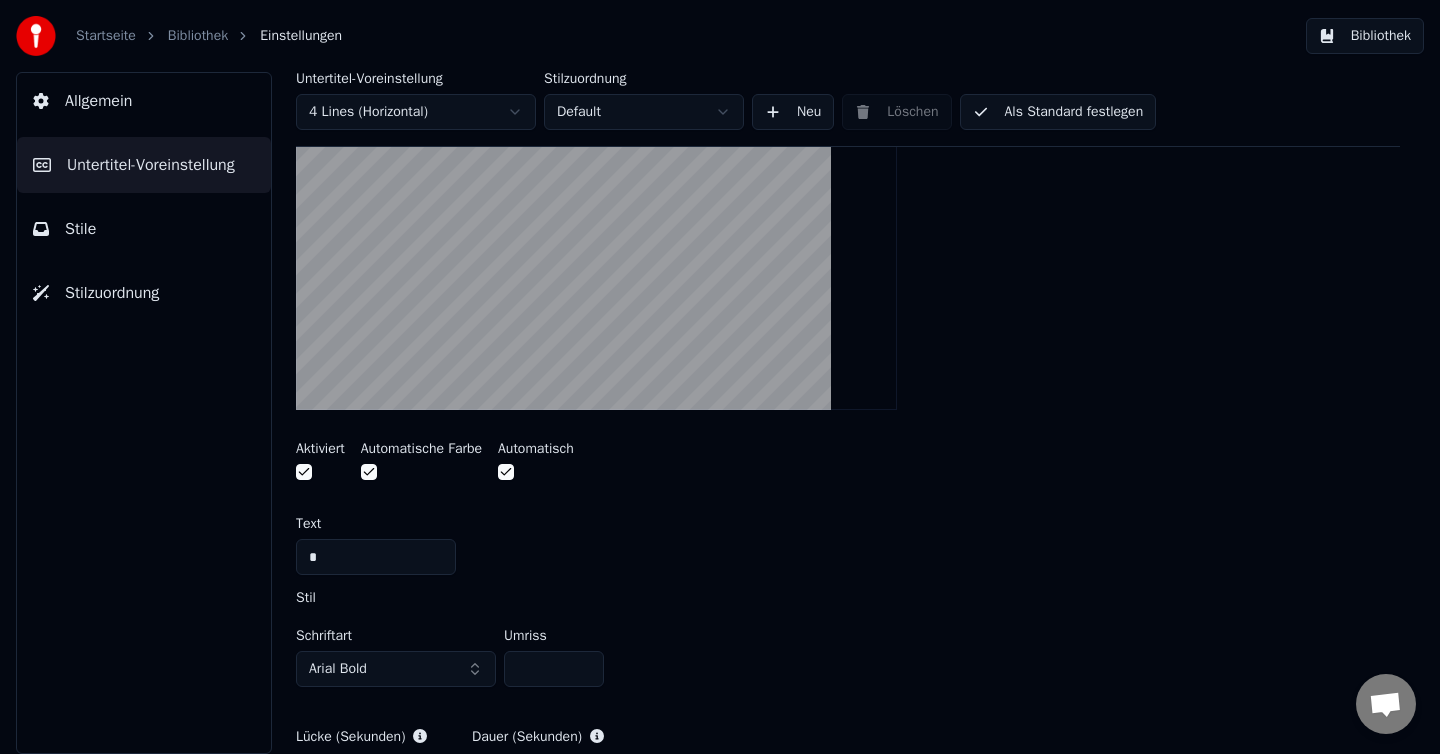 click at bounding box center (369, 472) 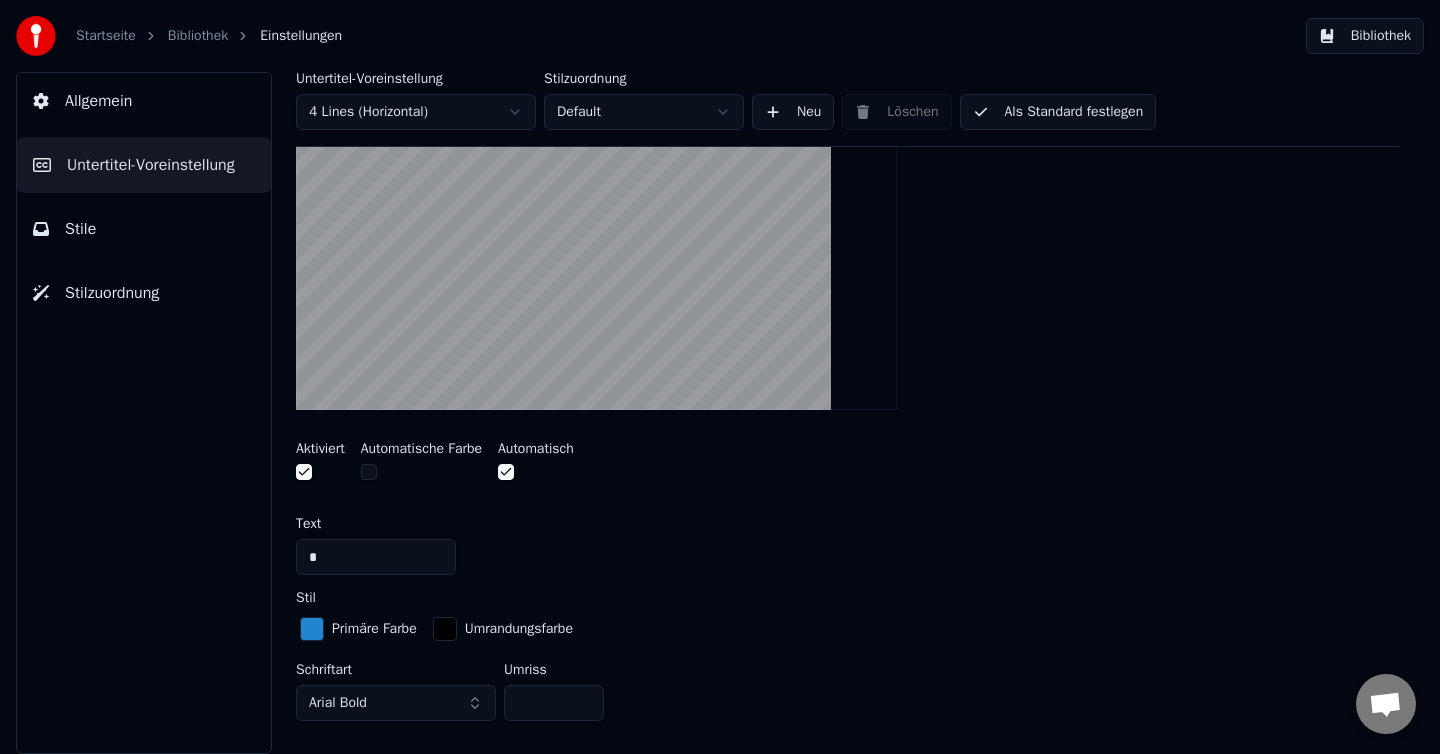 click at bounding box center [312, 629] 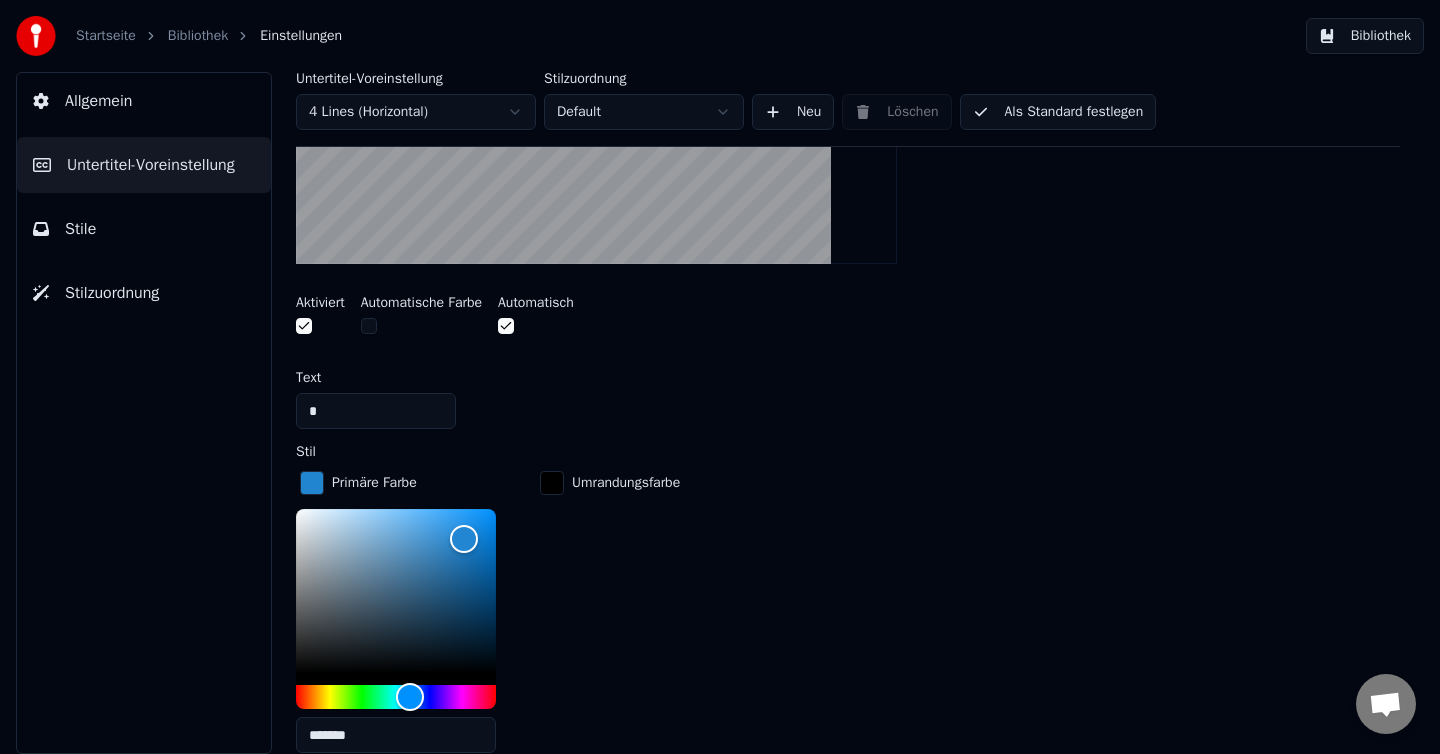 scroll, scrollTop: 629, scrollLeft: 0, axis: vertical 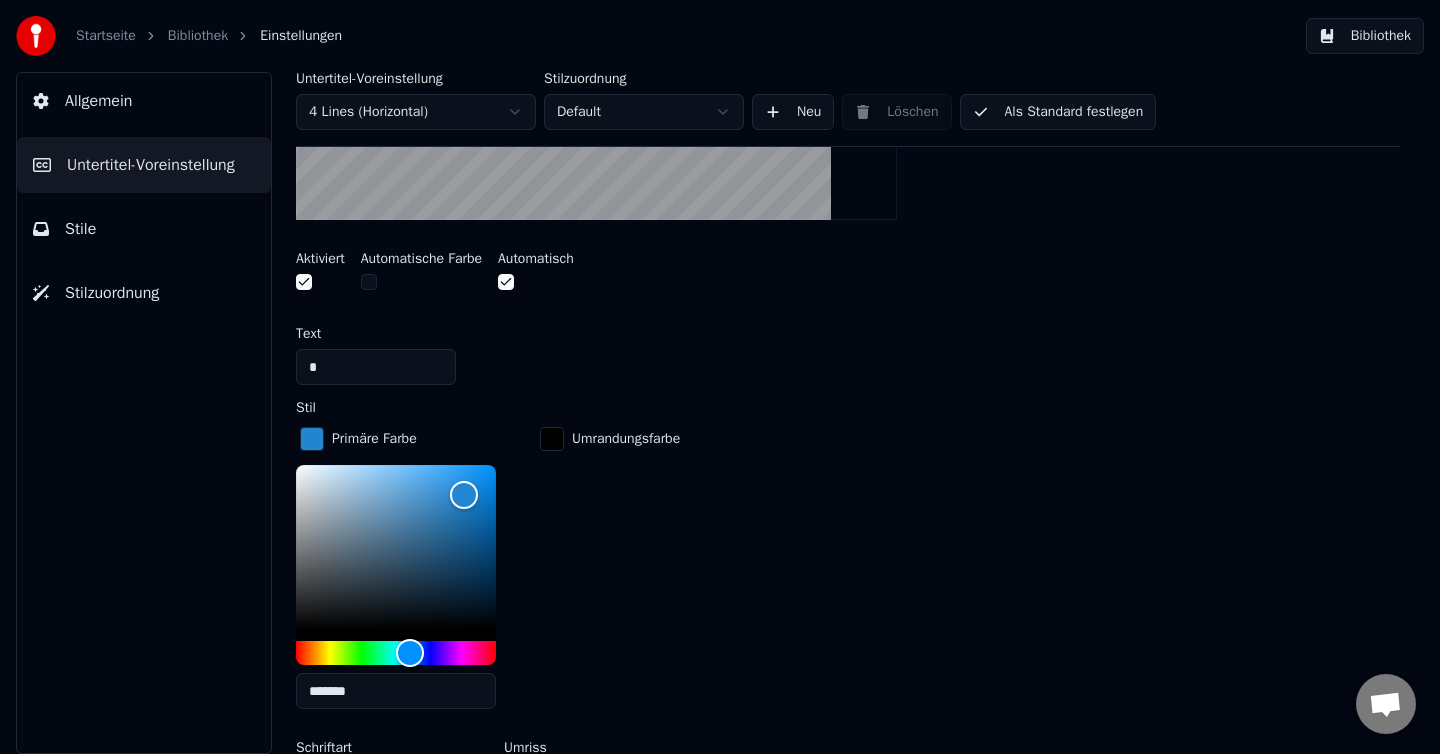 click on "*******" at bounding box center (396, 591) 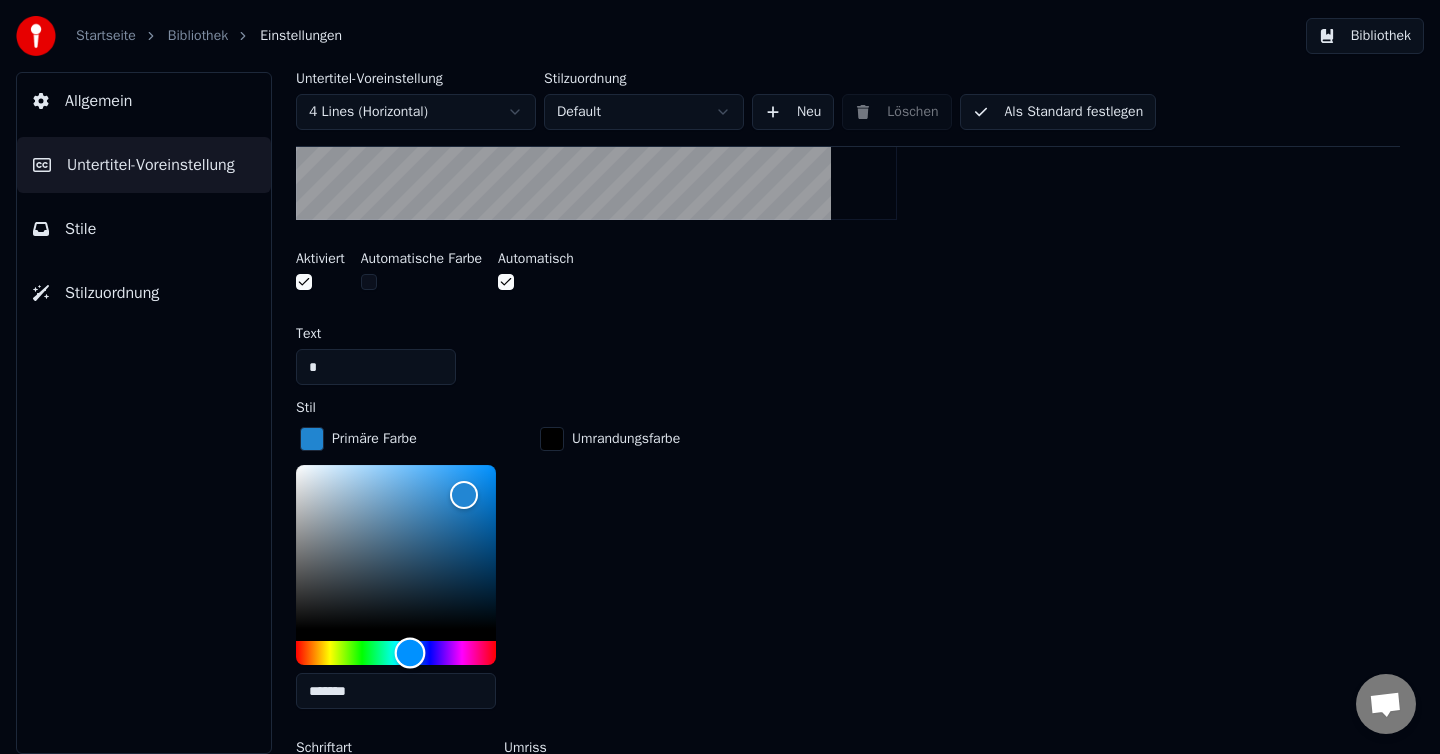 click at bounding box center [396, 653] 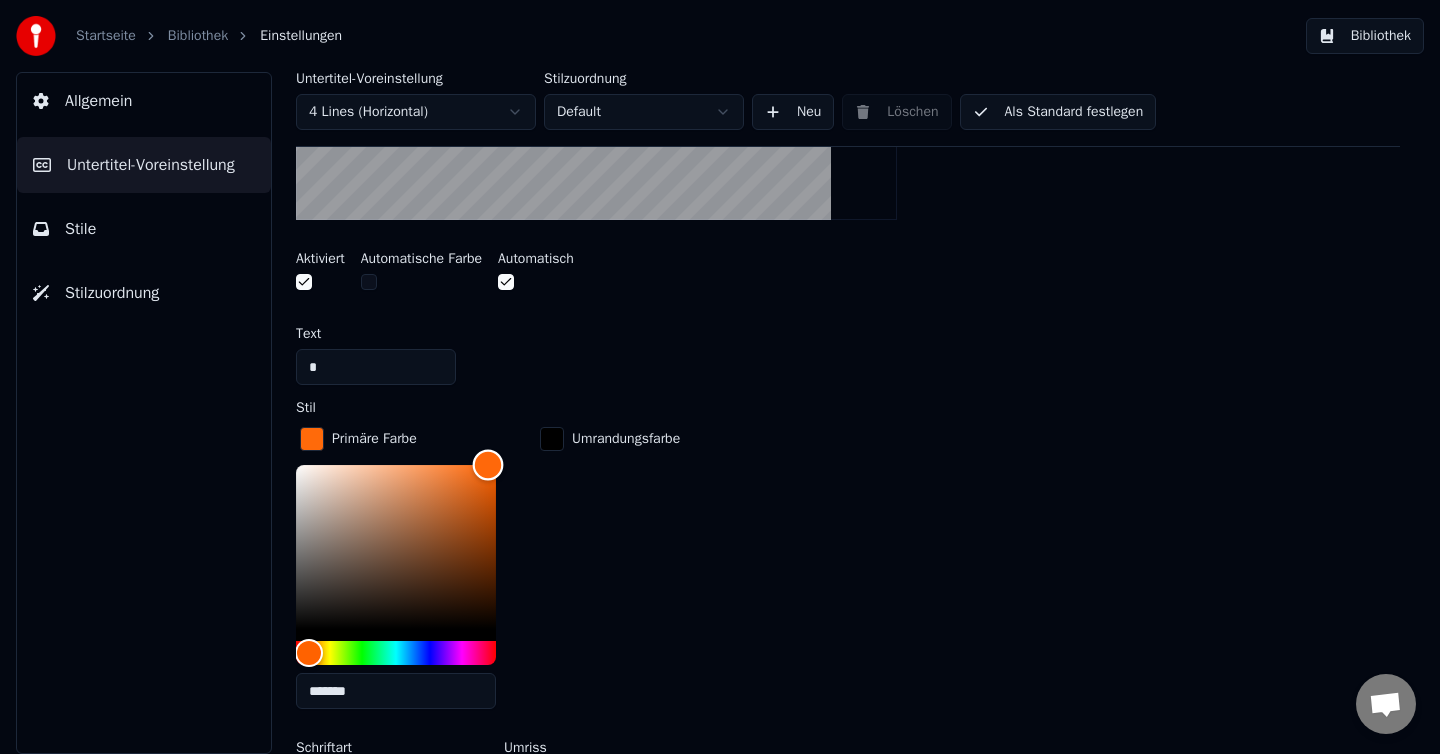 type on "*******" 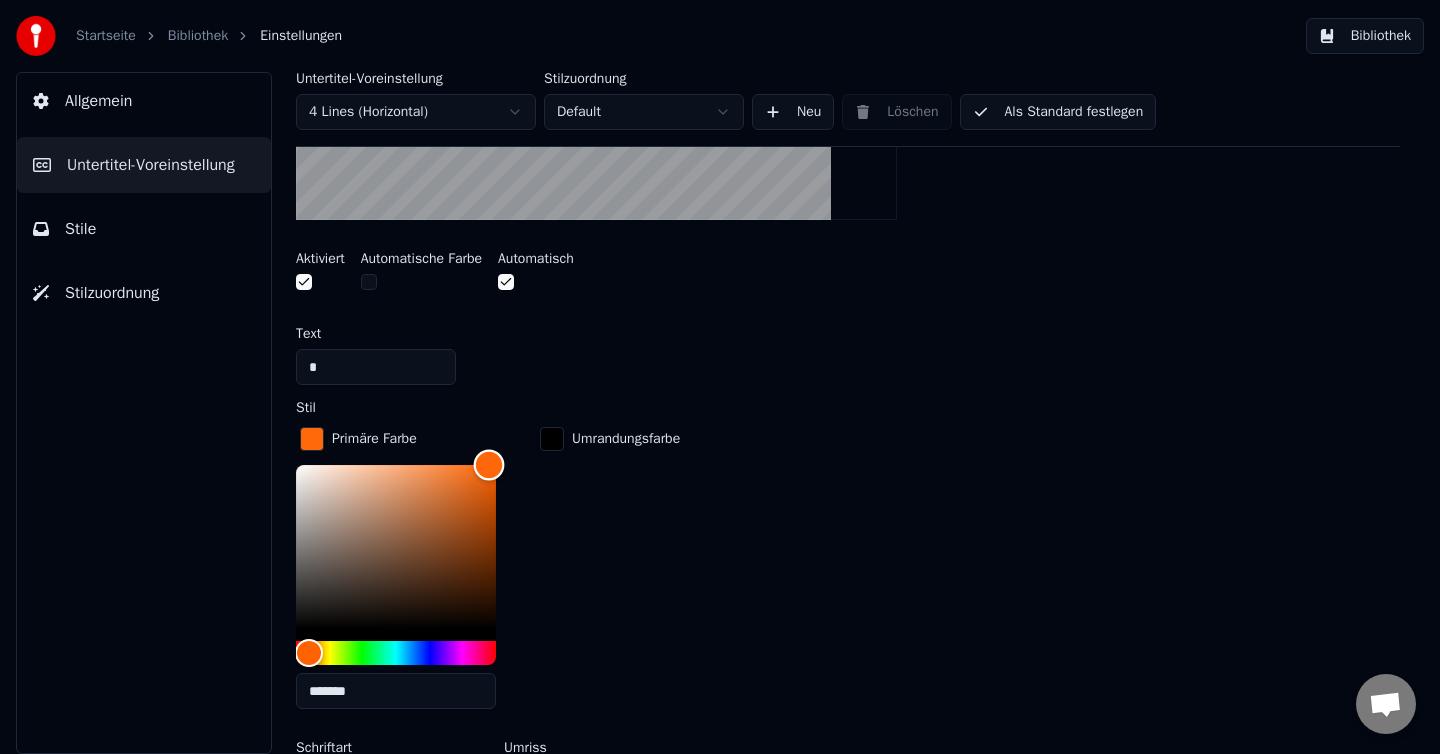 drag, startPoint x: 461, startPoint y: 487, endPoint x: 489, endPoint y: 445, distance: 50.47772 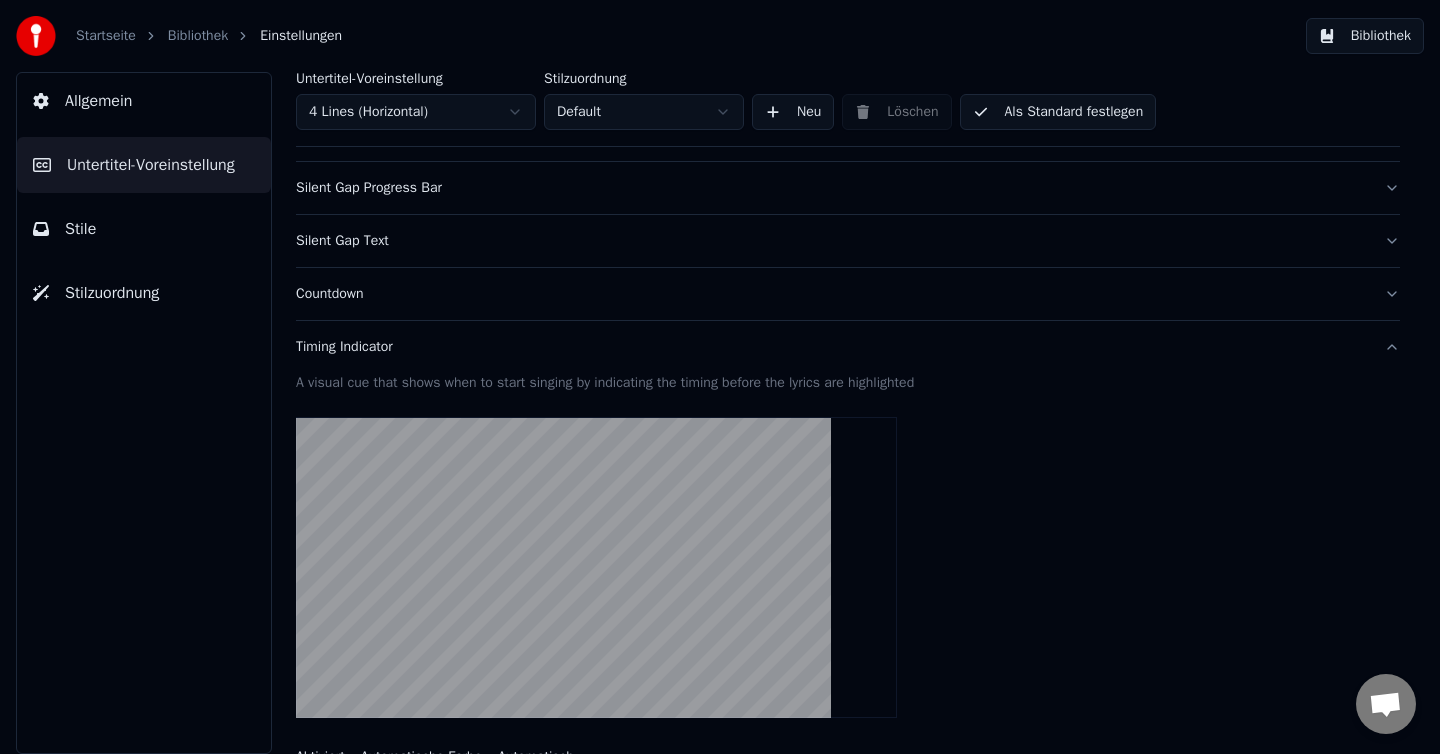scroll, scrollTop: 83, scrollLeft: 0, axis: vertical 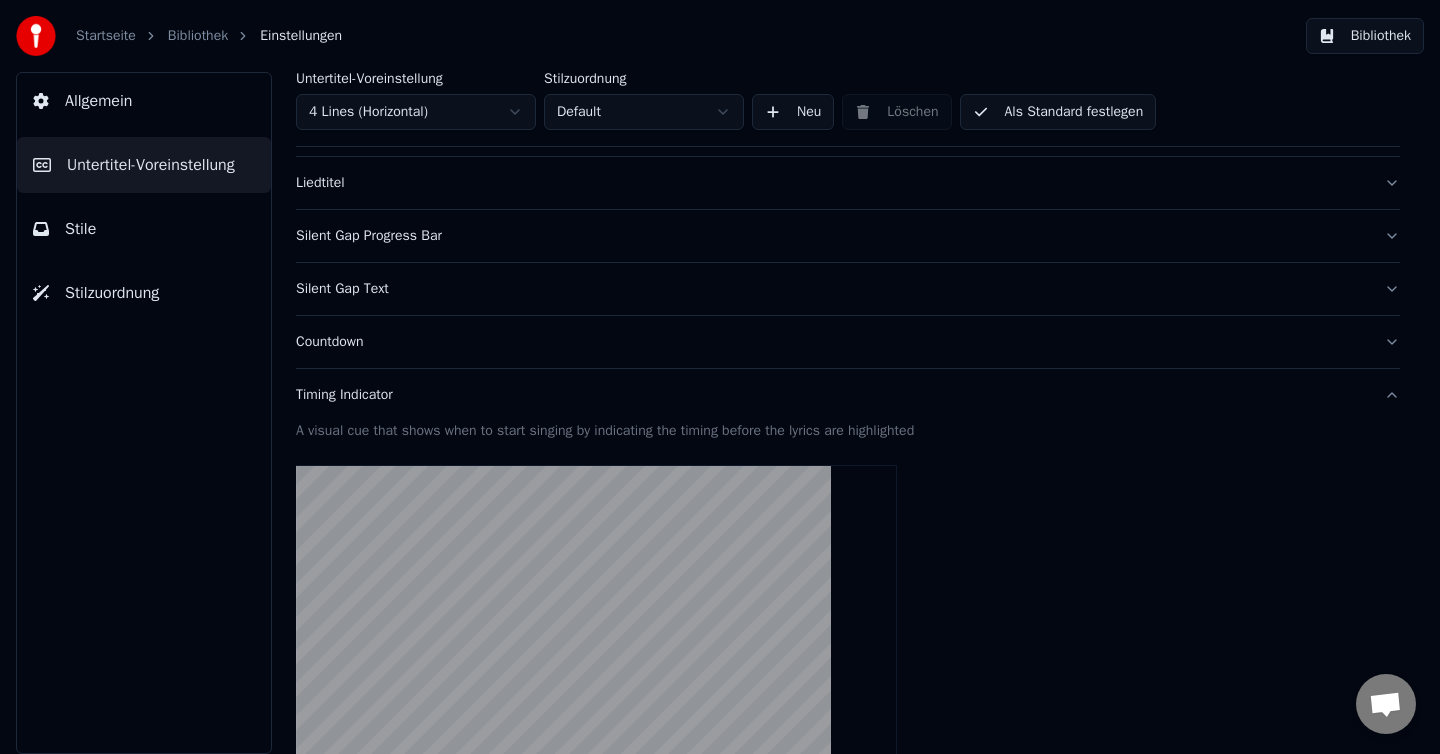 click on "Als Standard festlegen" at bounding box center [1058, 112] 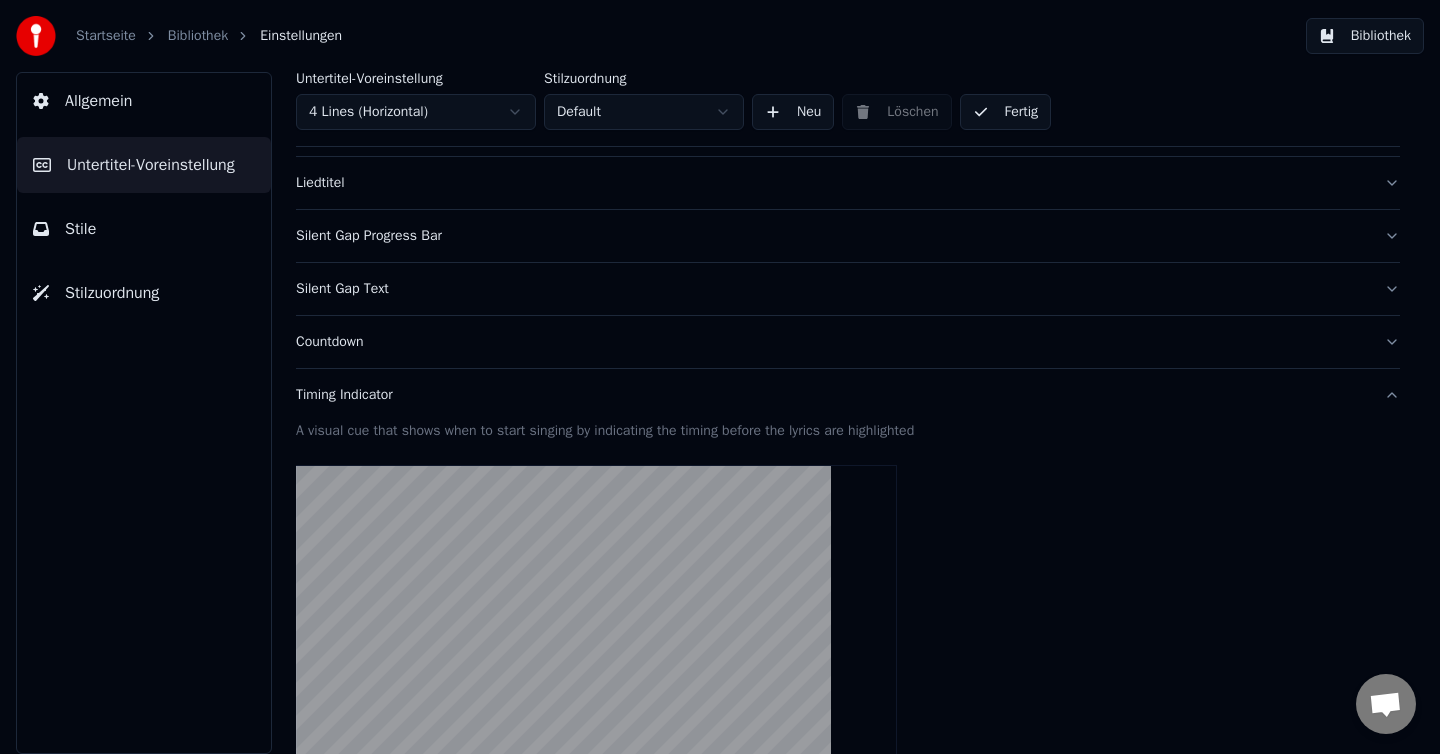 click on "Allgemein" at bounding box center (98, 101) 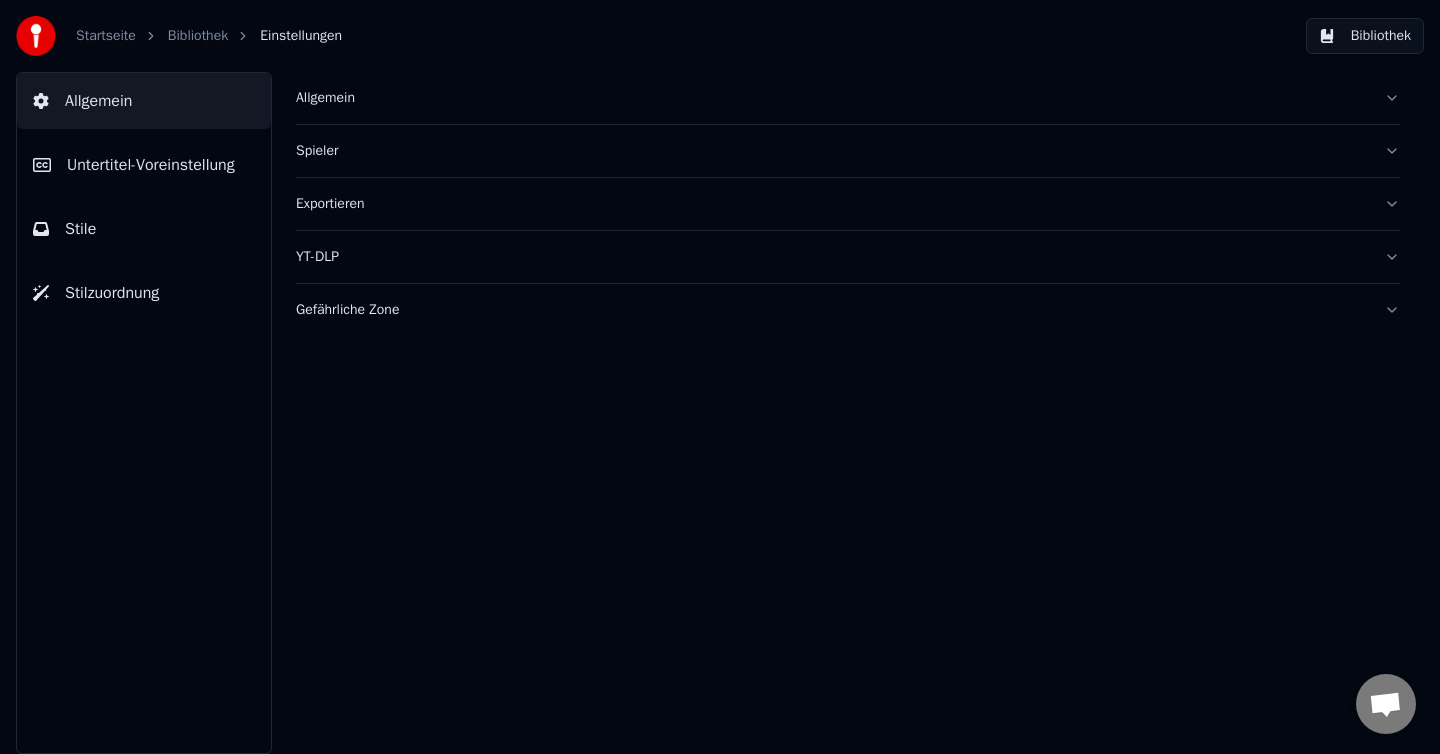 scroll, scrollTop: 0, scrollLeft: 0, axis: both 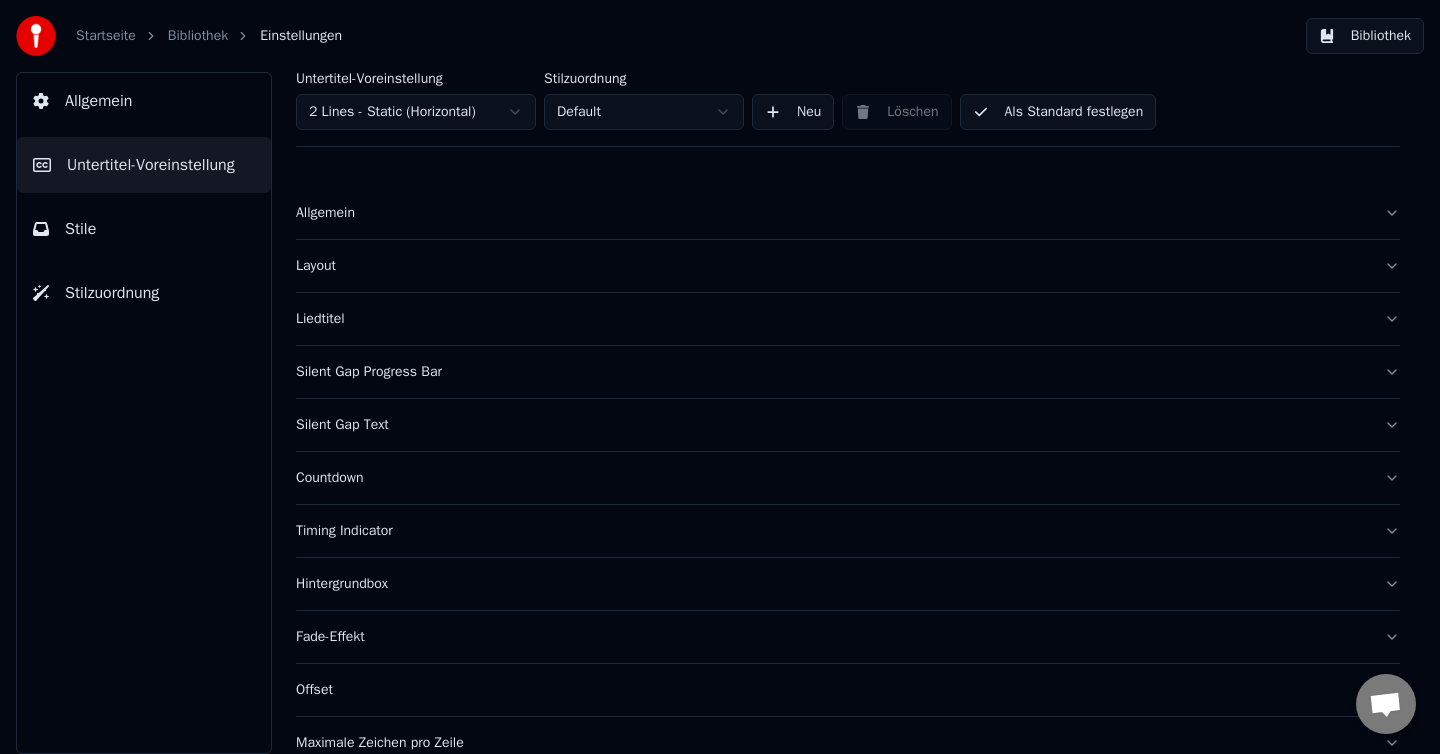 click on "Stile" at bounding box center [144, 229] 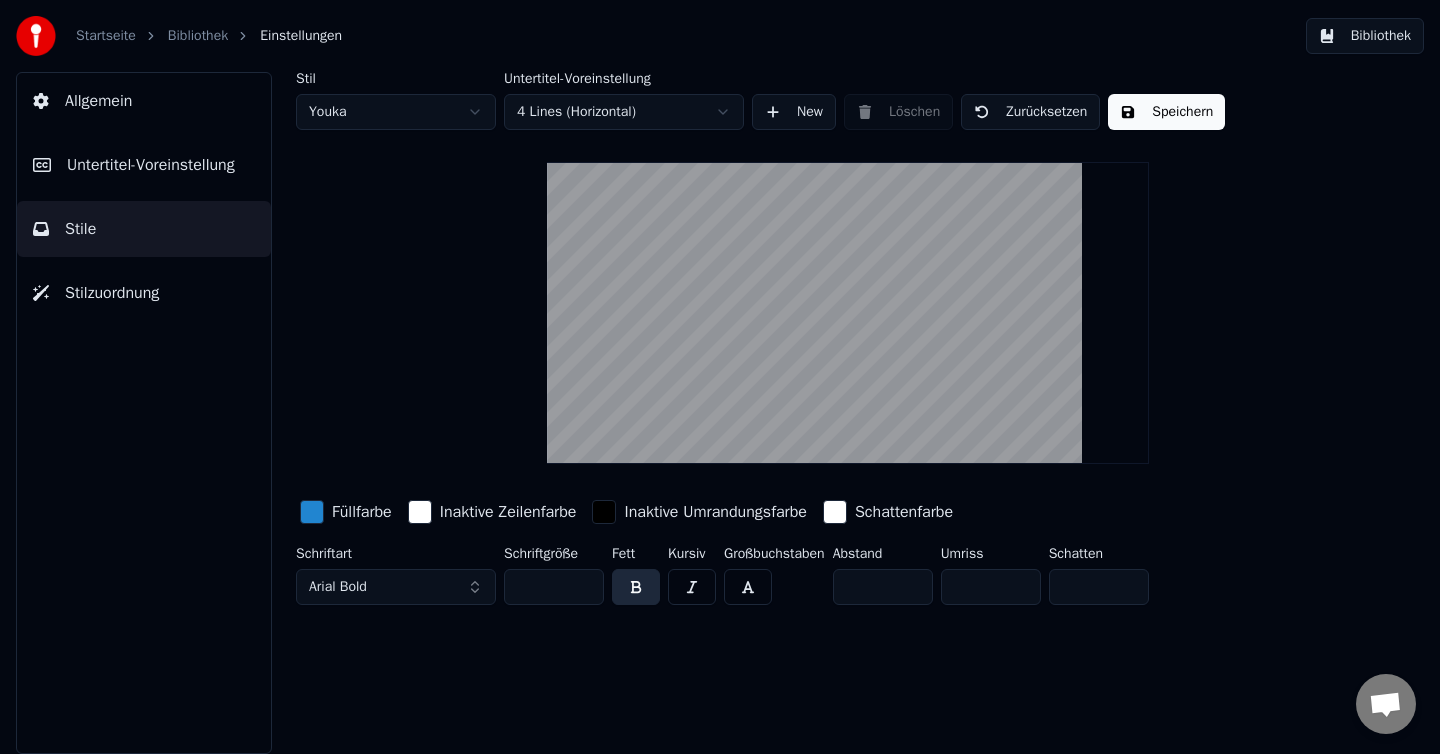 click at bounding box center (312, 512) 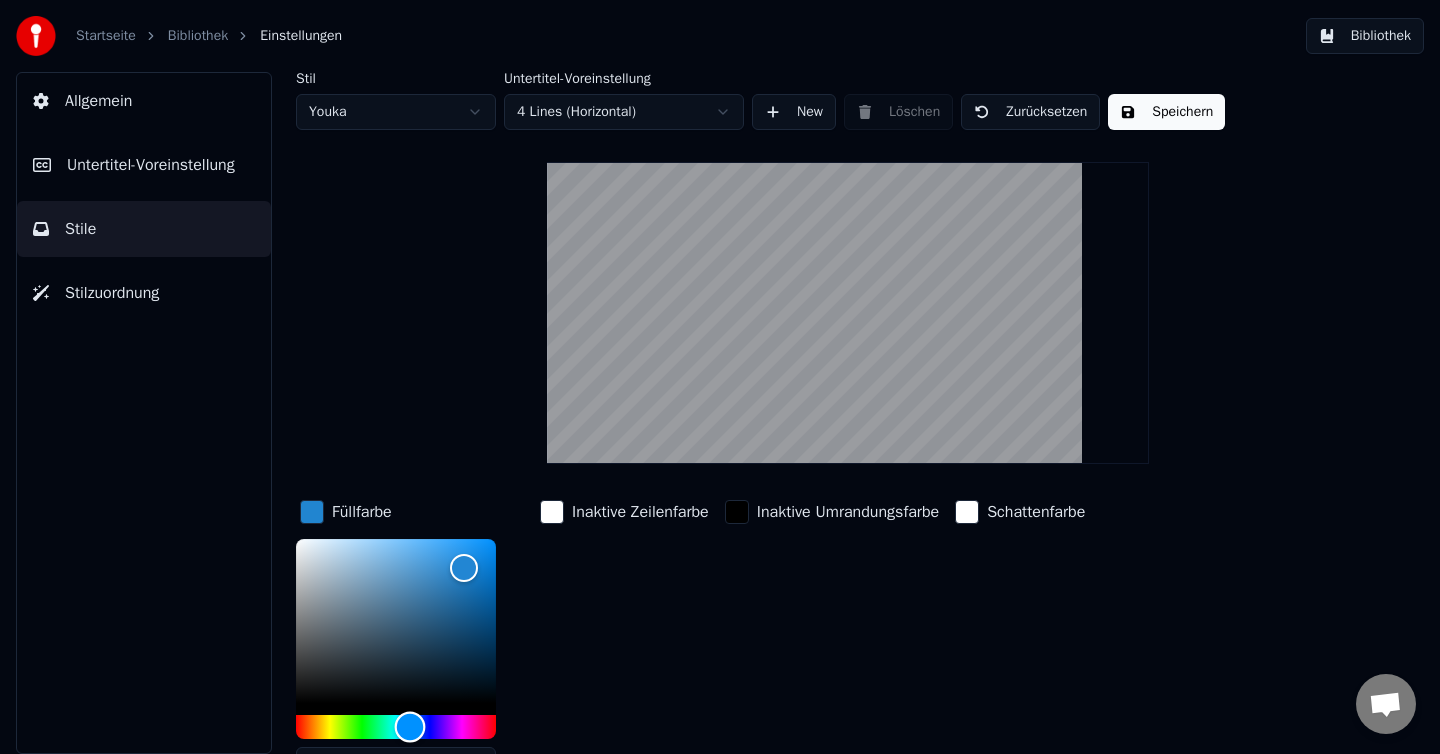 click at bounding box center [396, 727] 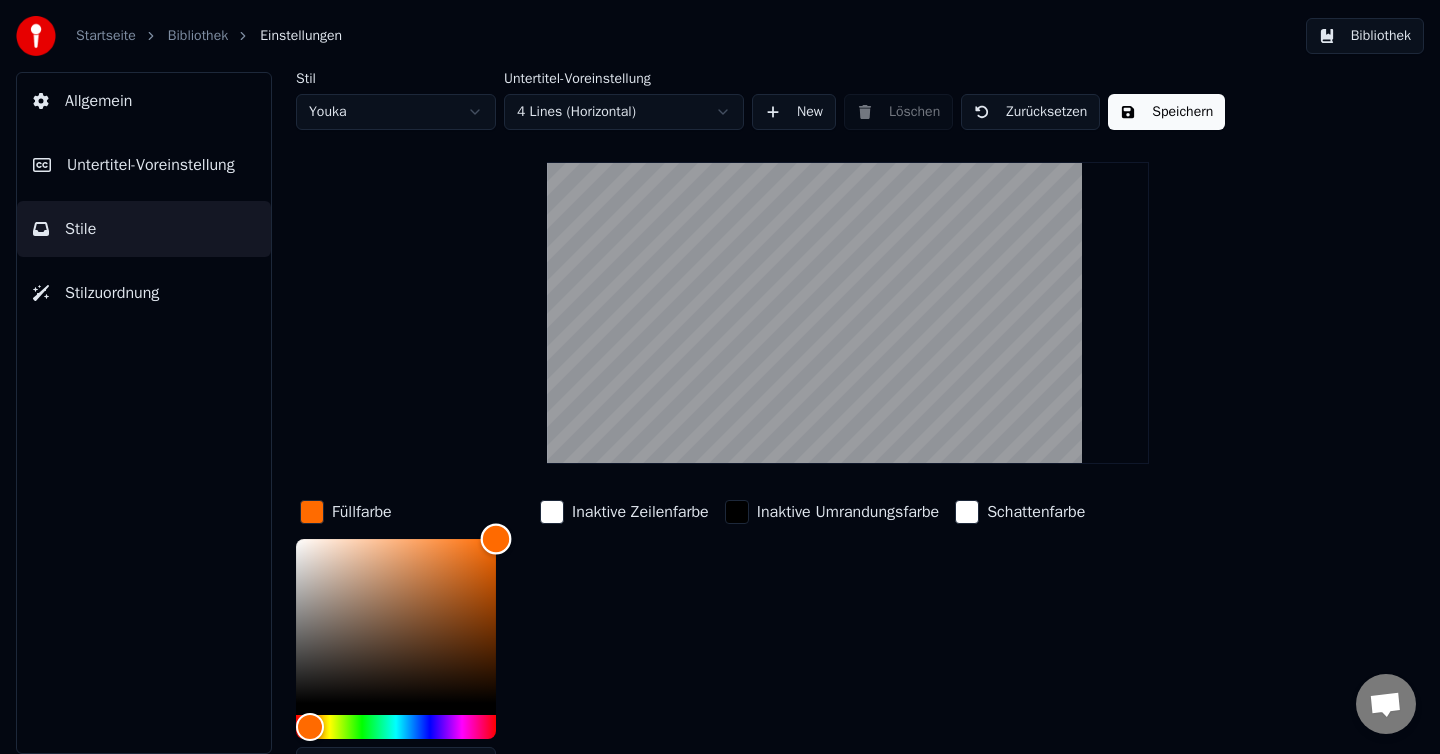 type on "*******" 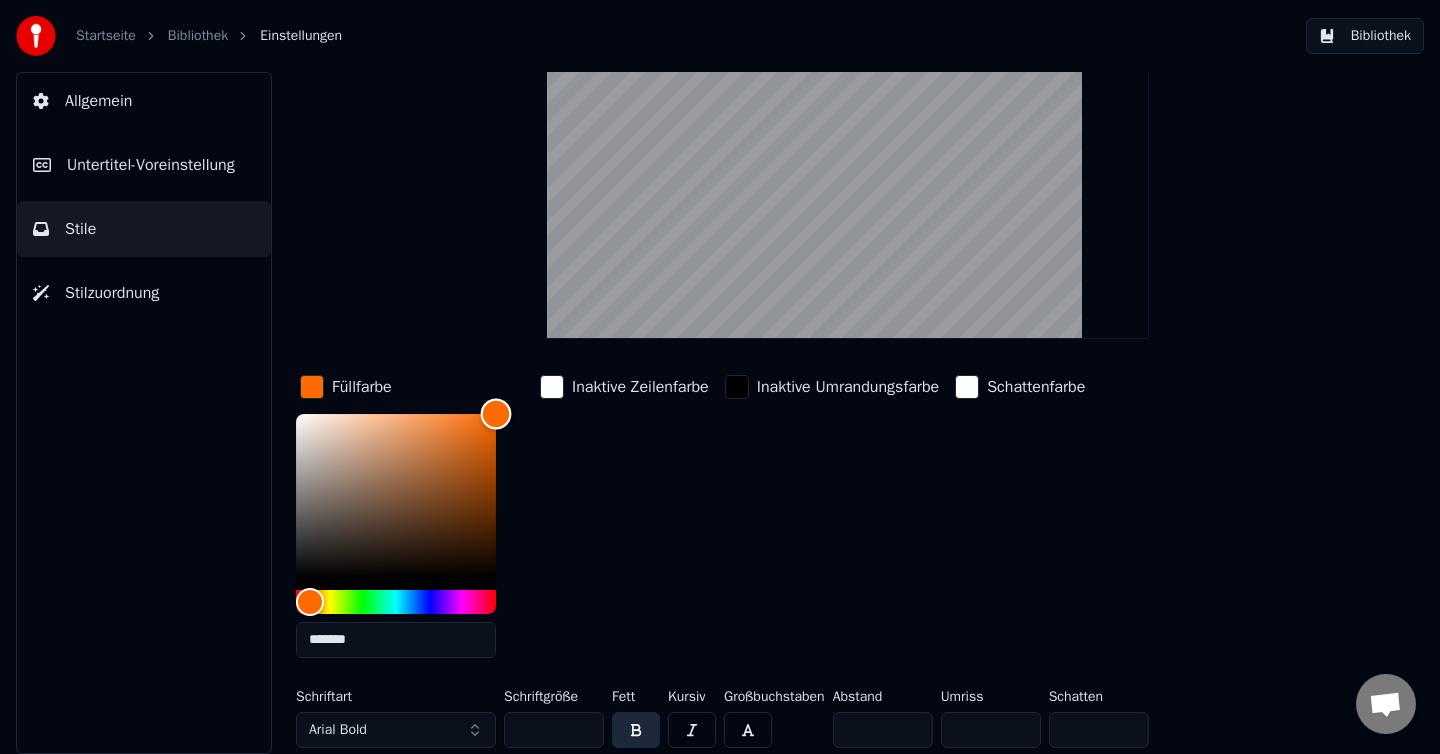 scroll, scrollTop: 0, scrollLeft: 0, axis: both 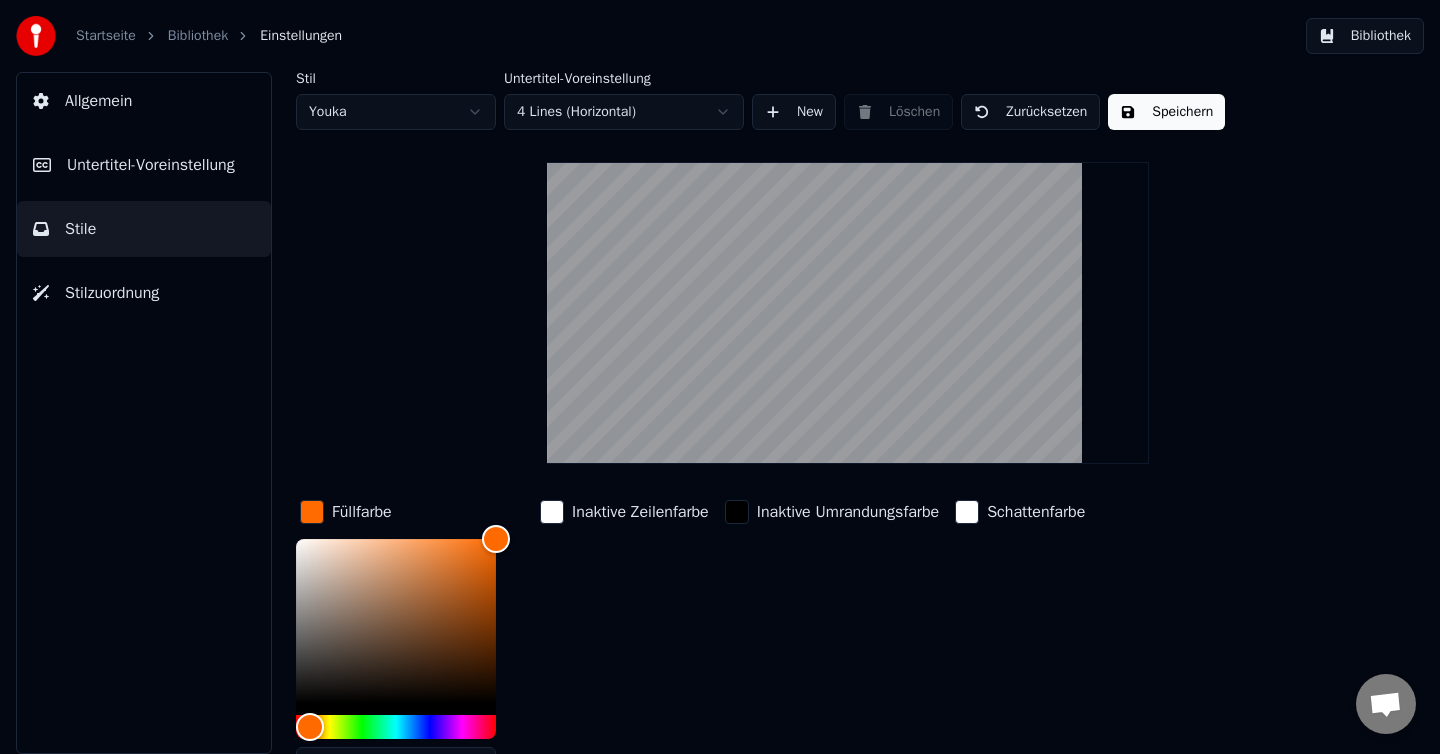 click on "Speichern" at bounding box center [1166, 112] 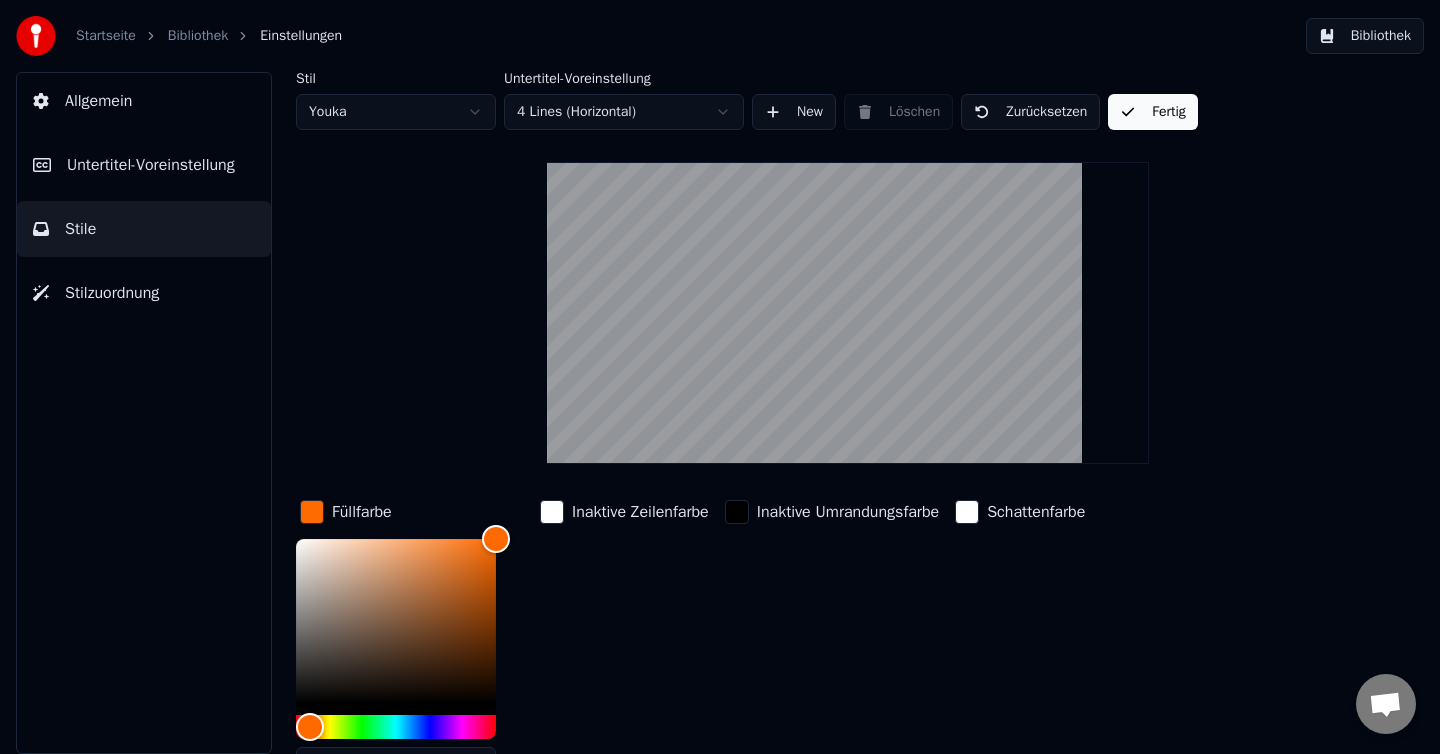 click on "Fertig" at bounding box center (1153, 112) 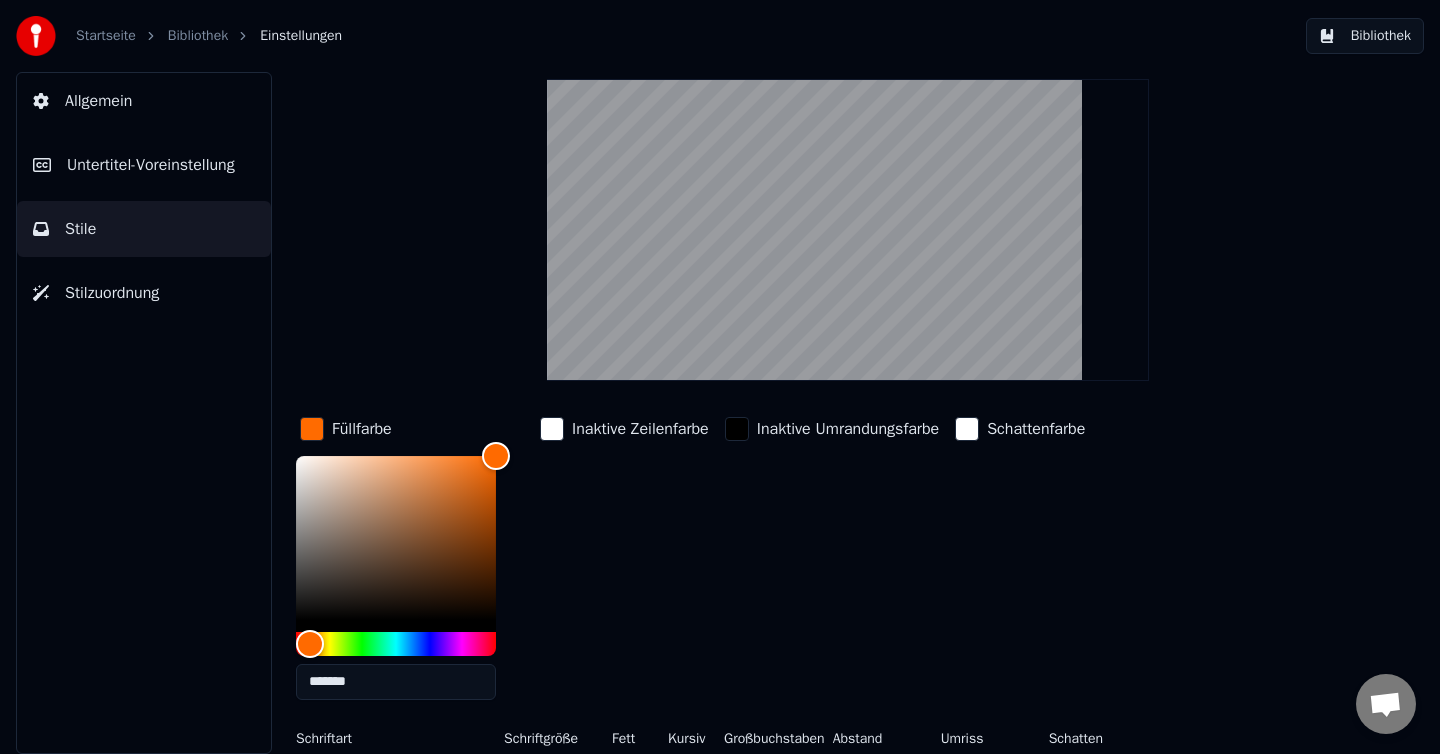 scroll, scrollTop: 125, scrollLeft: 0, axis: vertical 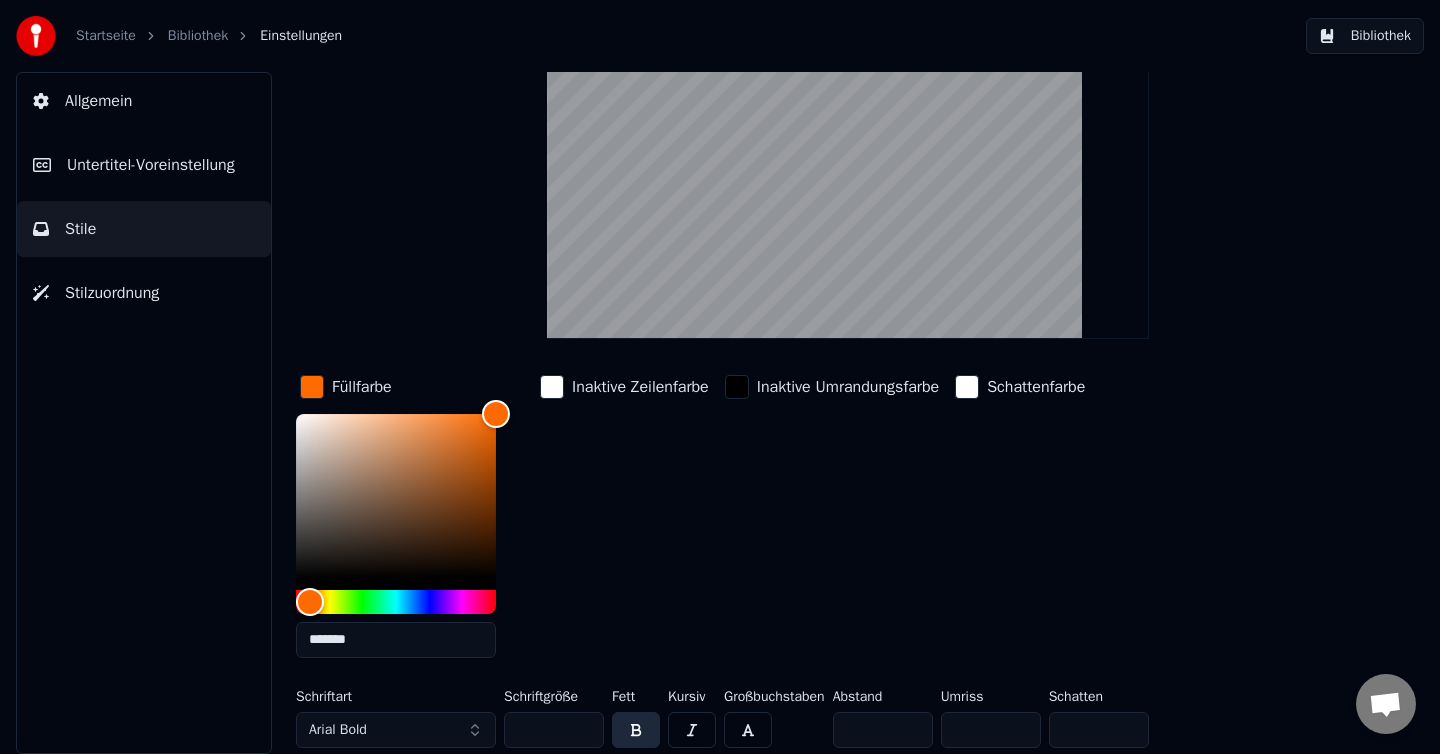 click on "Stilzuordnung" at bounding box center (112, 293) 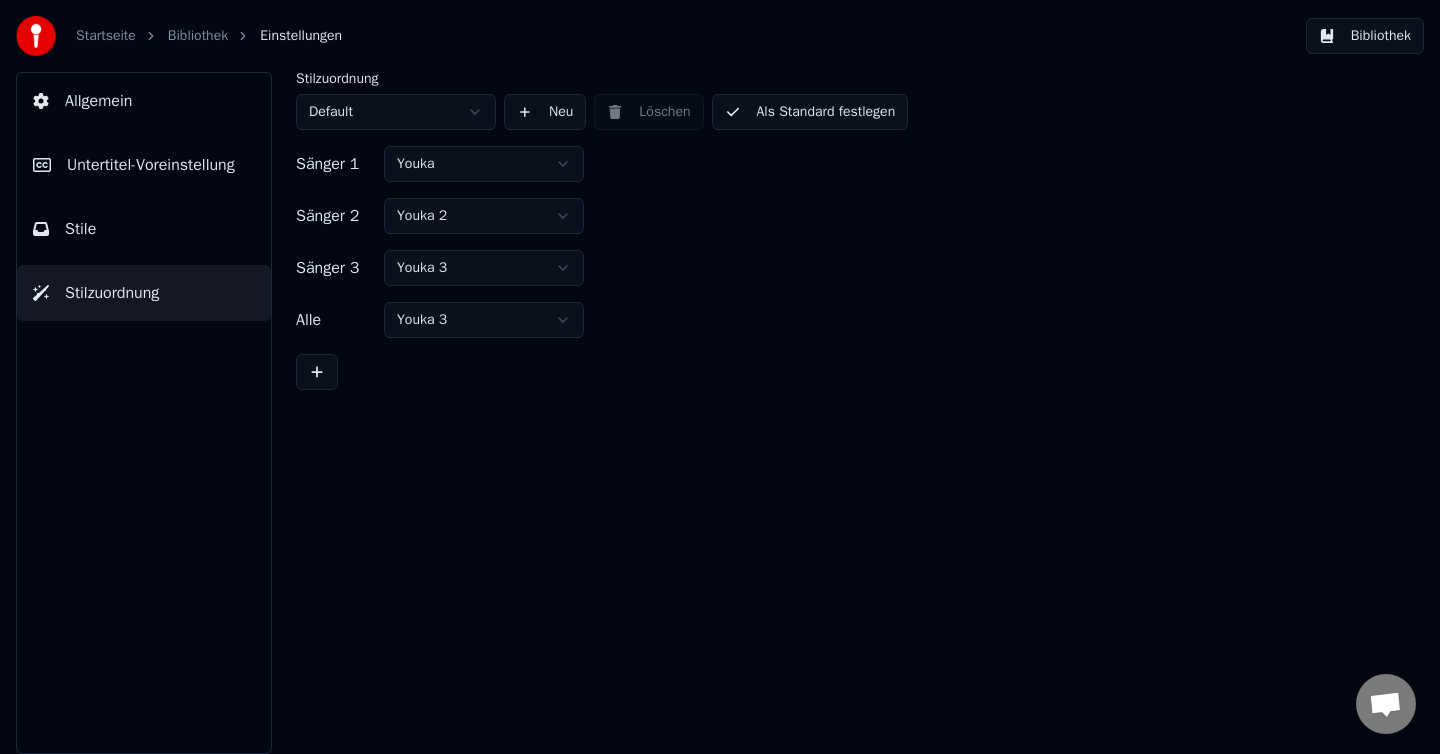 scroll, scrollTop: 0, scrollLeft: 0, axis: both 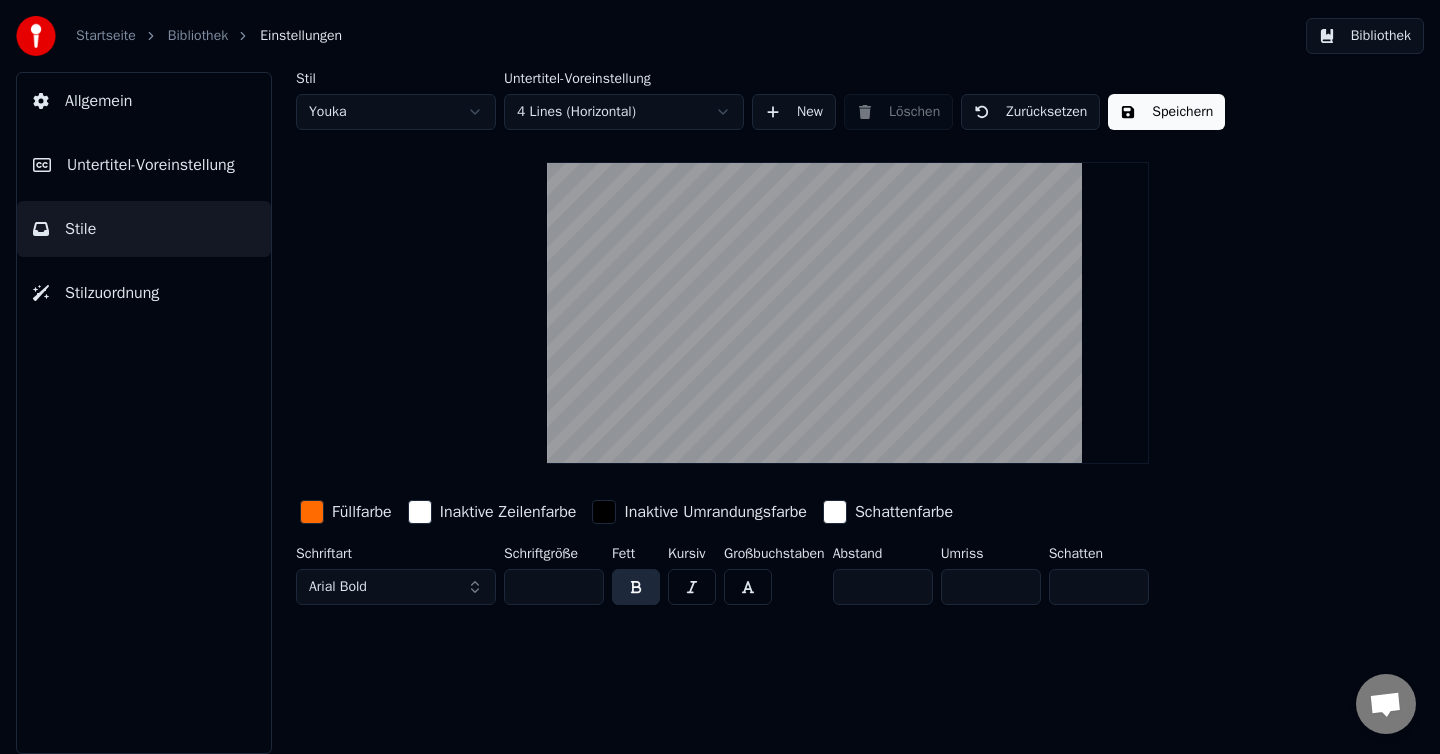 click on "Untertitel-Voreinstellung" at bounding box center [151, 165] 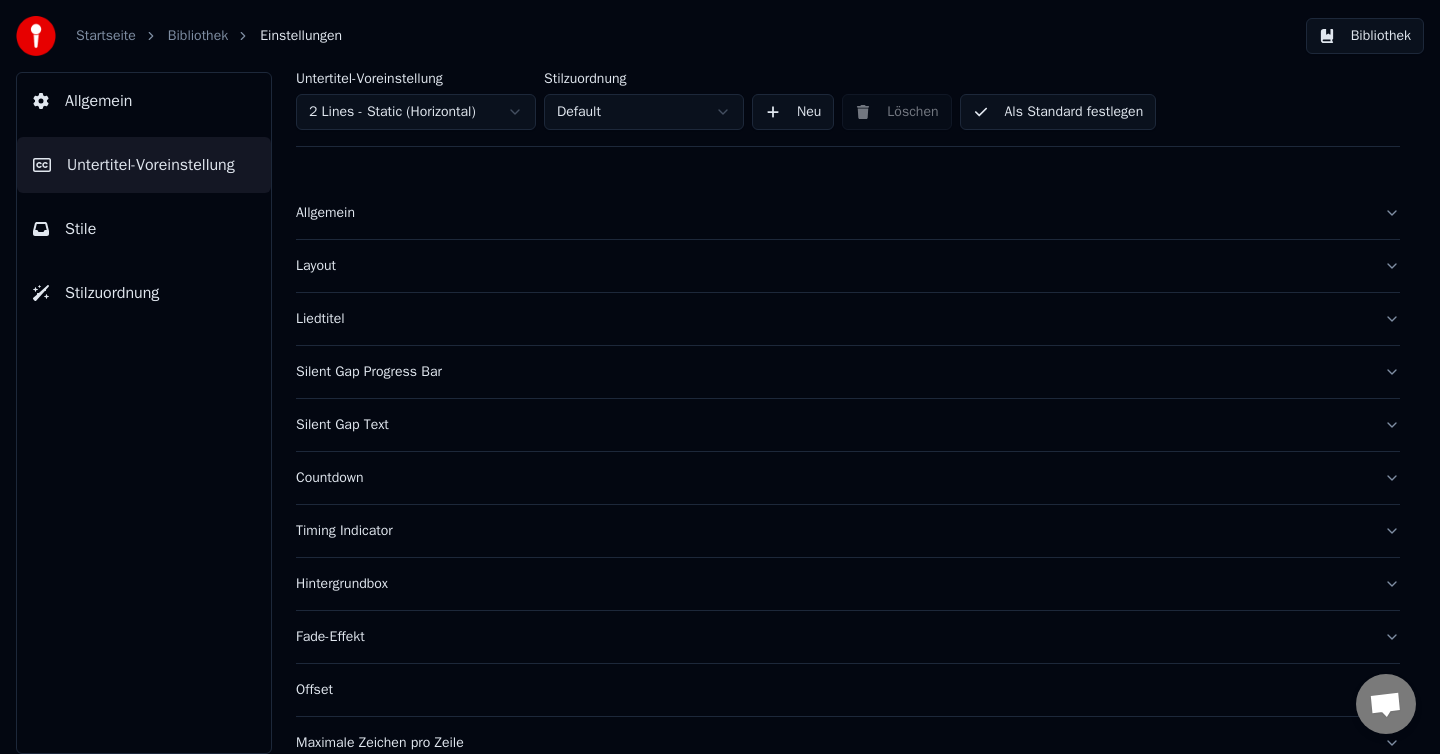 scroll, scrollTop: 137, scrollLeft: 0, axis: vertical 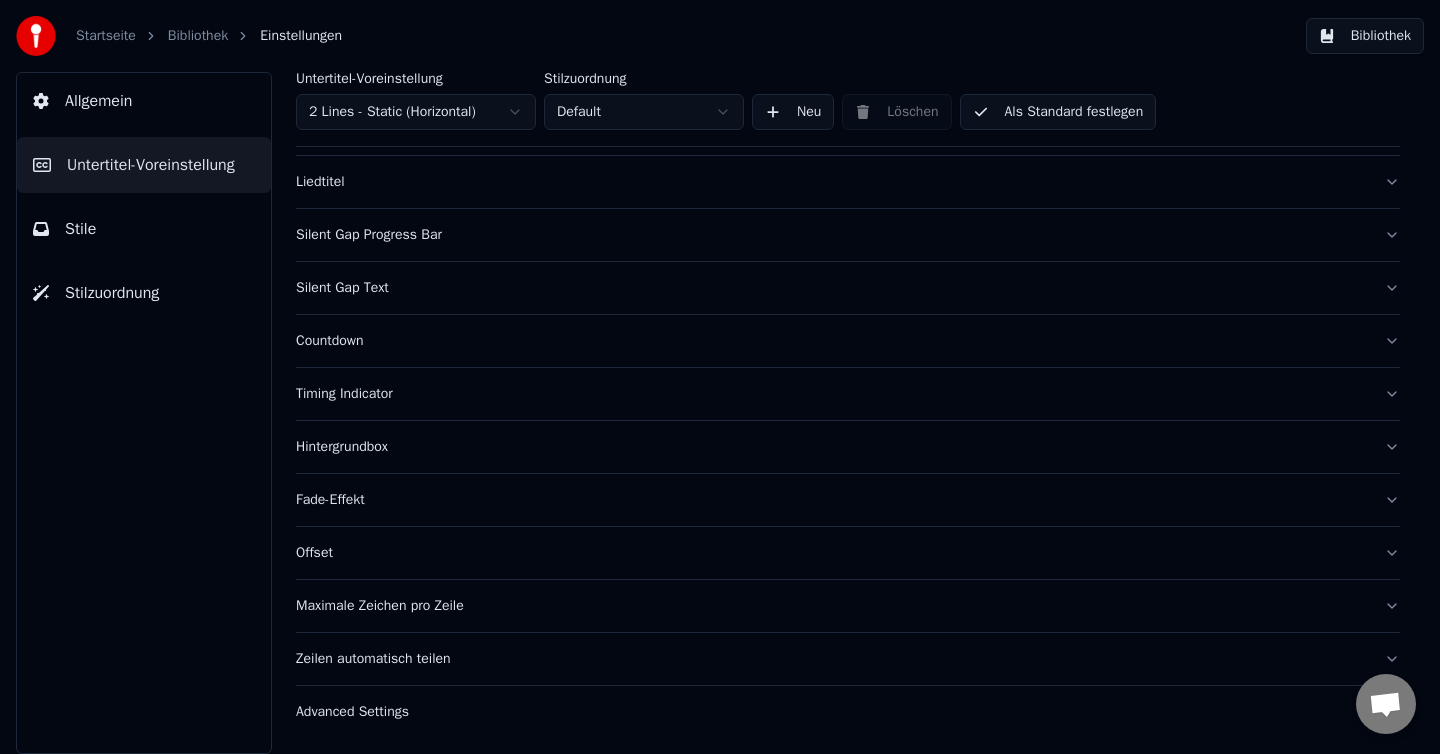 click on "Offset" at bounding box center (848, 553) 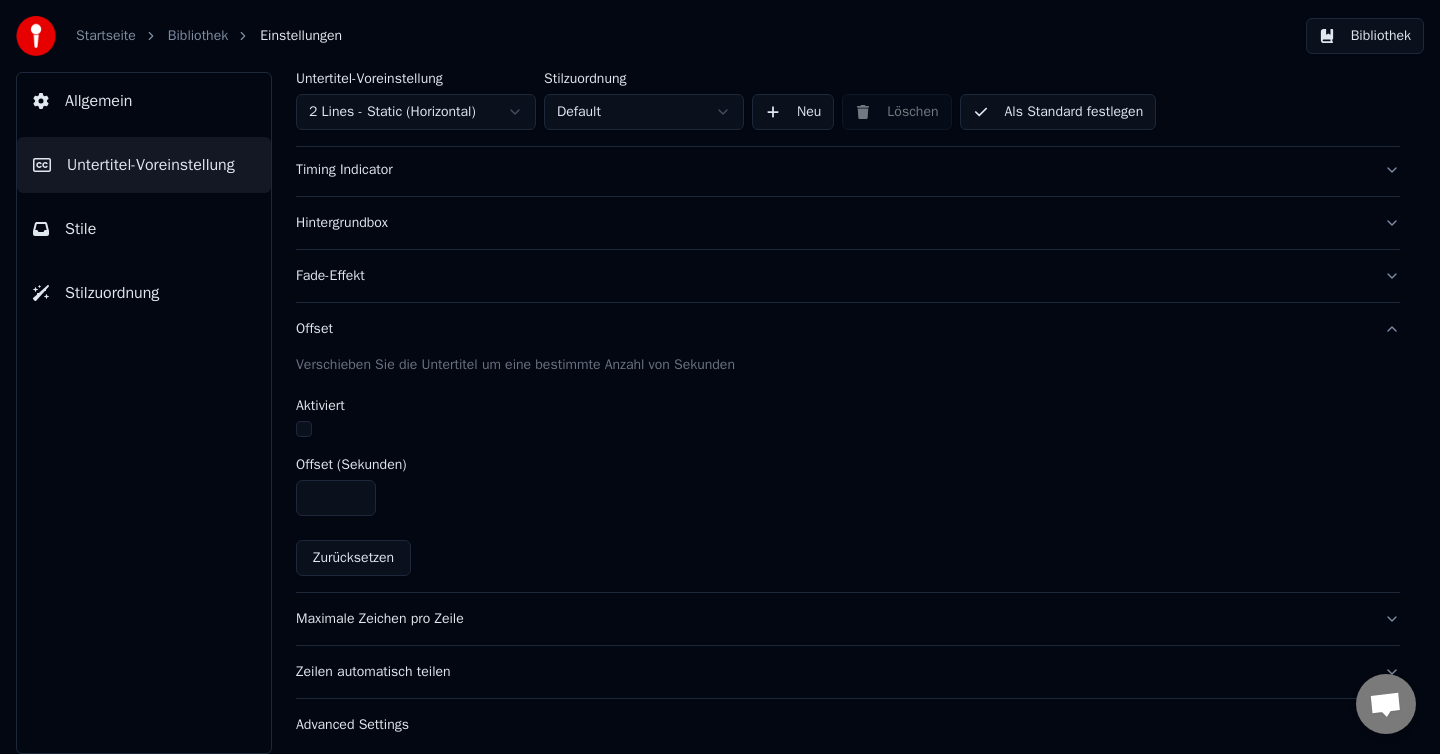 scroll, scrollTop: 373, scrollLeft: 0, axis: vertical 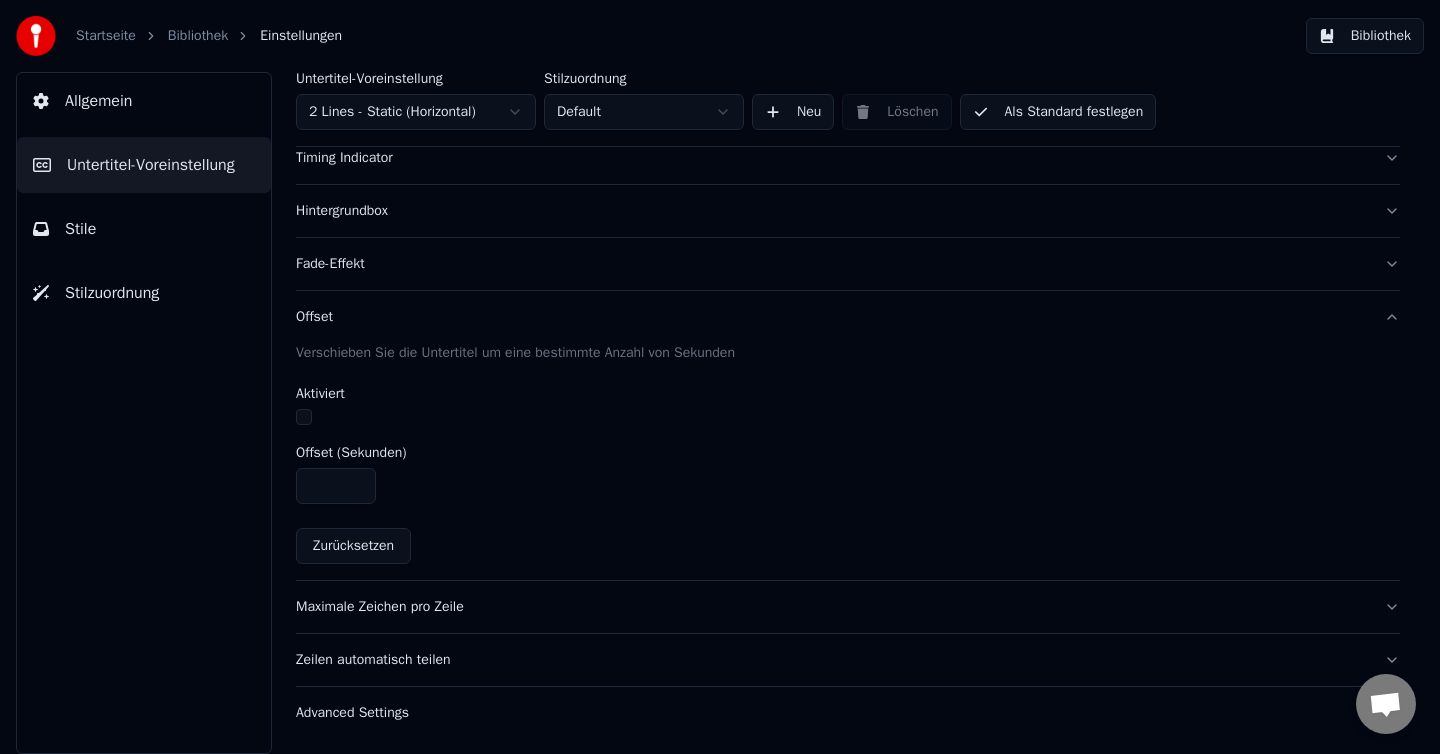 click on "Maximale Zeichen pro Zeile" at bounding box center (832, 607) 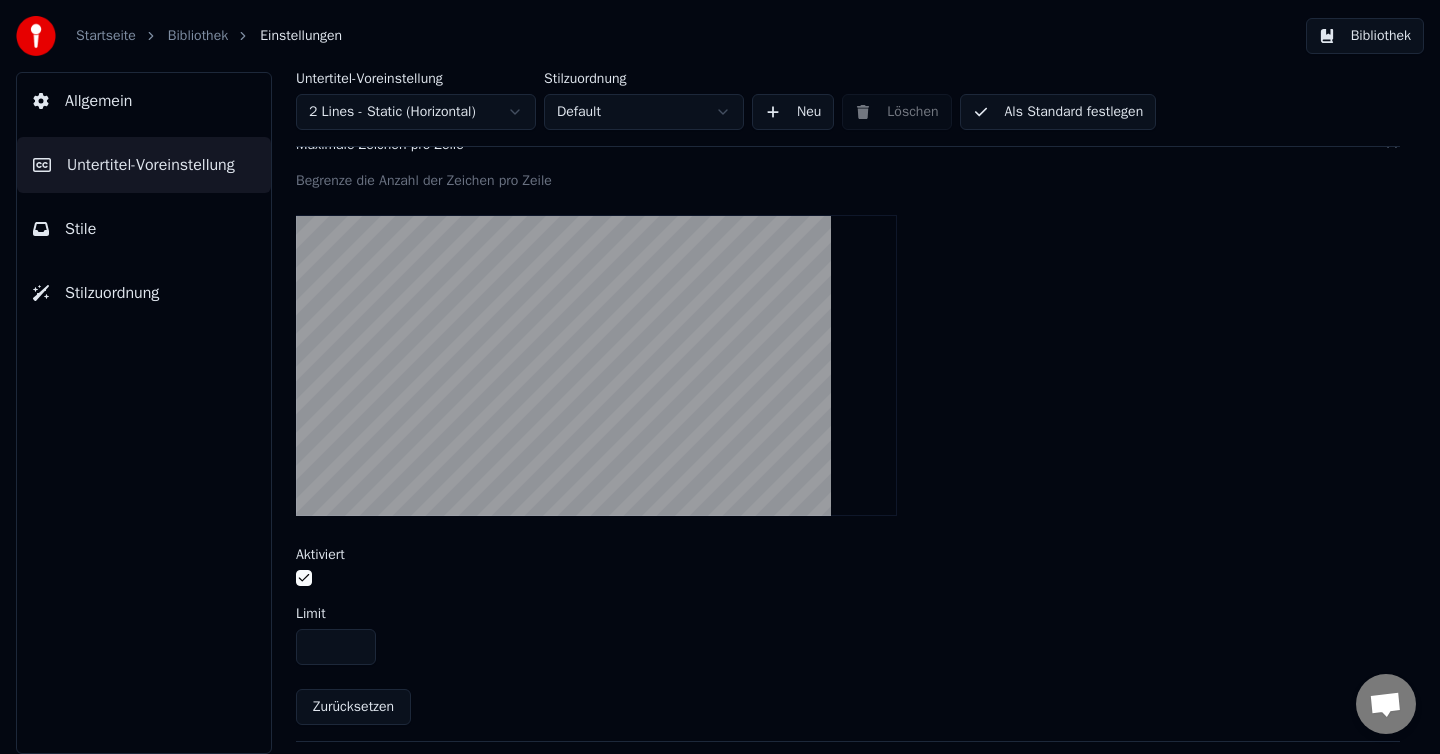 scroll, scrollTop: 706, scrollLeft: 0, axis: vertical 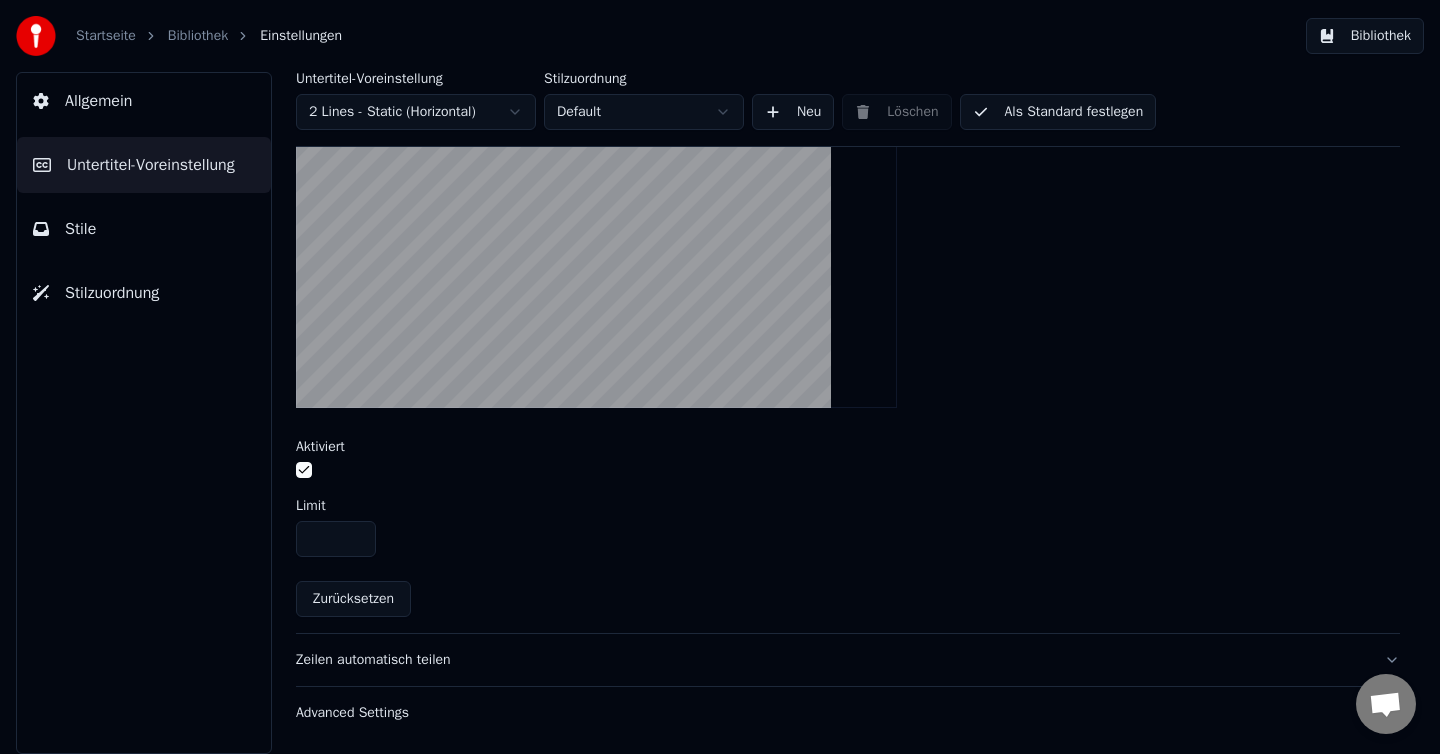 click on "Zeilen automatisch teilen" at bounding box center [832, 660] 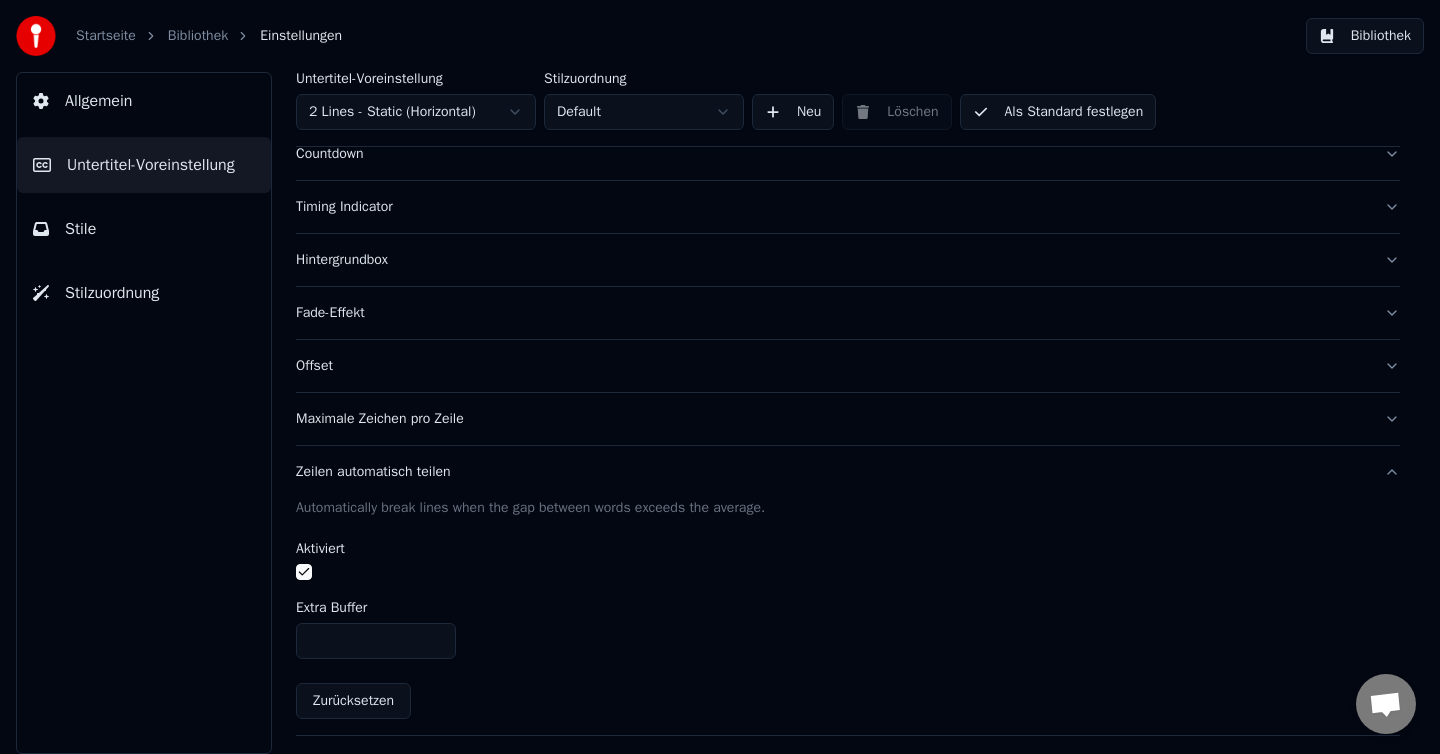 scroll, scrollTop: 373, scrollLeft: 0, axis: vertical 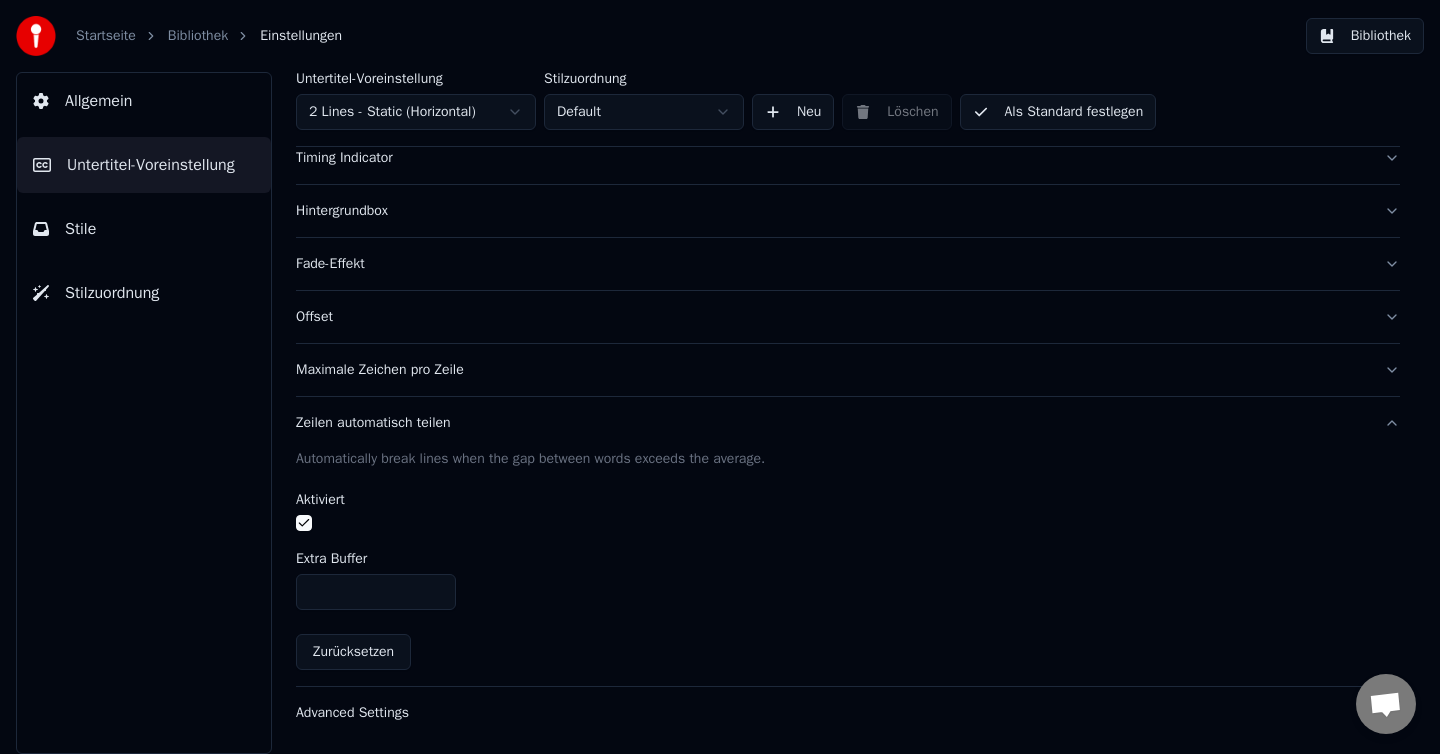 click on "Advanced Settings" at bounding box center (832, 713) 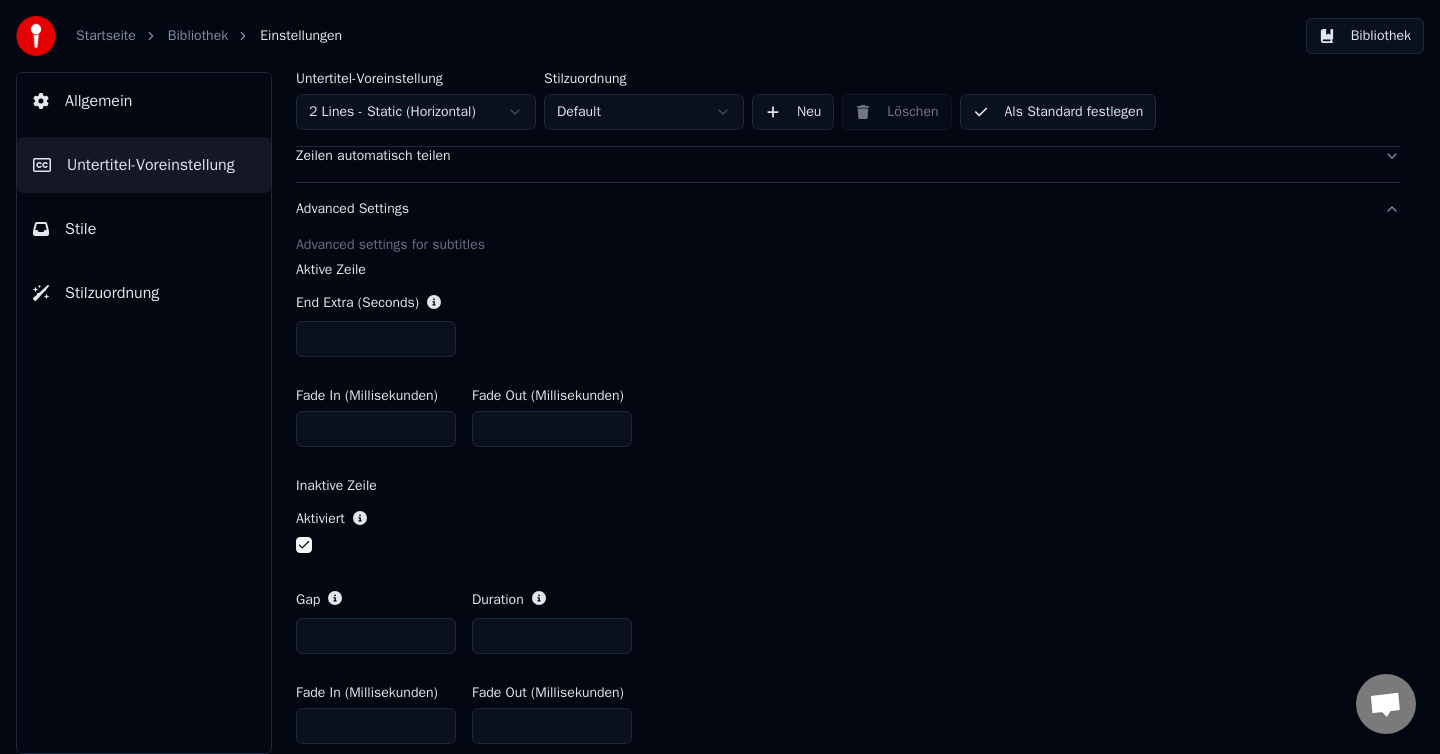 scroll, scrollTop: 721, scrollLeft: 0, axis: vertical 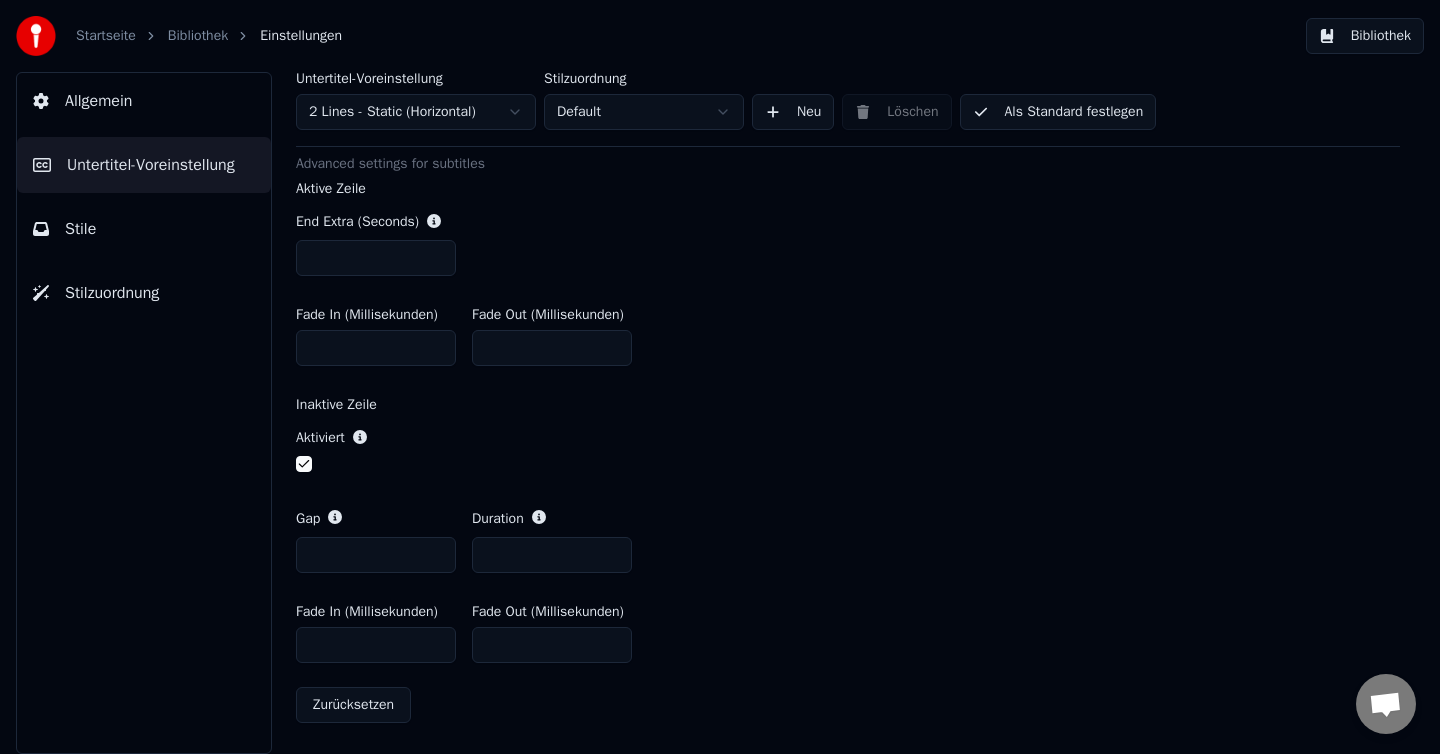 click on "Allgemein" at bounding box center [98, 101] 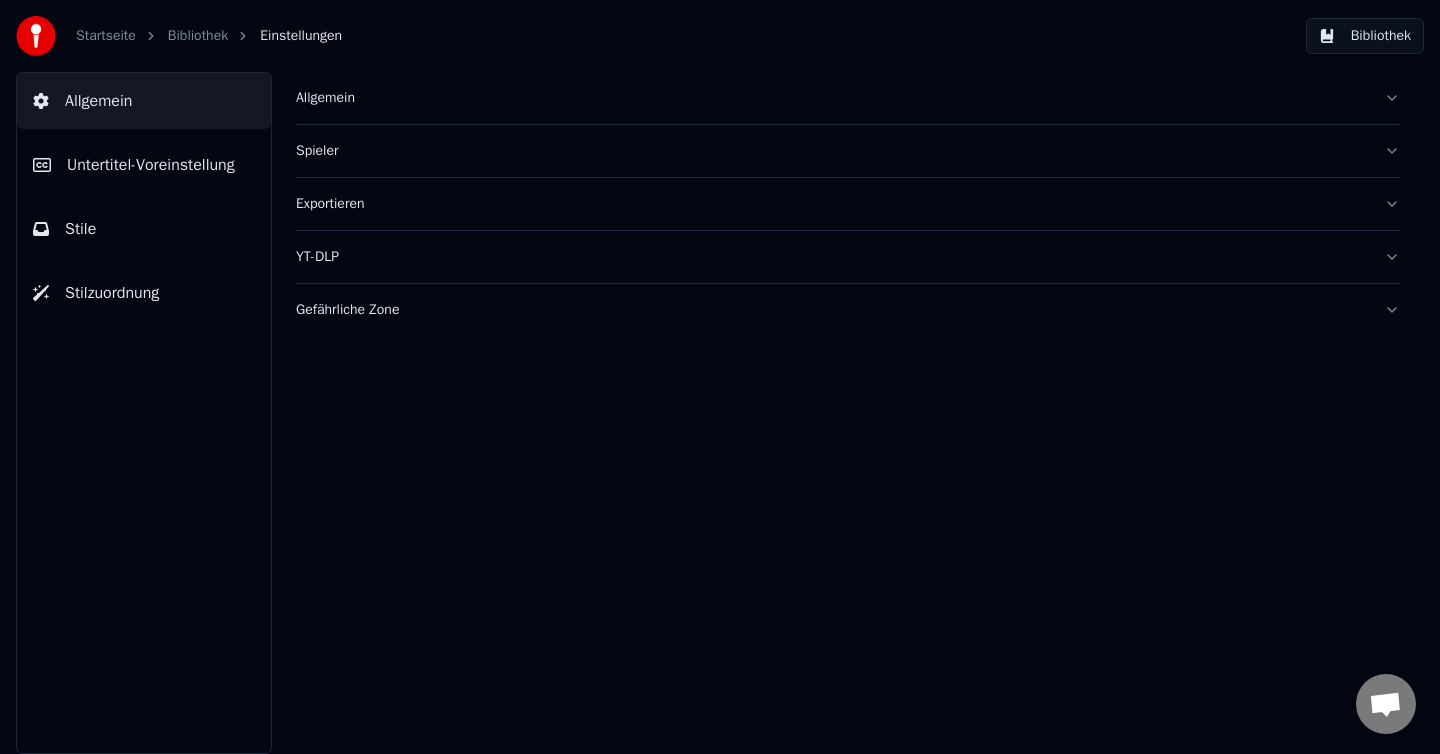 click on "Startseite" at bounding box center (106, 36) 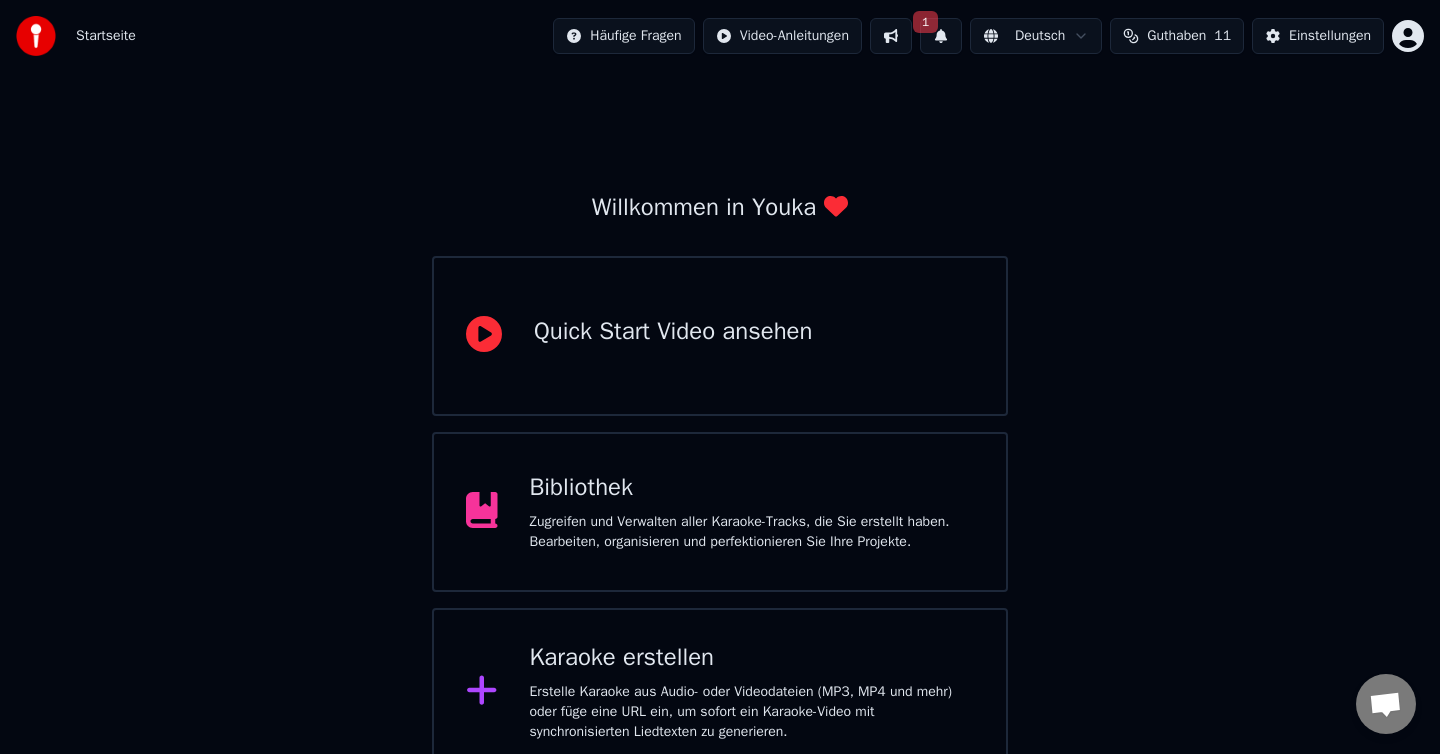 click on "Guthaben" at bounding box center (1176, 36) 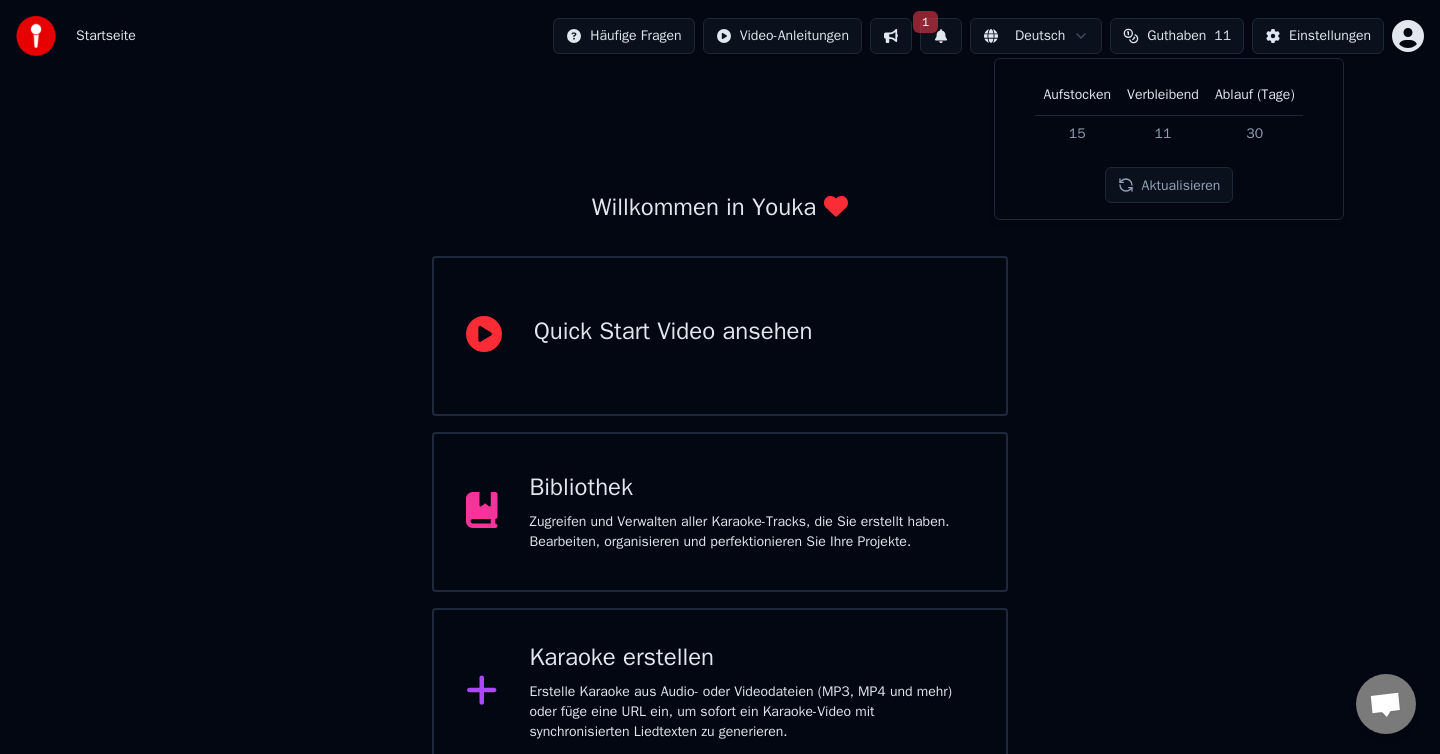 click on "Aktualisieren" at bounding box center (1169, 185) 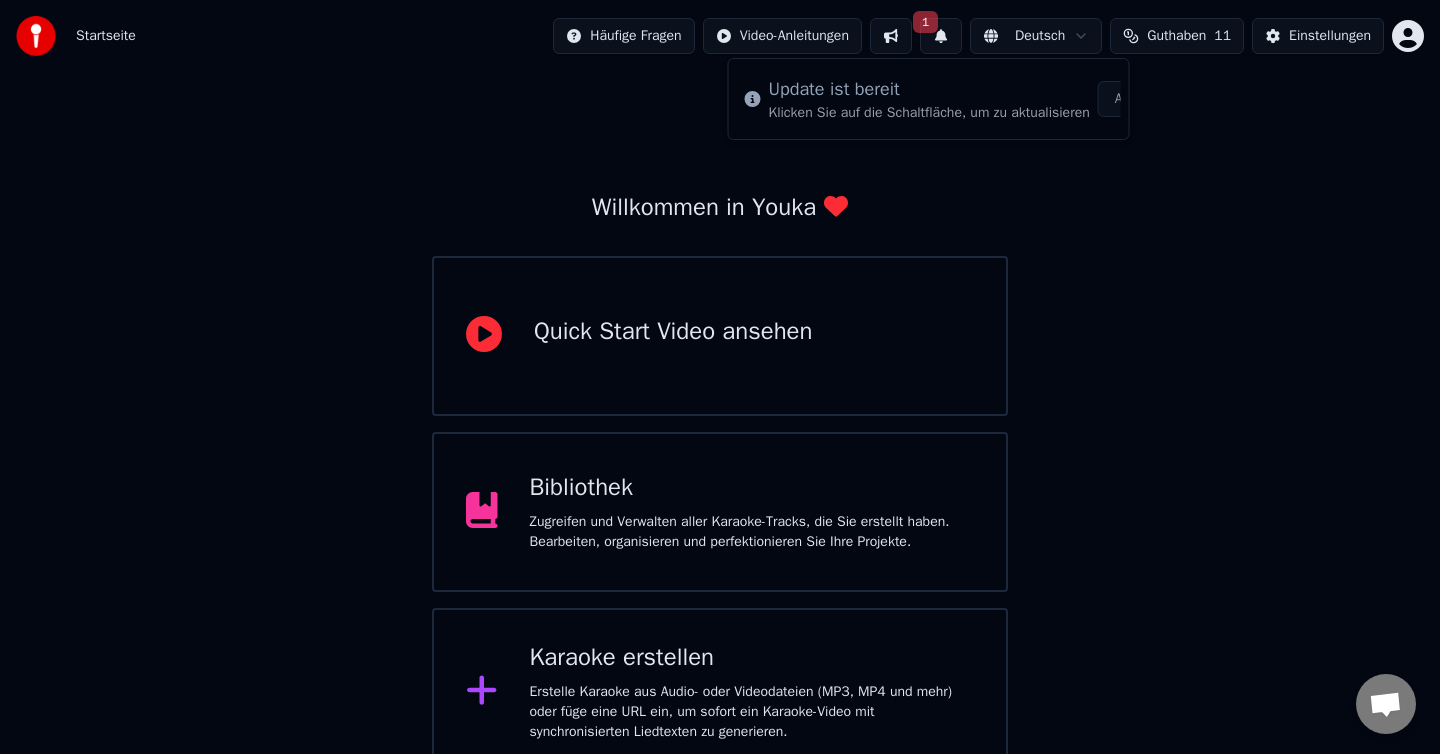 click on "Klicken Sie auf die Schaltfläche, um zu aktualisieren" at bounding box center (929, 113) 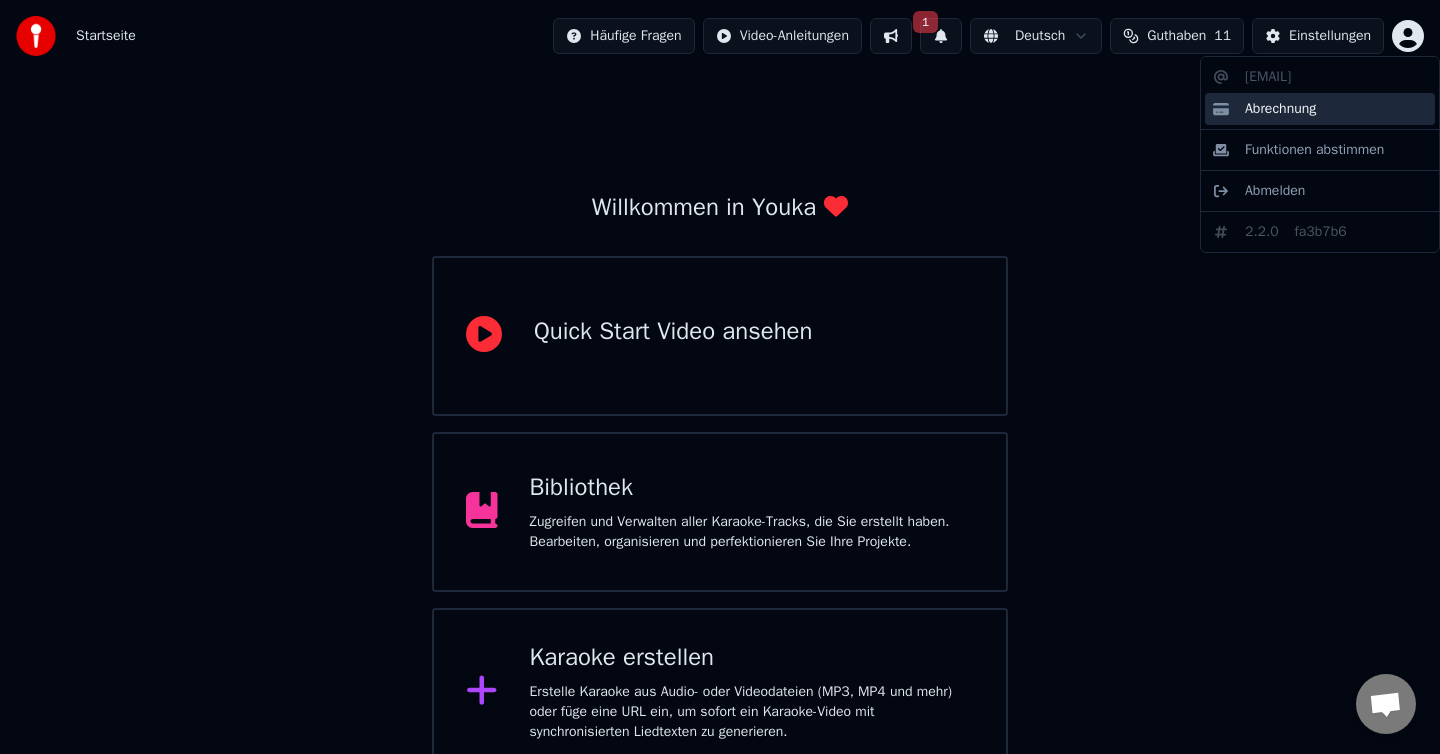 click on "Abrechnung" at bounding box center [1280, 109] 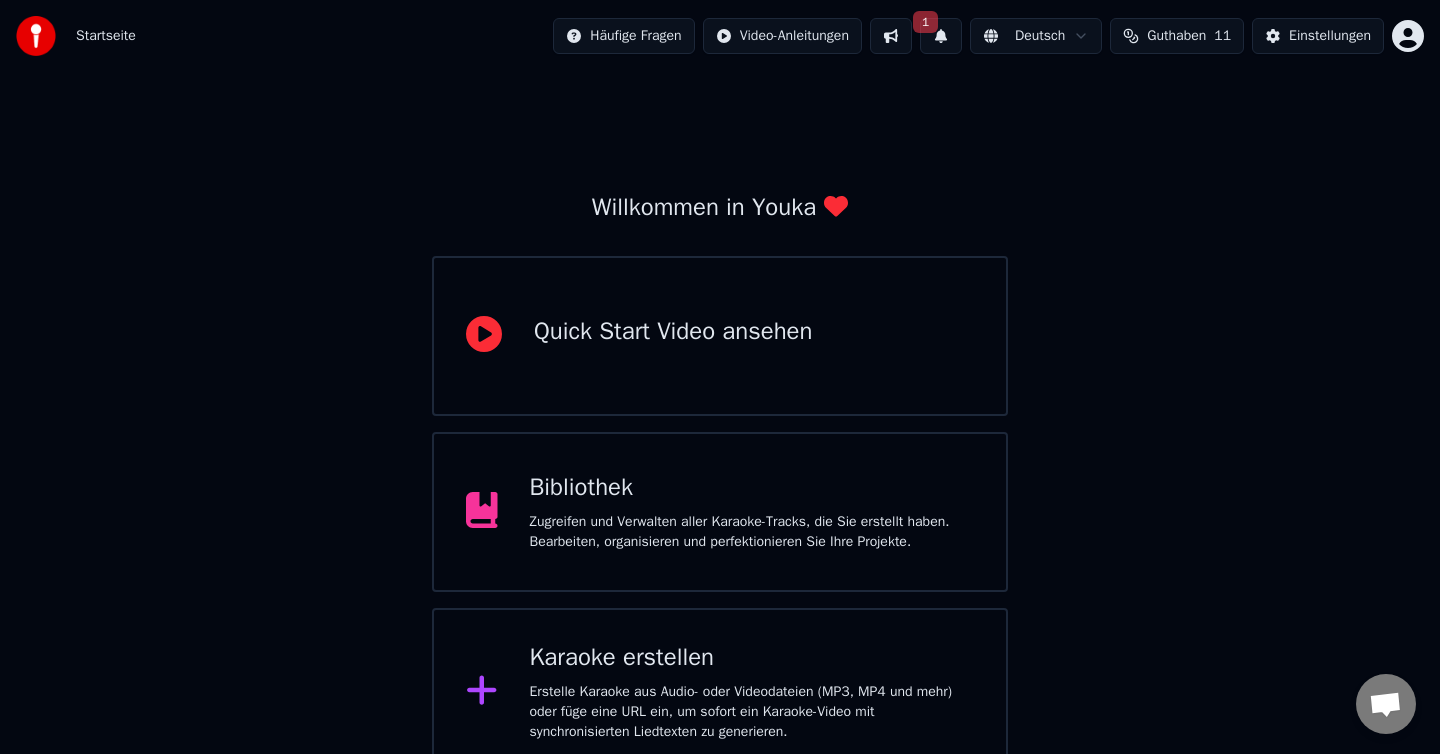 click on "1" at bounding box center (941, 36) 